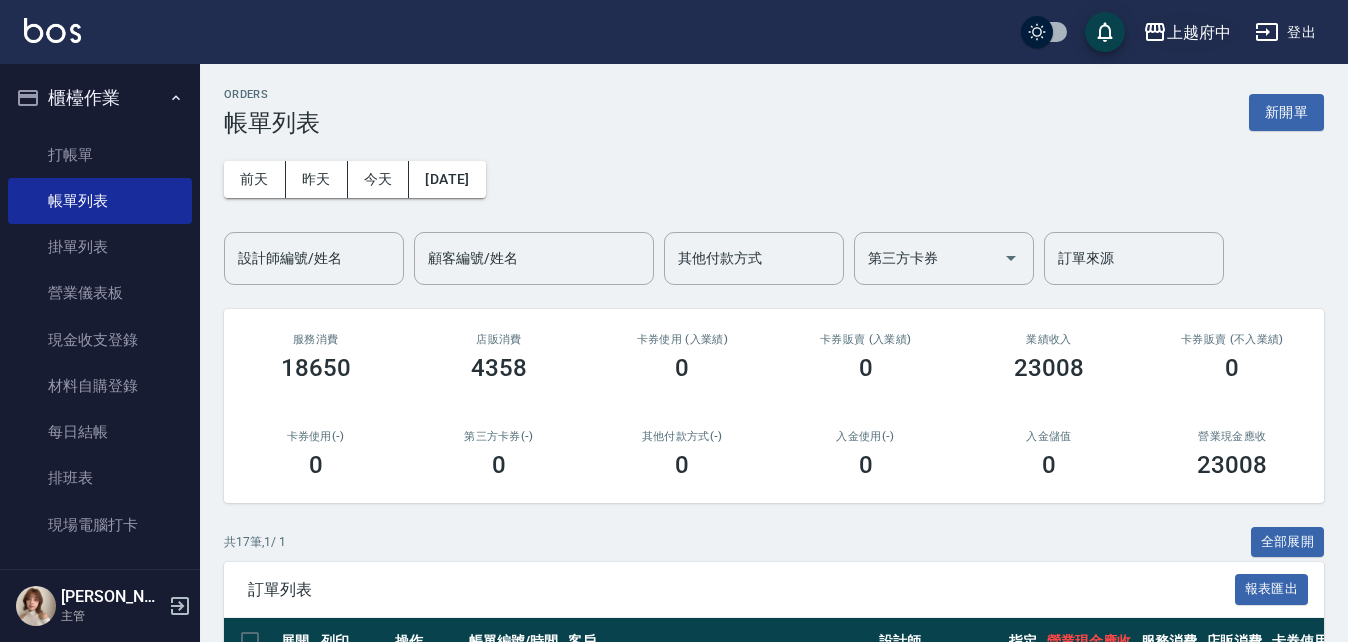 scroll, scrollTop: 232, scrollLeft: 0, axis: vertical 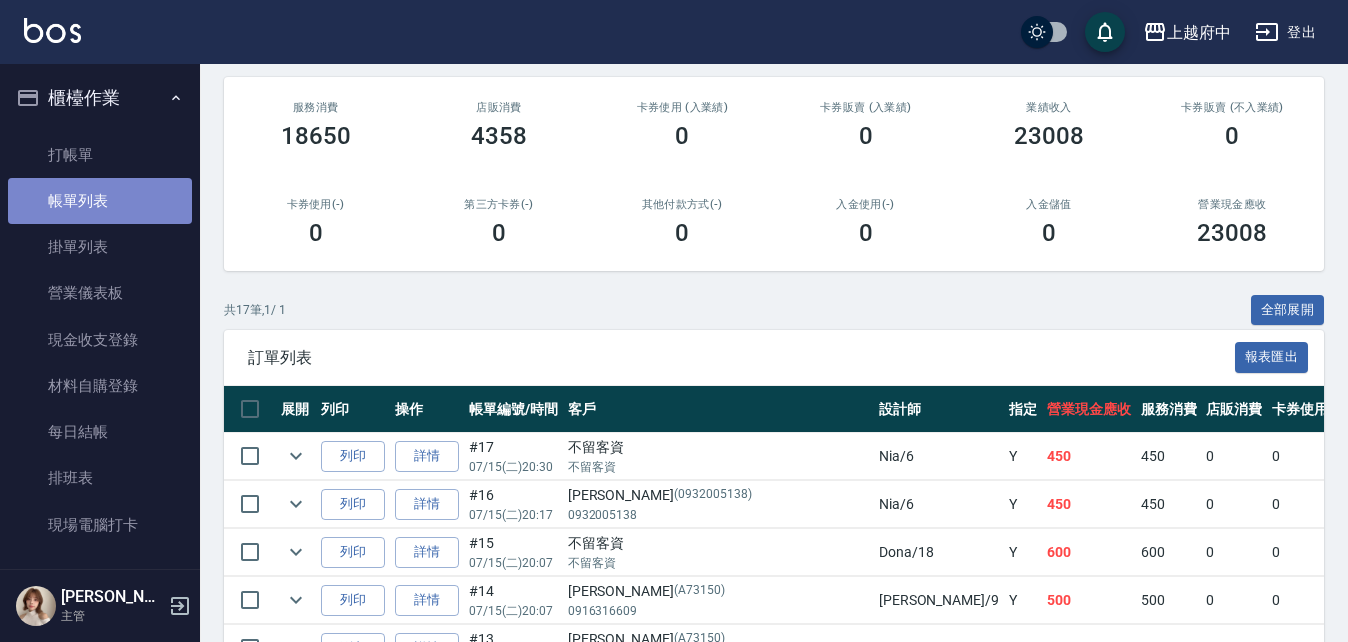 click on "帳單列表" at bounding box center (100, 201) 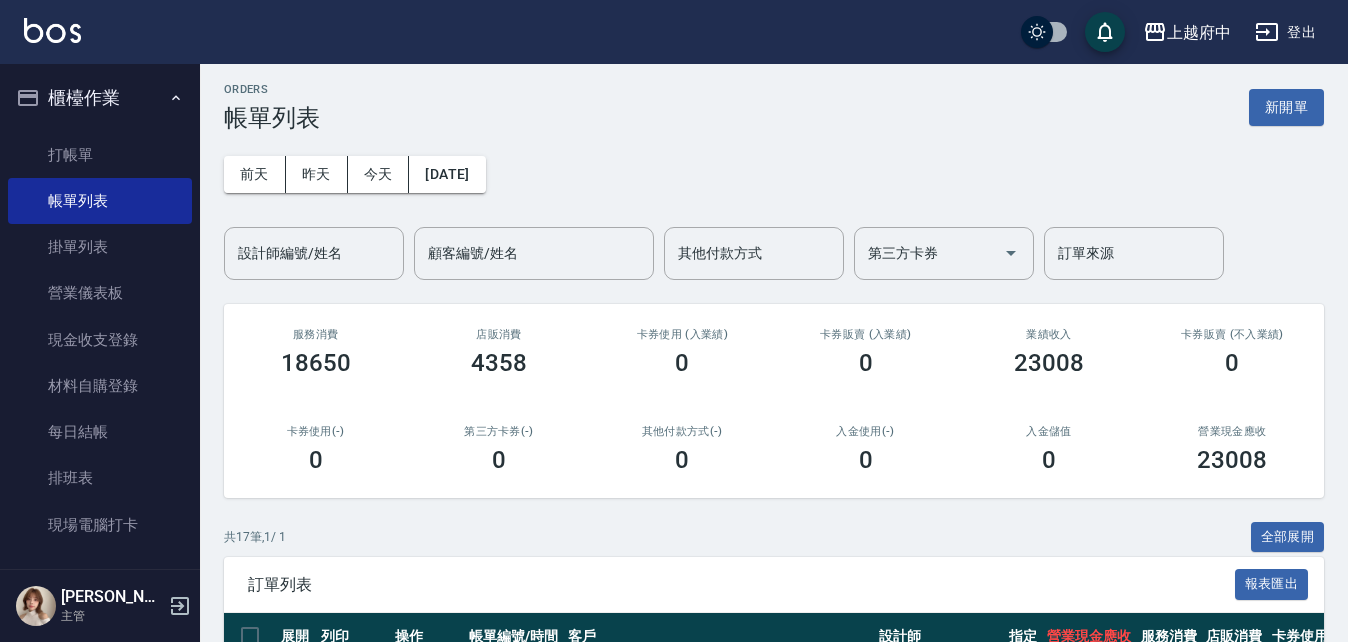 scroll, scrollTop: 0, scrollLeft: 0, axis: both 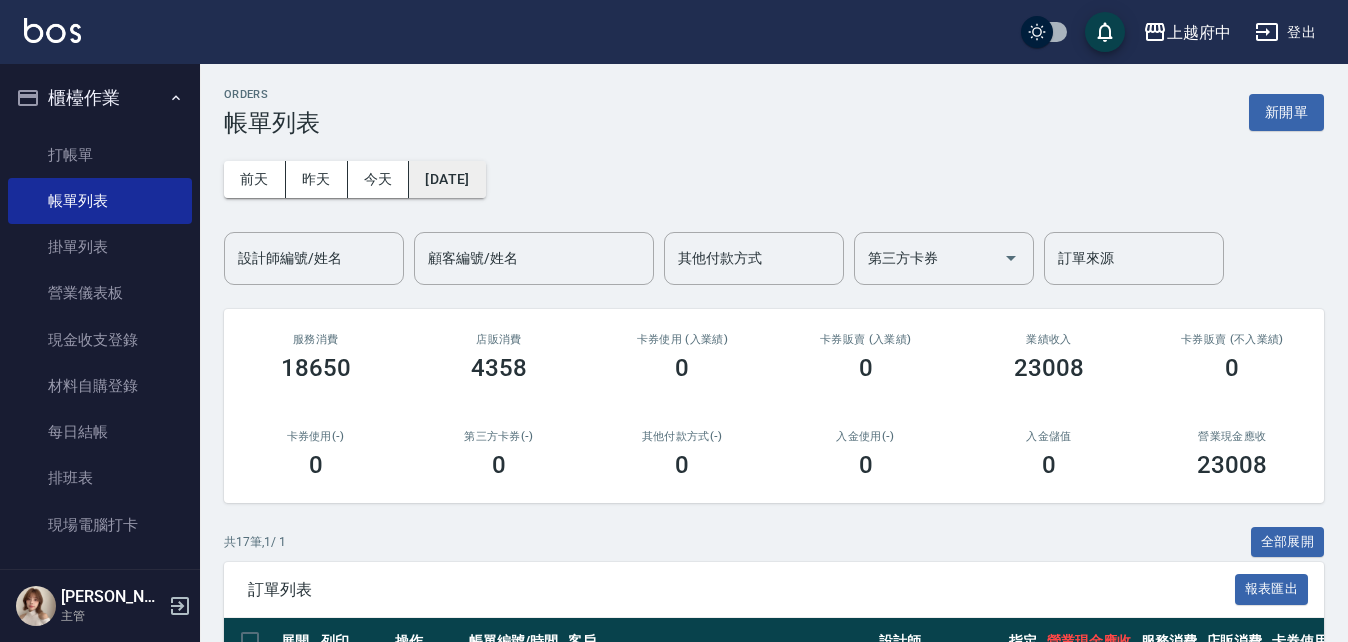 click on "[DATE]" at bounding box center (447, 179) 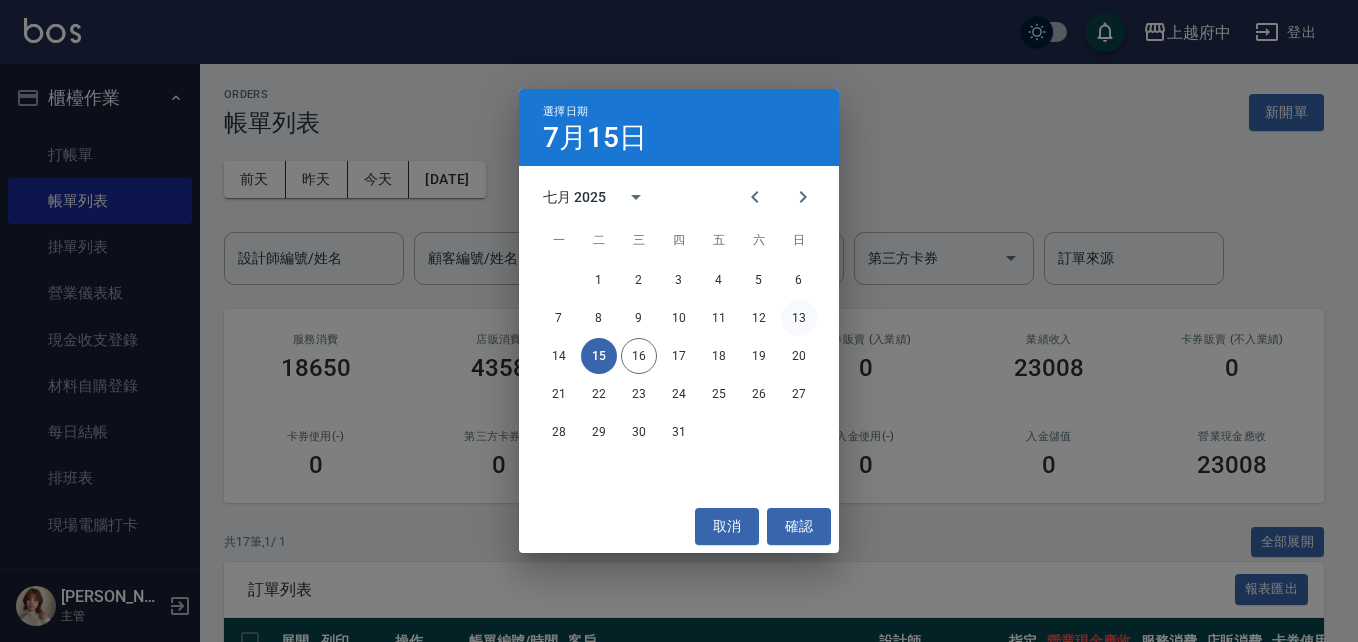 click on "13" at bounding box center (799, 318) 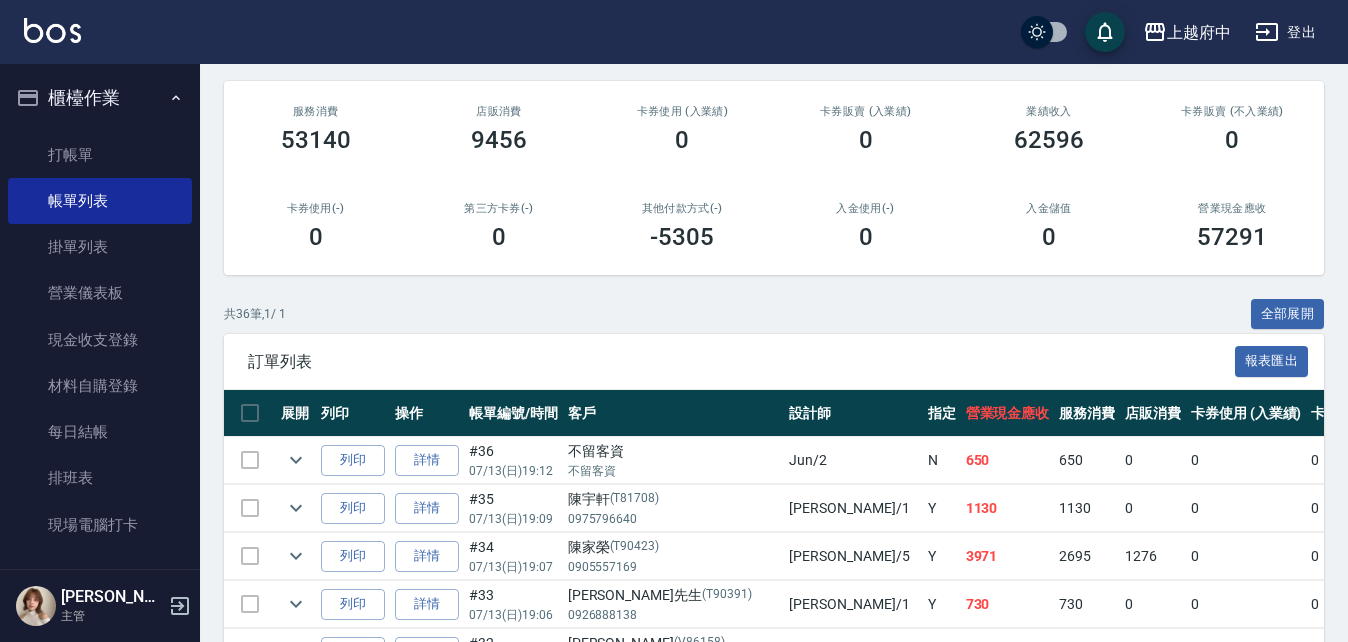 scroll, scrollTop: 44, scrollLeft: 0, axis: vertical 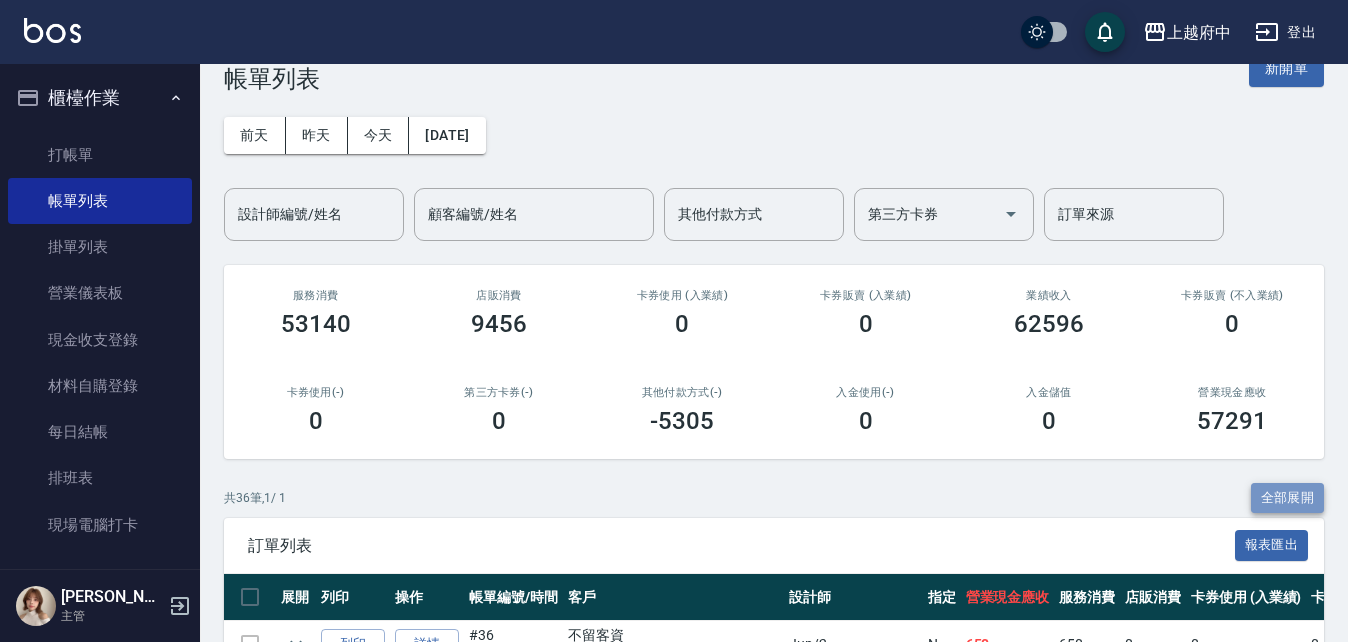 click on "全部展開" at bounding box center [1288, 498] 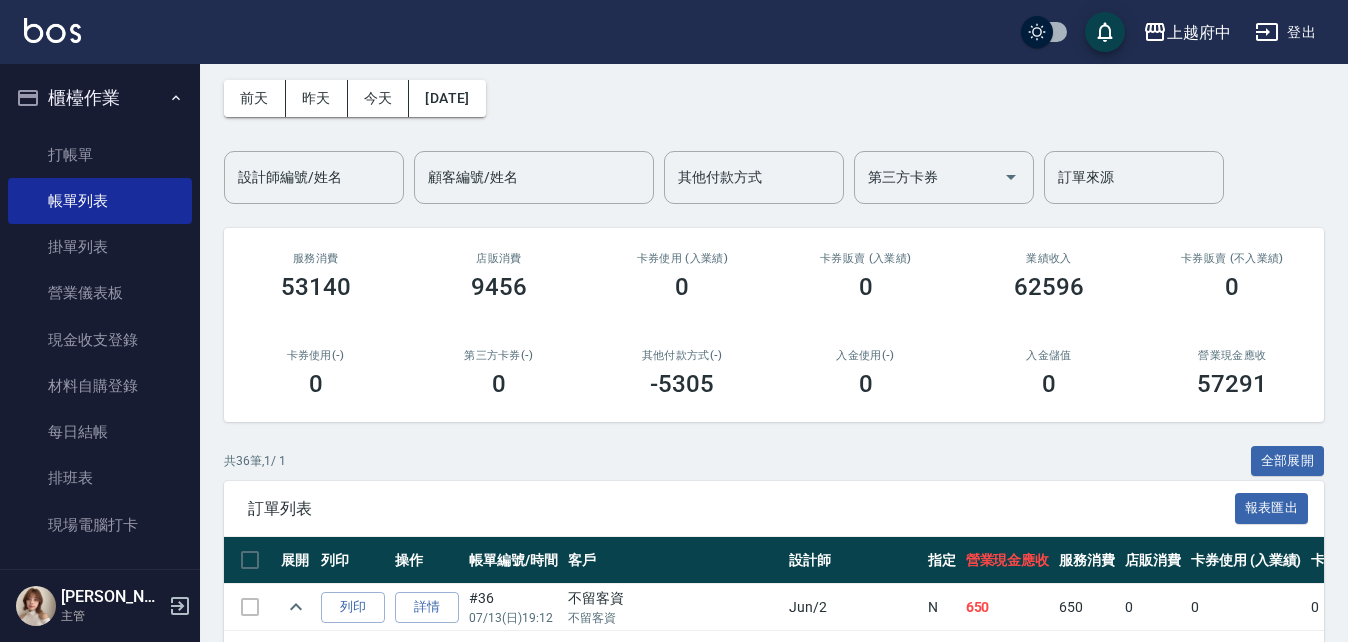 scroll, scrollTop: 0, scrollLeft: 0, axis: both 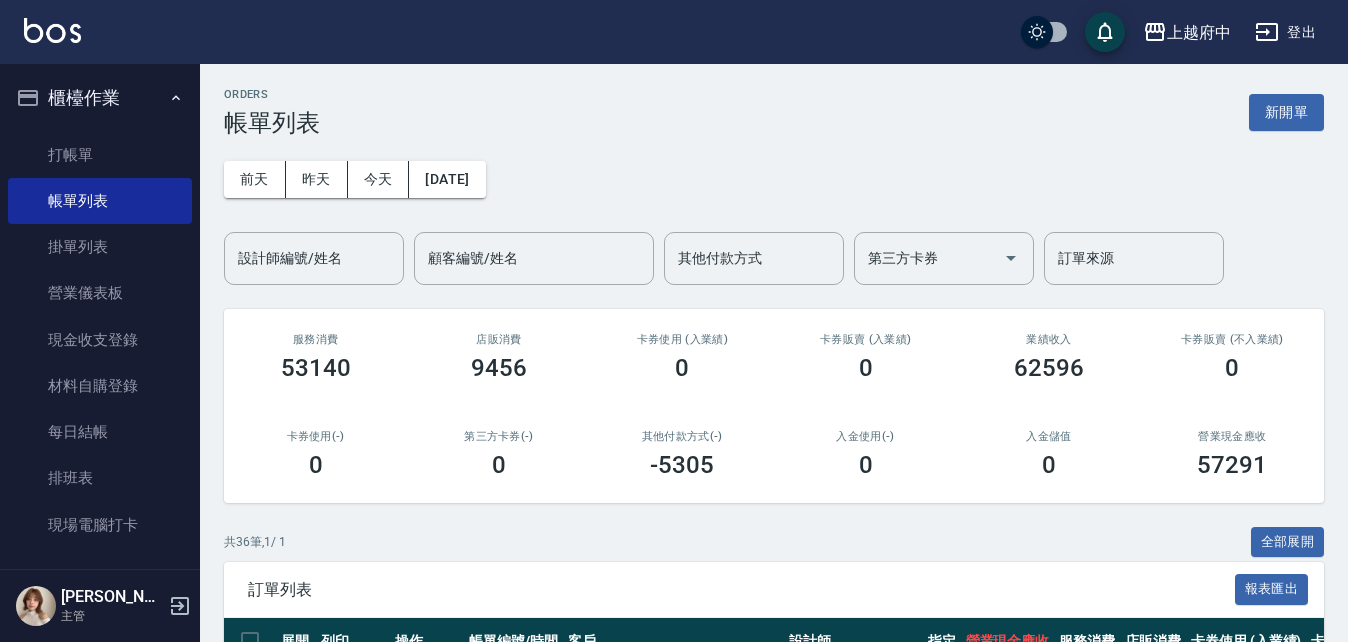 click on "前天 昨天 今天 2025/07/13 設計師編號/姓名 設計師編號/姓名 顧客編號/姓名 顧客編號/姓名 其他付款方式 其他付款方式 第三方卡券 第三方卡券 訂單來源 訂單來源" at bounding box center (774, 211) 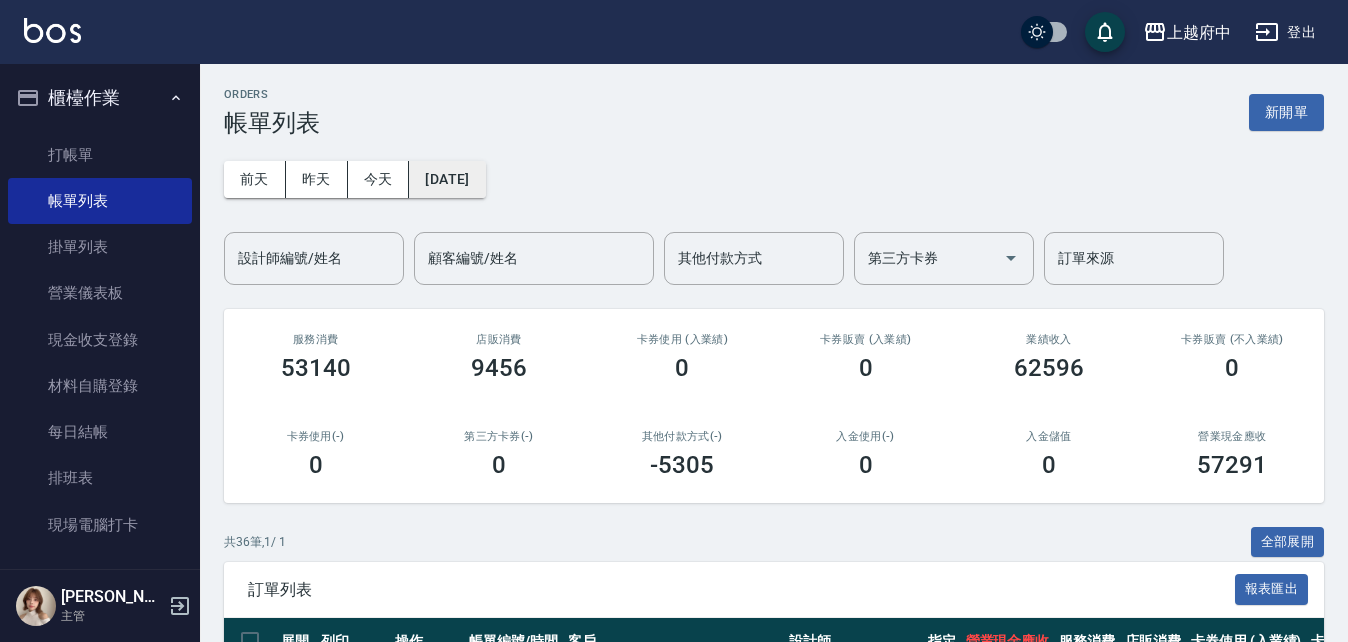 click on "[DATE]" at bounding box center (447, 179) 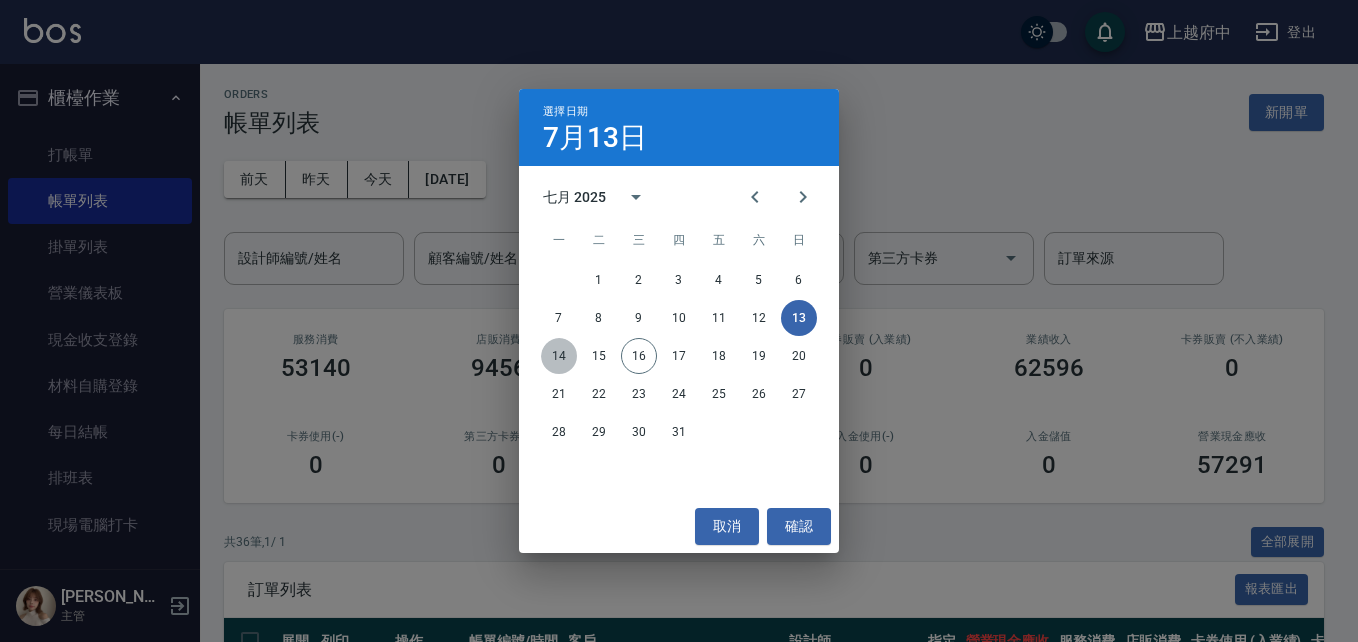 click on "14" at bounding box center (559, 356) 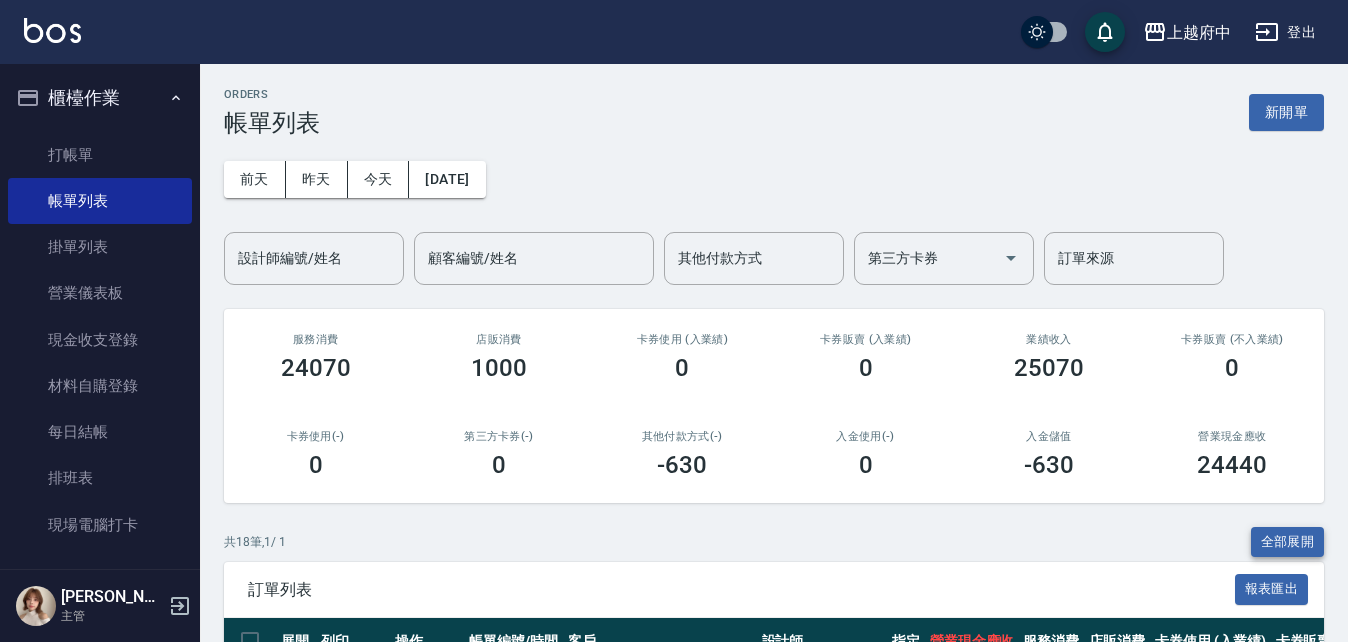 click on "全部展開" at bounding box center (1288, 542) 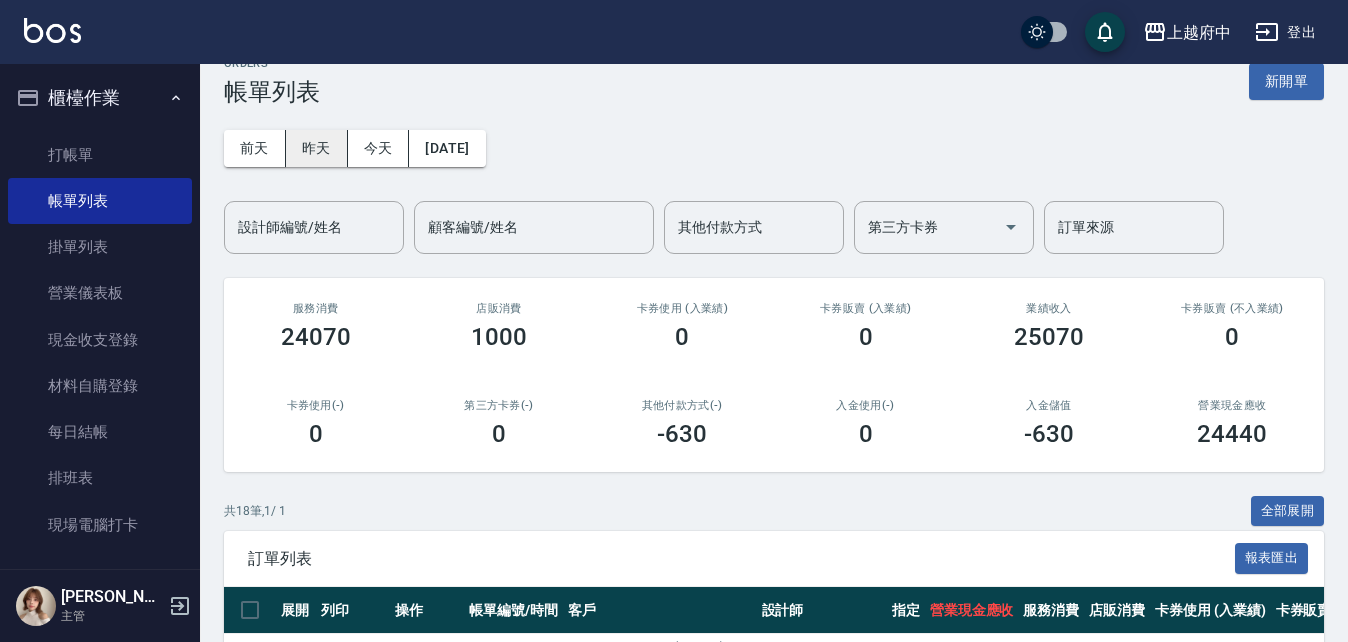 scroll, scrollTop: 0, scrollLeft: 0, axis: both 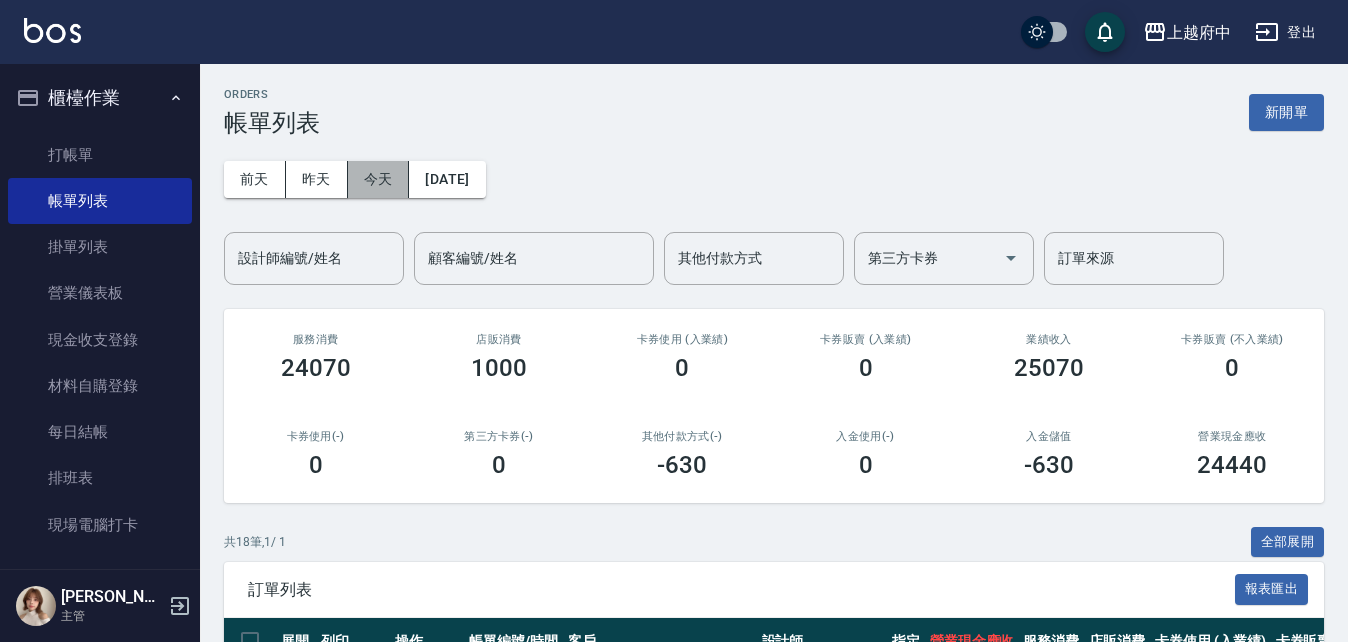 click on "今天" at bounding box center [379, 179] 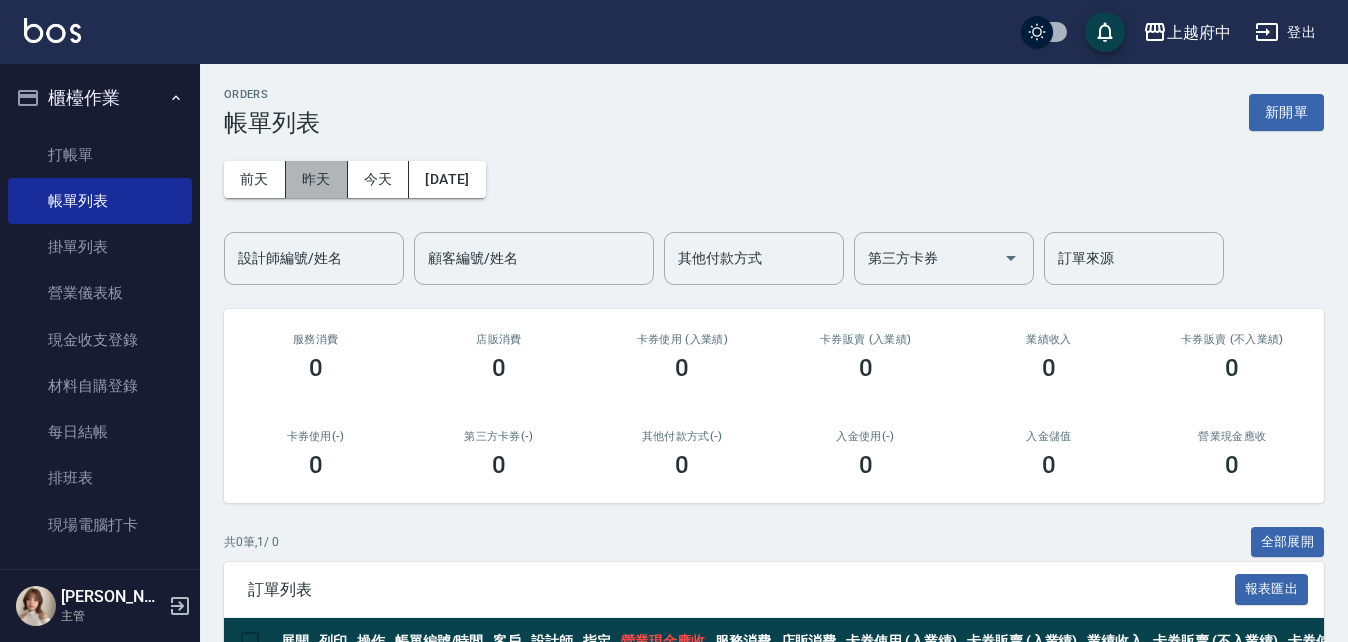 click on "昨天" at bounding box center [317, 179] 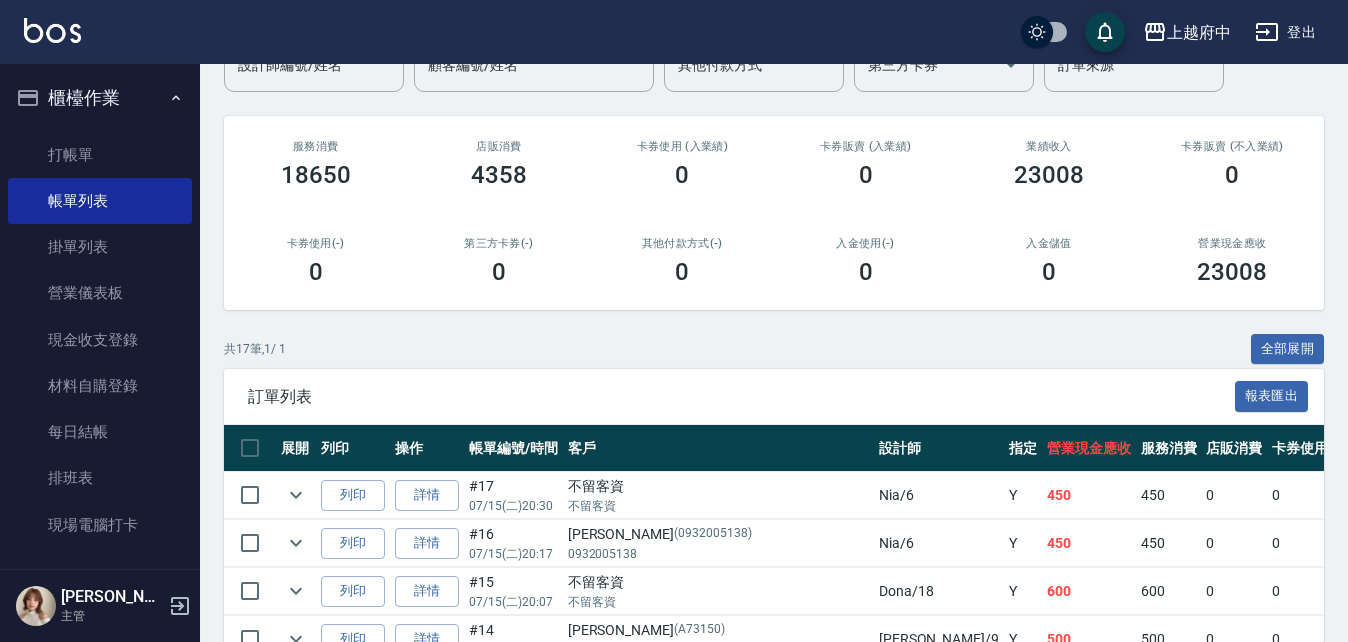 scroll, scrollTop: 0, scrollLeft: 0, axis: both 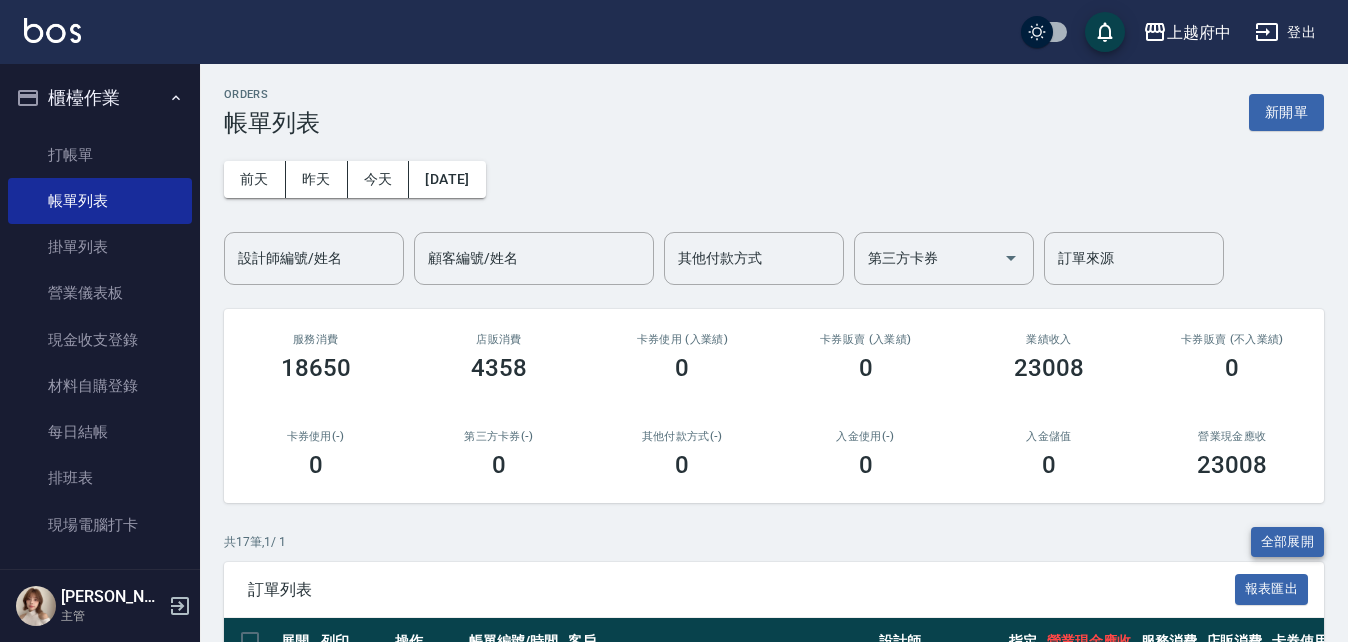 click on "全部展開" at bounding box center (1288, 542) 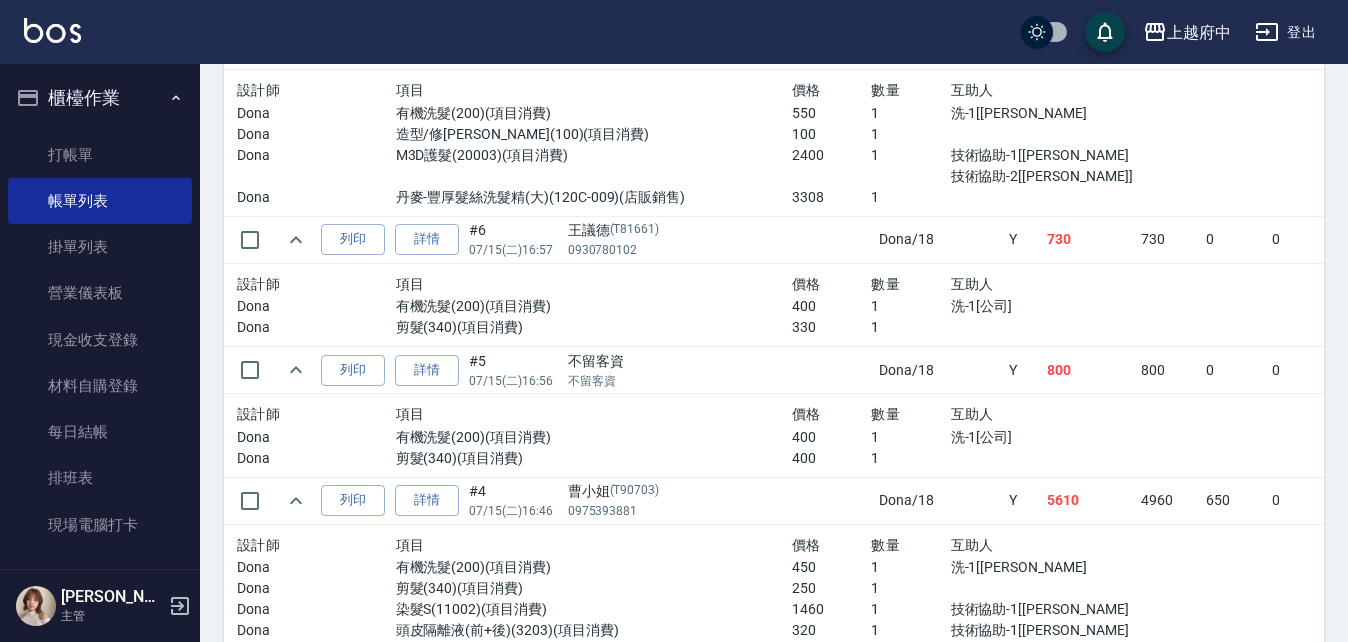 scroll, scrollTop: 1682, scrollLeft: 0, axis: vertical 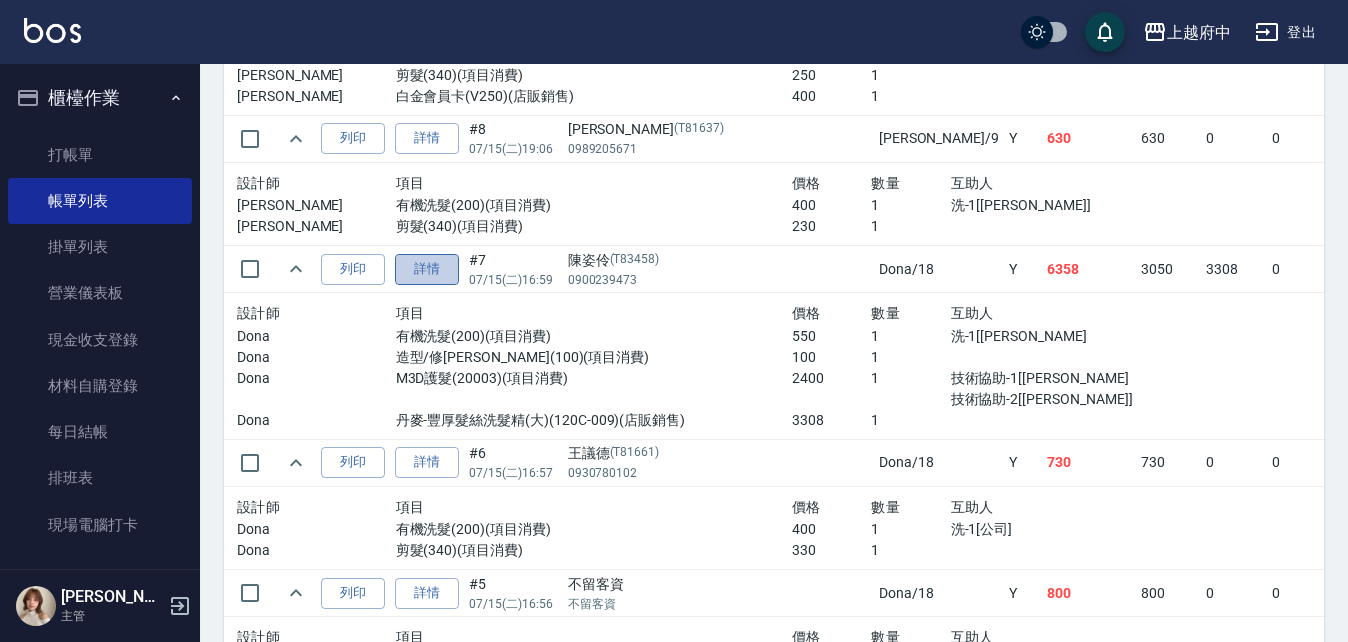 click on "詳情" at bounding box center [427, 269] 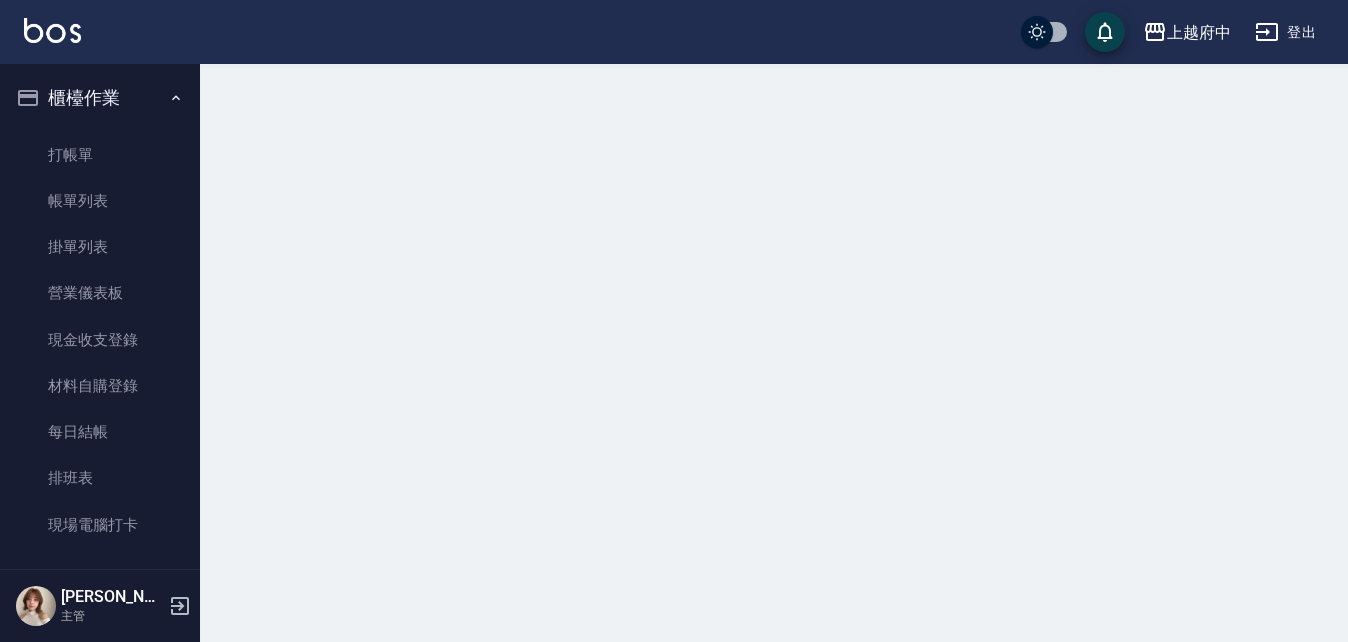 scroll, scrollTop: 0, scrollLeft: 0, axis: both 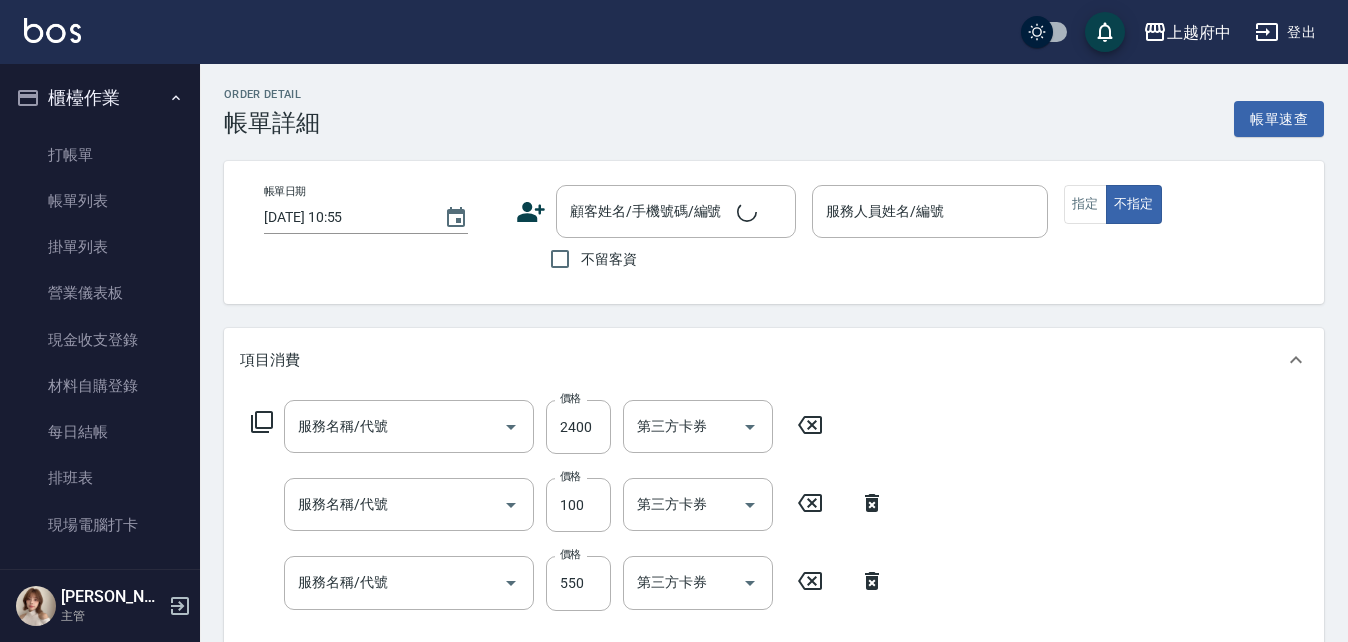 type on "丹麥-豐厚髮絲洗髮精(大)" 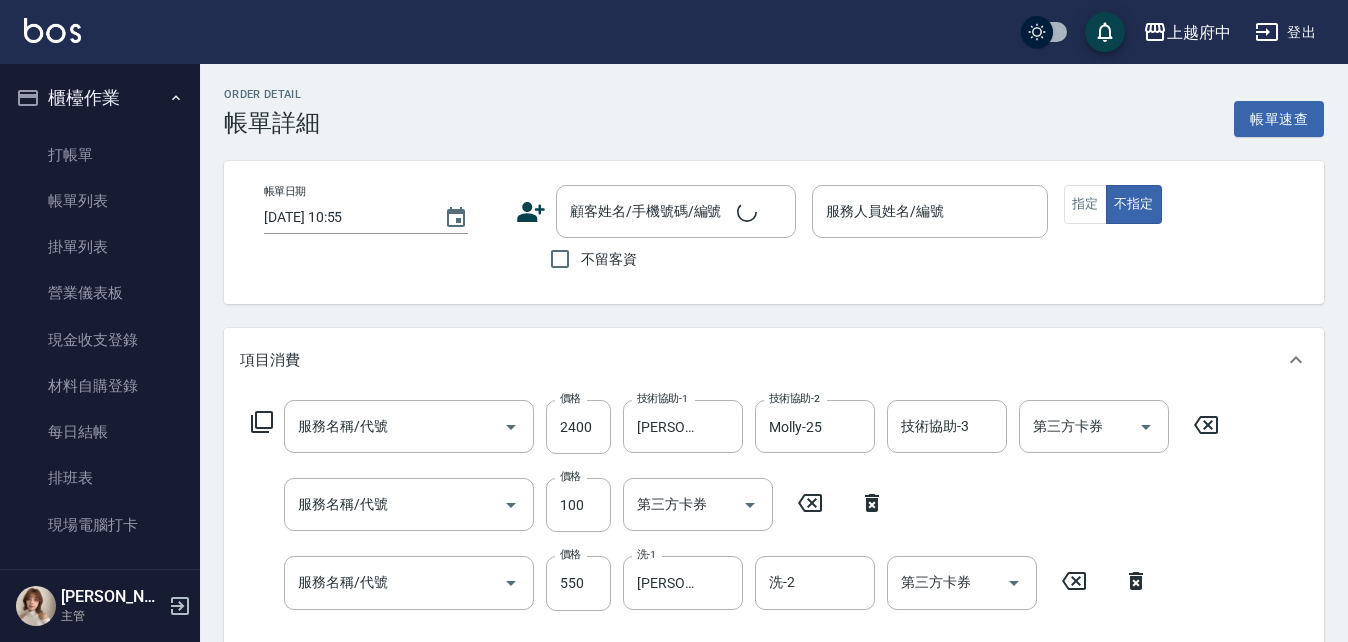 type on "M3D護髮(20003)" 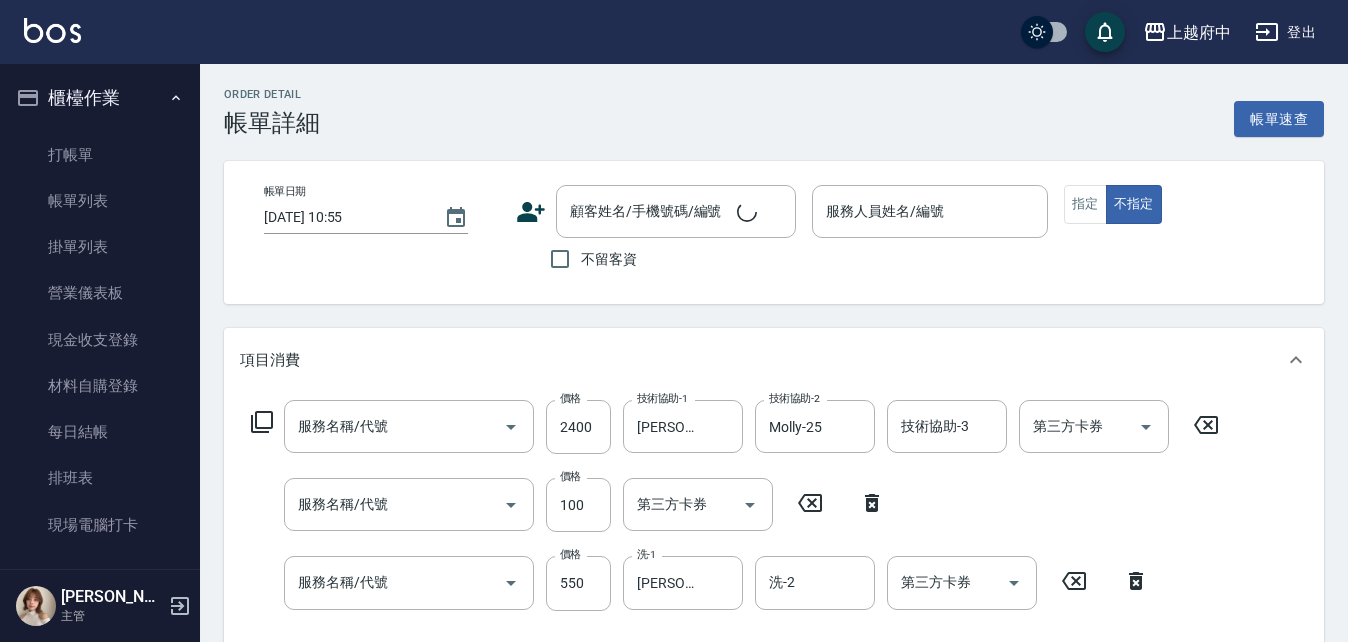 type on "造型/修劉海(100)" 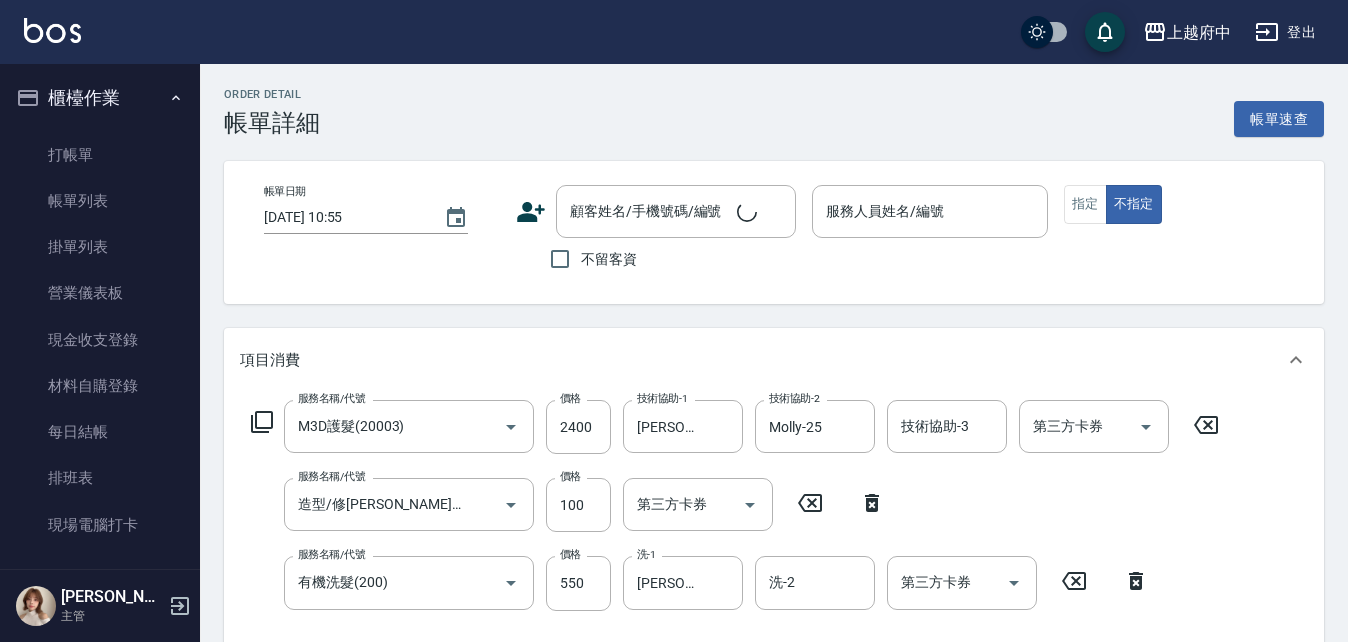 type on "2025/07/15 16:59" 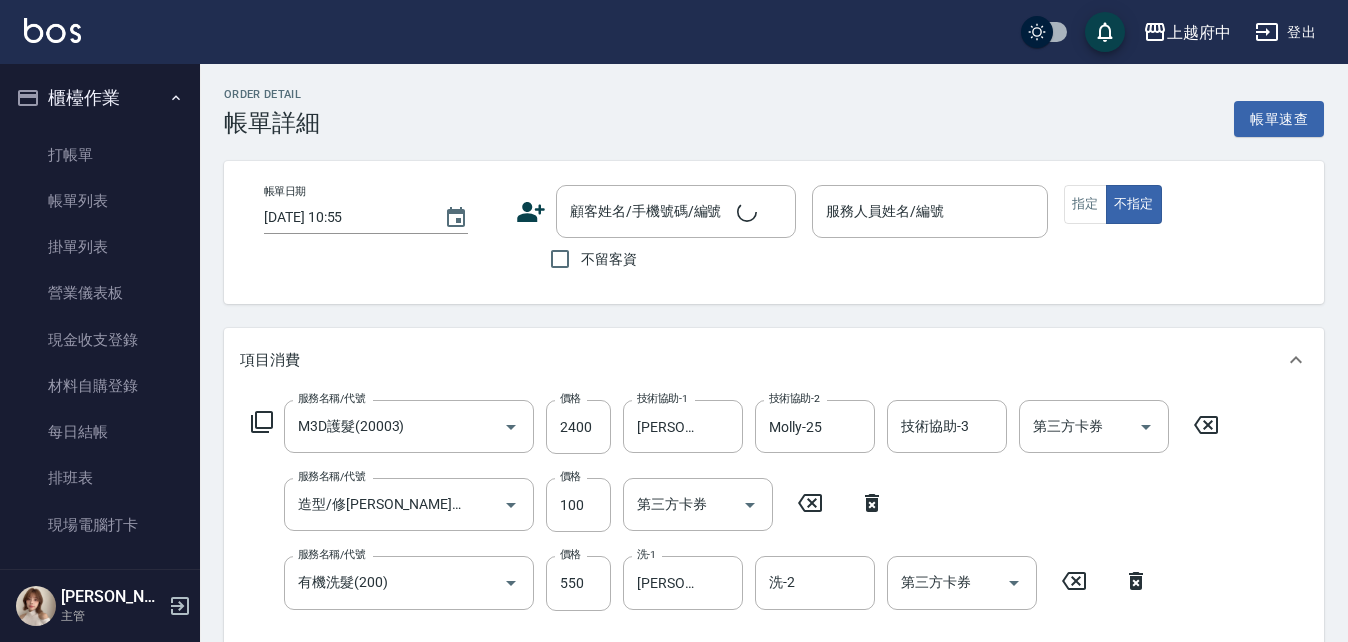 type on "Dona-18" 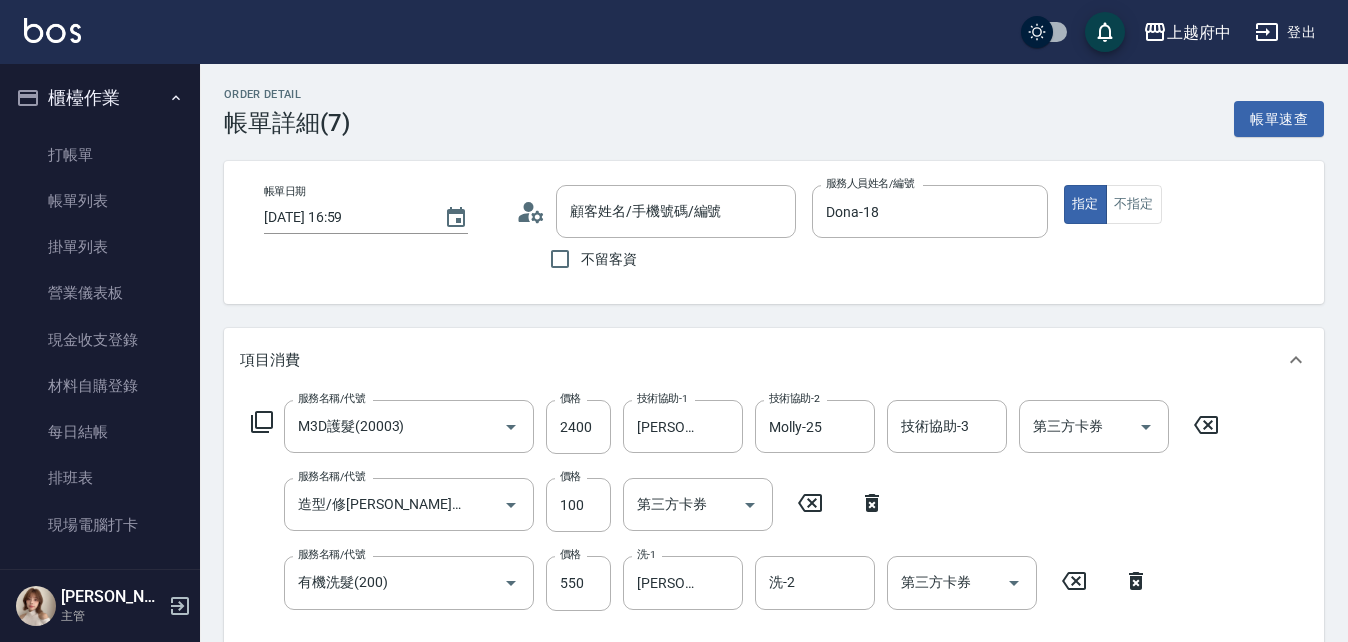 type on "陳姿伶/0900239473/T83458" 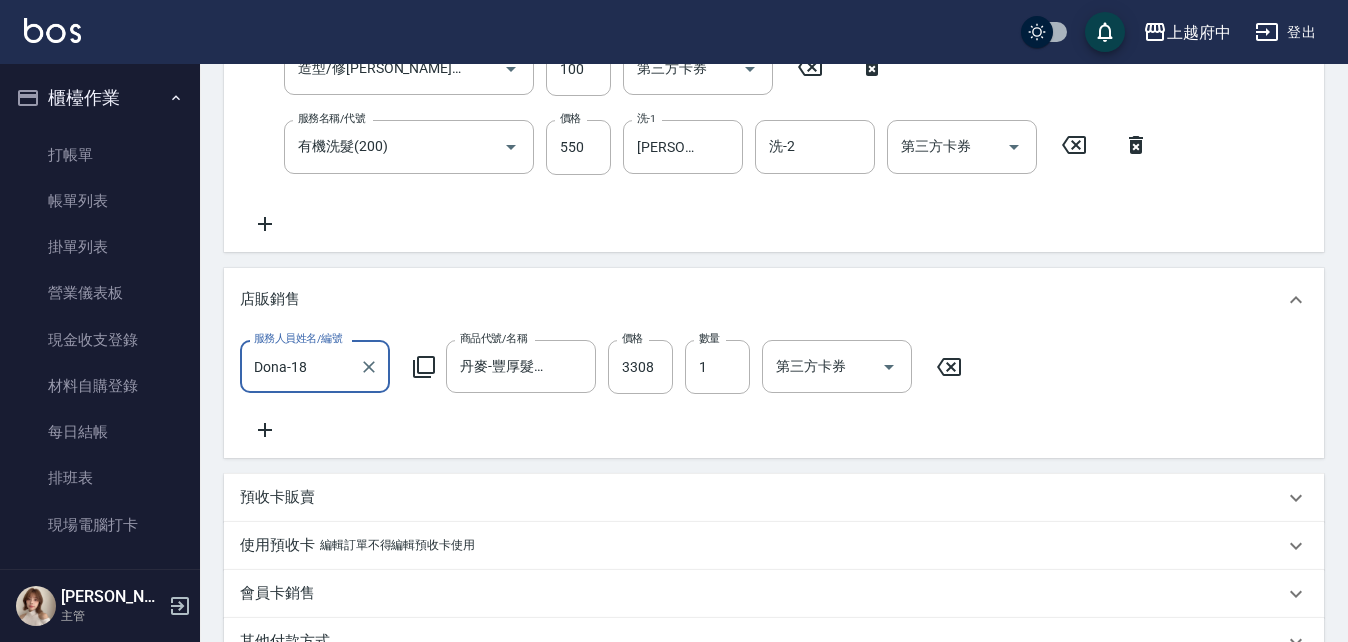 scroll, scrollTop: 500, scrollLeft: 0, axis: vertical 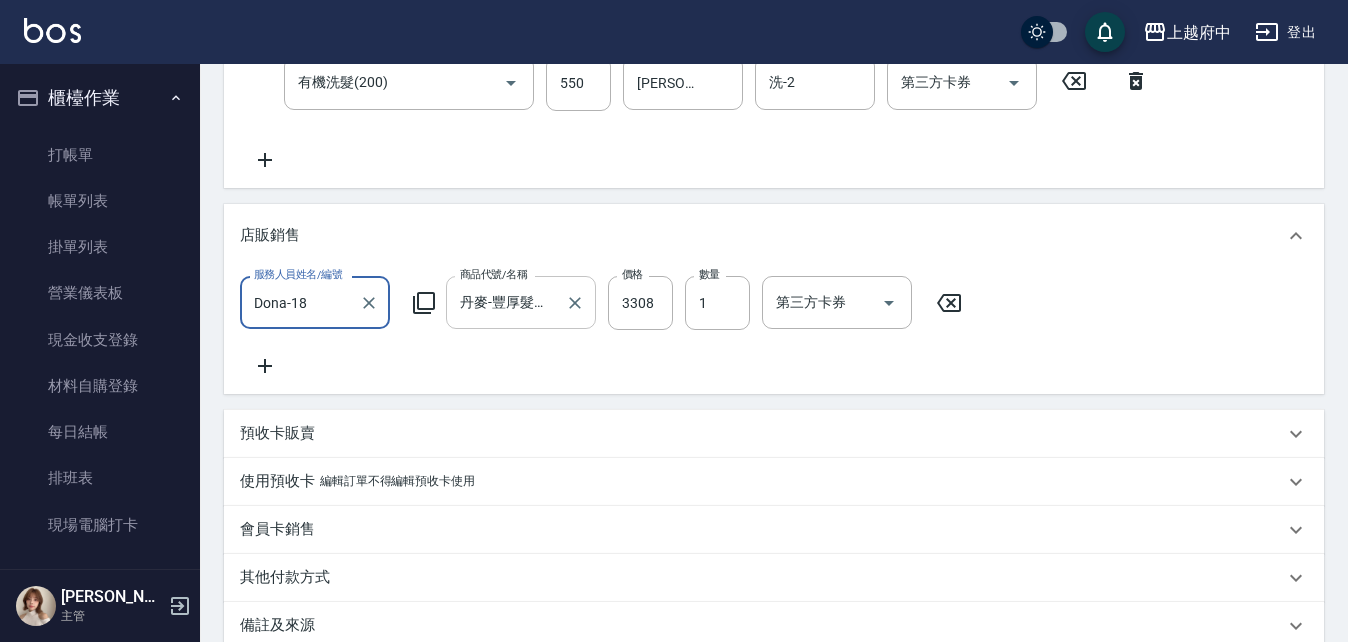 click on "丹麥-豐厚髮絲洗髮精(大)" at bounding box center (506, 302) 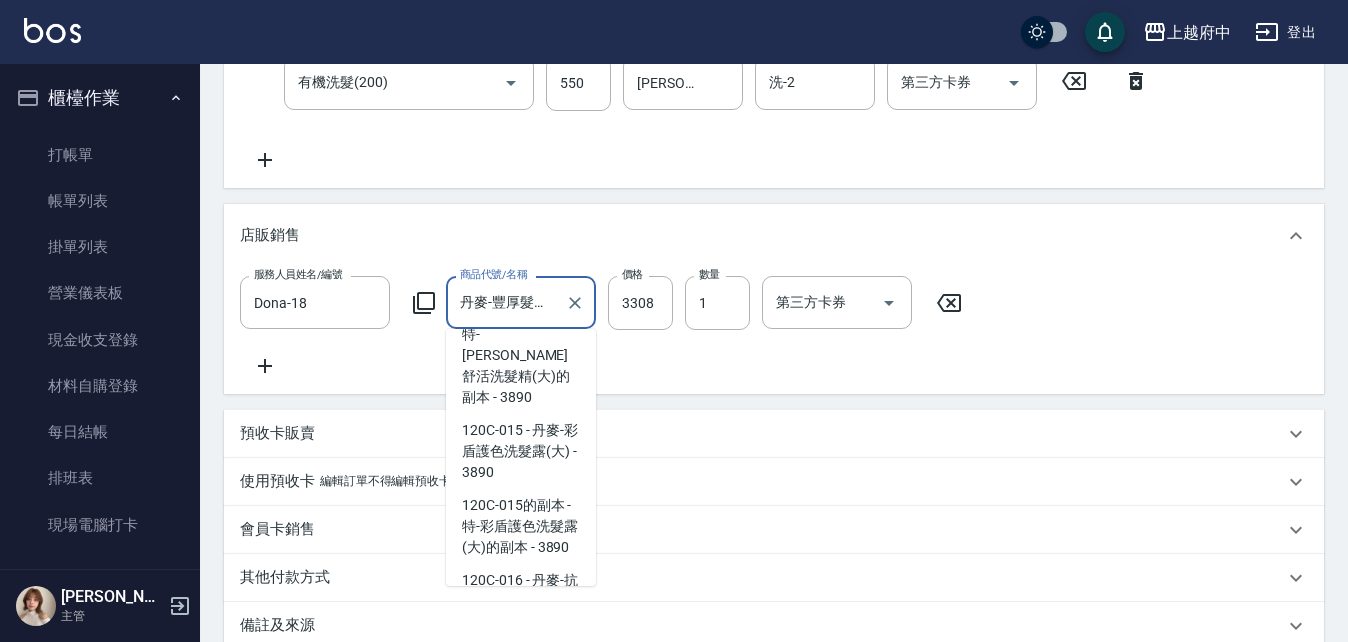 scroll, scrollTop: 14828, scrollLeft: 0, axis: vertical 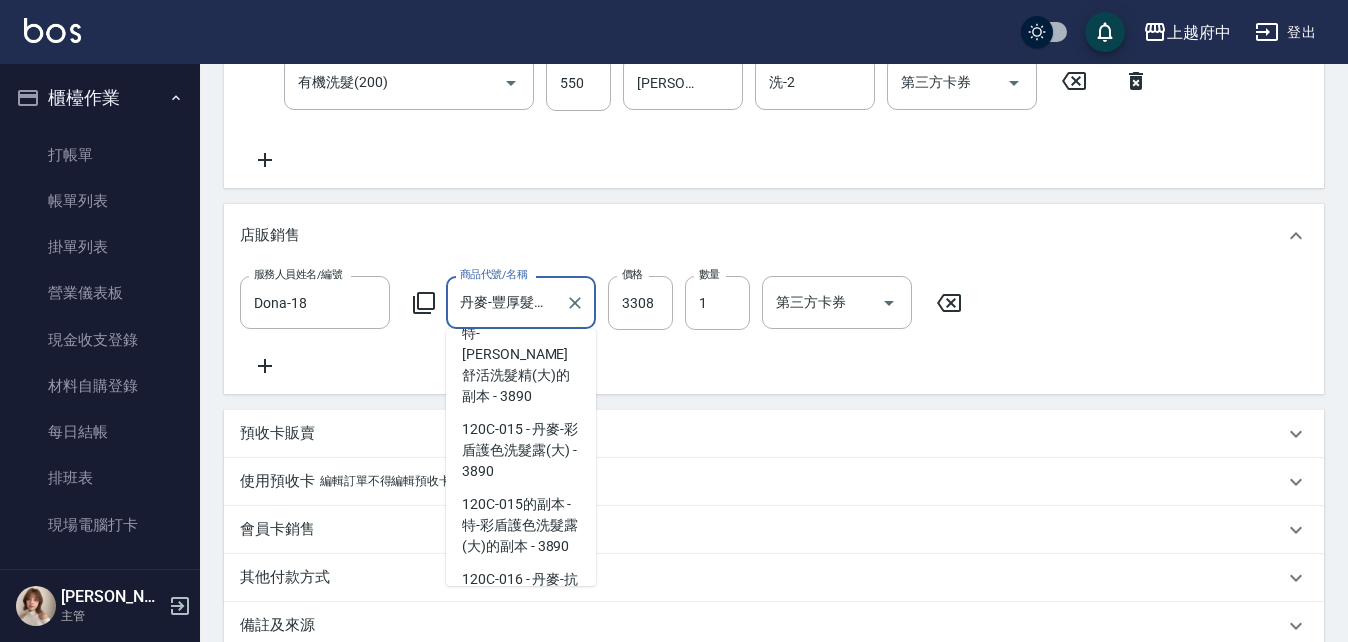 click on "120C-013的副本 - 特-豐厚髮絲洗髮精(大)的副本 - 3850" at bounding box center [521, 162] 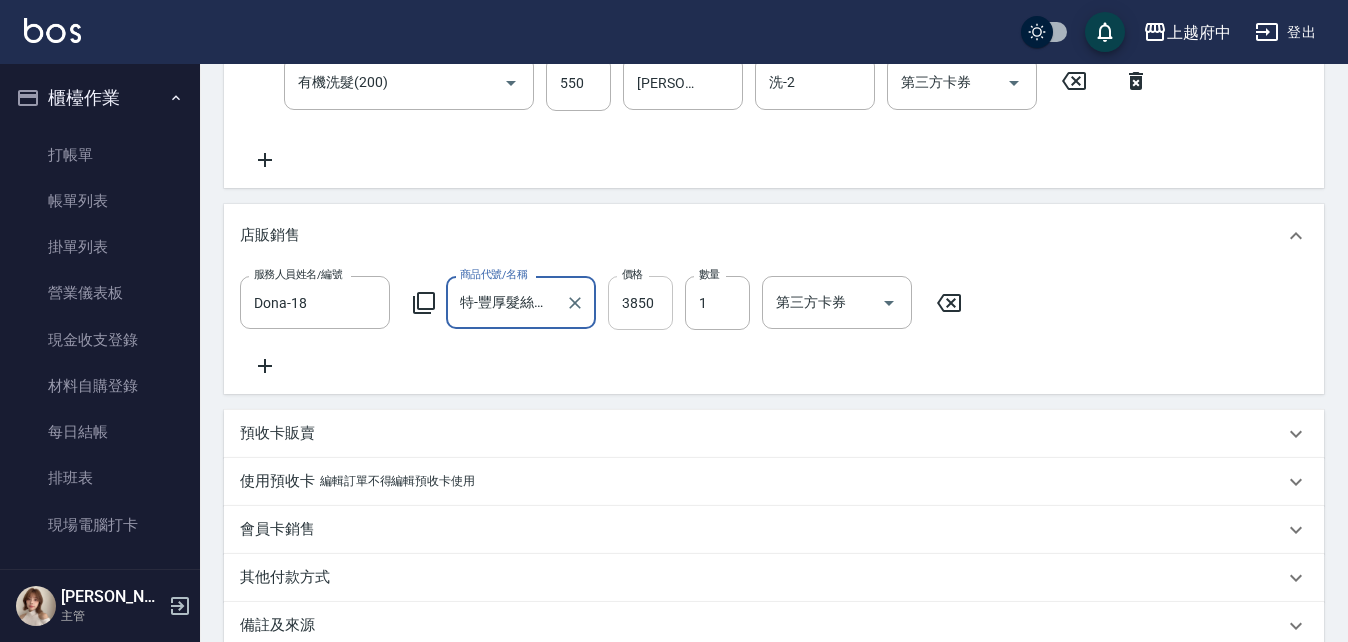 click on "3850" at bounding box center (640, 303) 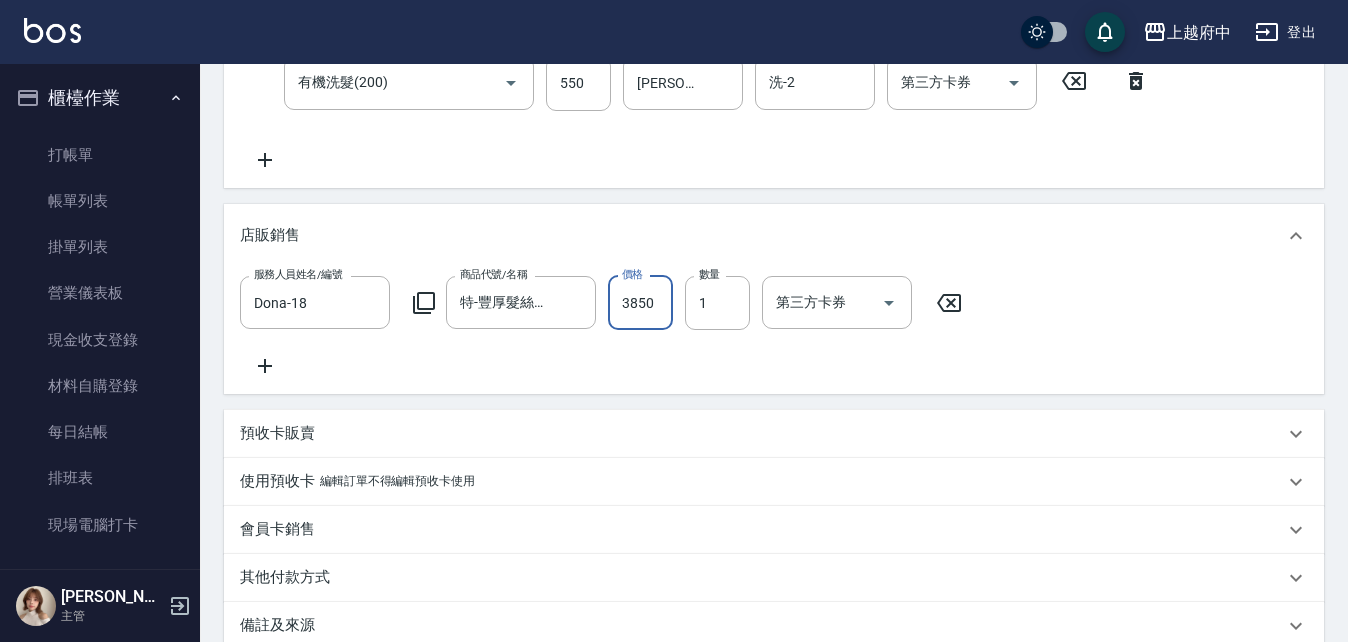click on "3850" at bounding box center (640, 303) 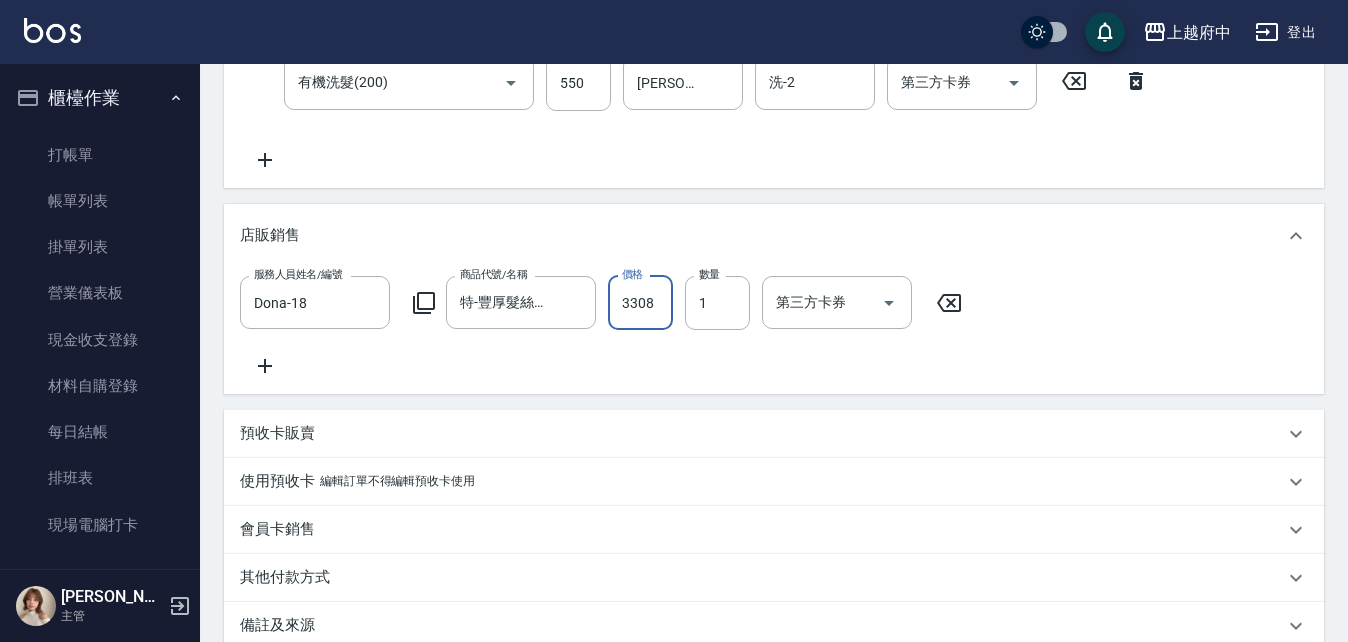 type on "3308" 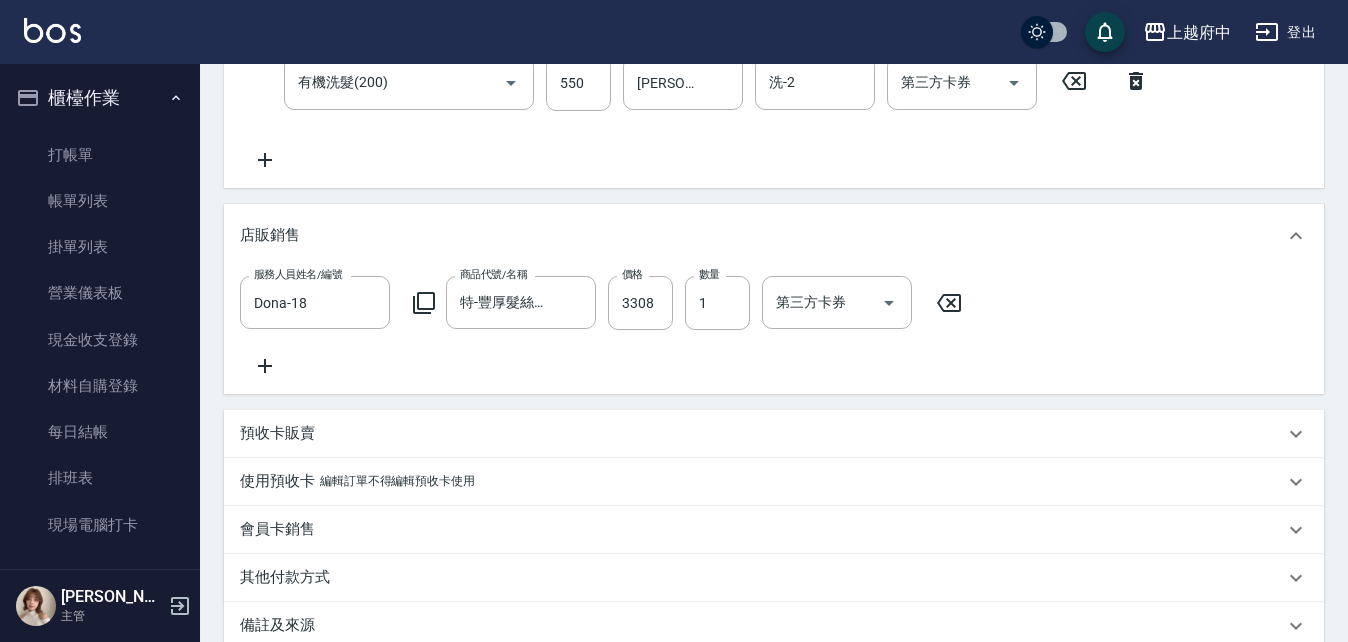 click on "項目消費 服務名稱/代號 M3D護髮(20003) 服務名稱/代號 價格 2400 價格 技術協助-1 李鎮宇-28 技術協助-1 技術協助-2 Molly-25 技術協助-2 技術協助-3 技術協助-3 第三方卡券 第三方卡券 服務名稱/代號 造型/修劉海(100) 服務名稱/代號 價格 100 價格 第三方卡券 第三方卡券 服務名稱/代號 有機洗髮(200) 服務名稱/代號 價格 550 價格 洗-1 李鎮宇-28 洗-1 洗-2 洗-2 第三方卡券 第三方卡券 店販銷售 服務人員姓名/編號 Dona-18 服務人員姓名/編號 商品代號/名稱 特-豐厚髮絲洗髮精(大)的副本 商品代號/名稱 價格 3308 價格 數量 1 數量 第三方卡券 第三方卡券 預收卡販賣 卡券名稱/代號 卡券名稱/代號 使用預收卡 編輯訂單不得編輯預收卡使用 卡券名稱/代號 卡券名稱/代號 會員卡銷售 服務人員姓名/編號 服務人員姓名/編號 會員卡名稱/代號 會員卡名稱/代號 其他付款方式 其他付款方式 備註 ​" at bounding box center [774, 239] 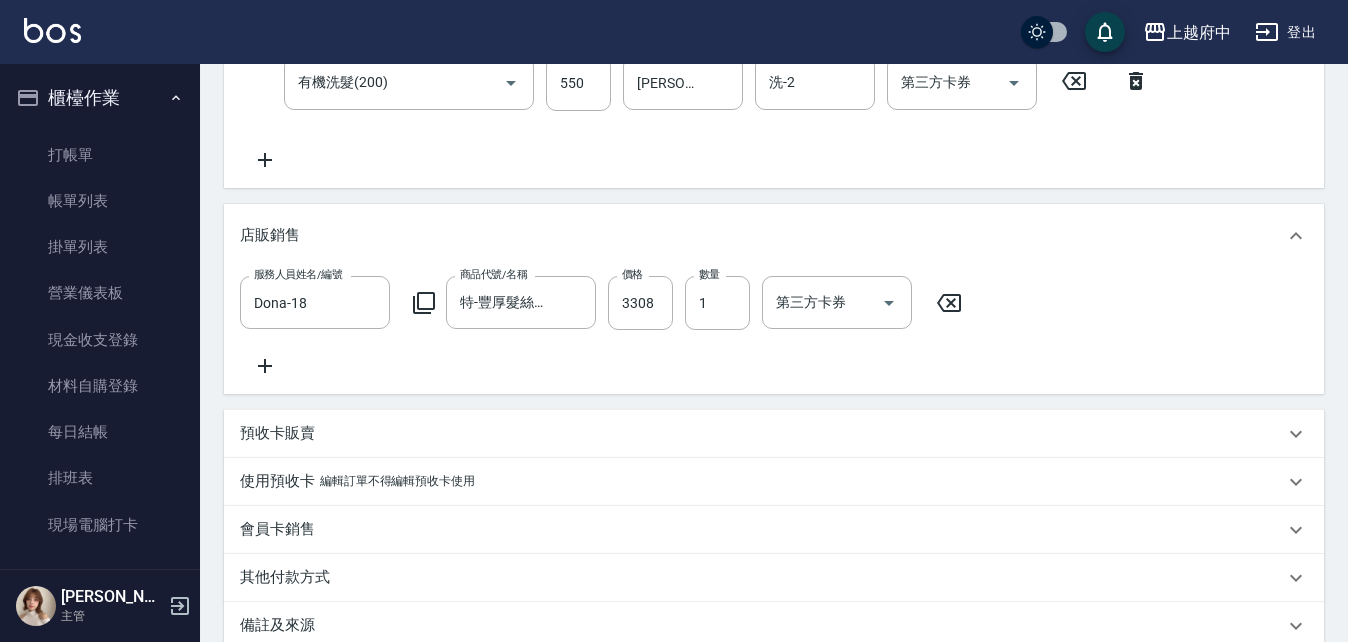 scroll, scrollTop: 739, scrollLeft: 0, axis: vertical 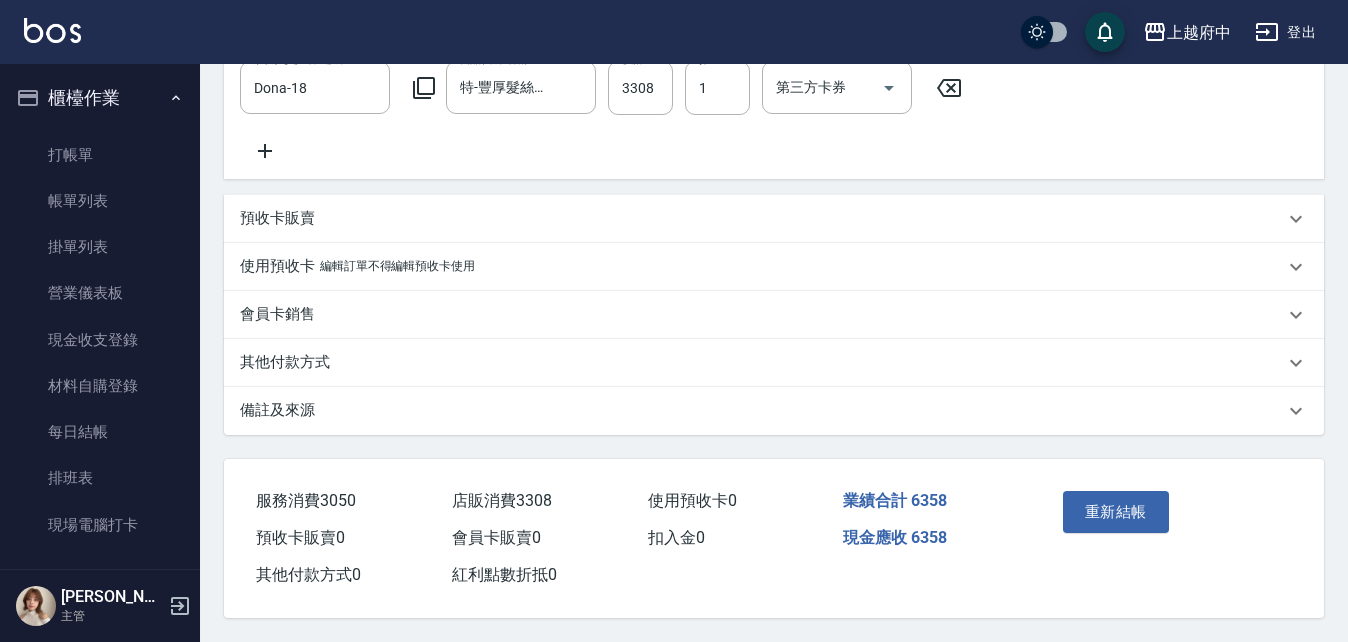 click on "重新結帳" at bounding box center [1116, 512] 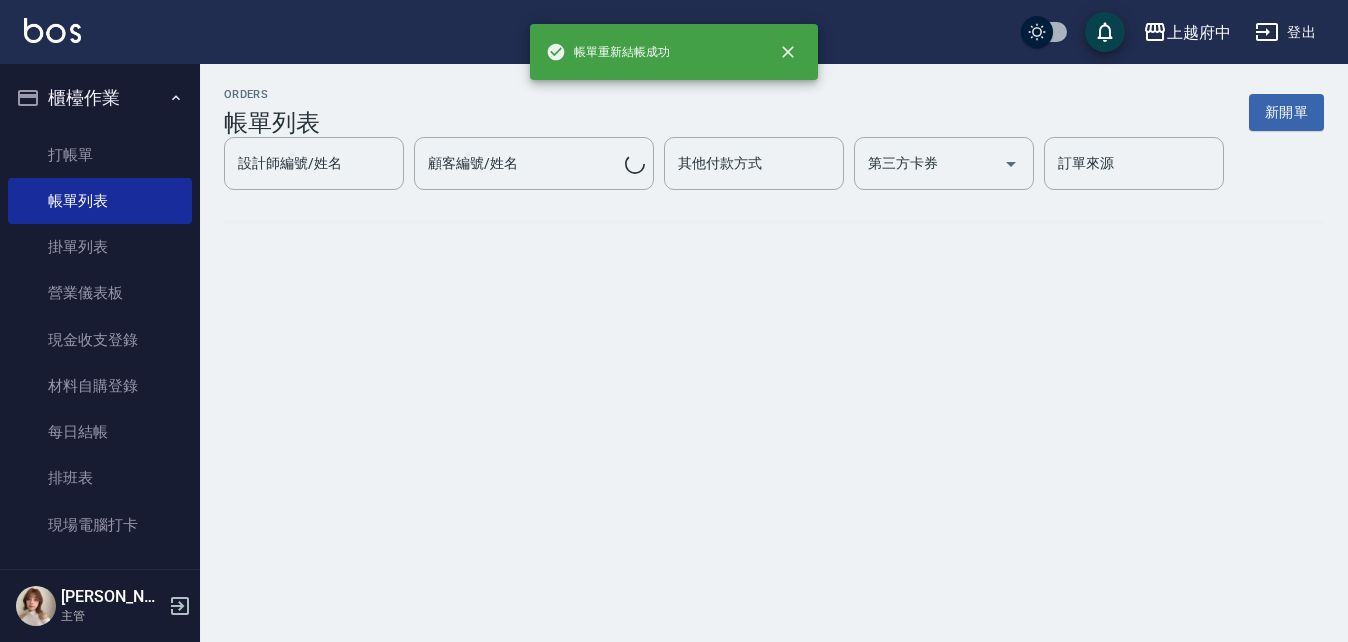 scroll, scrollTop: 0, scrollLeft: 0, axis: both 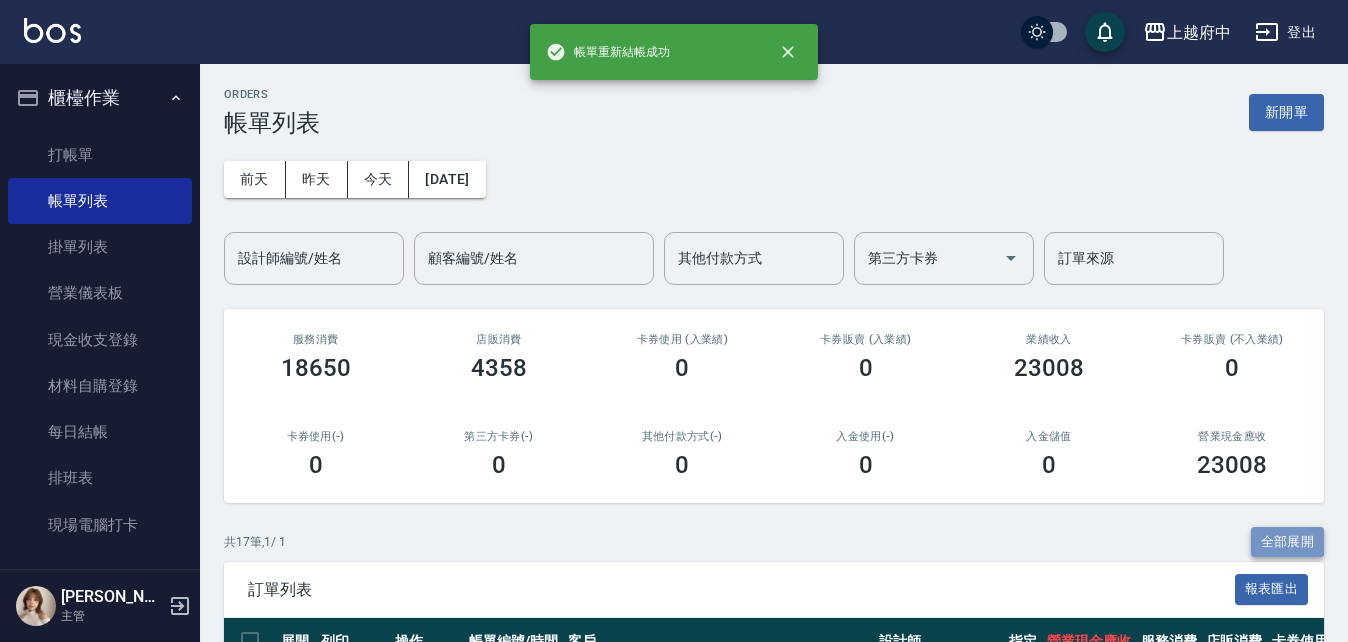 click on "全部展開" at bounding box center (1288, 542) 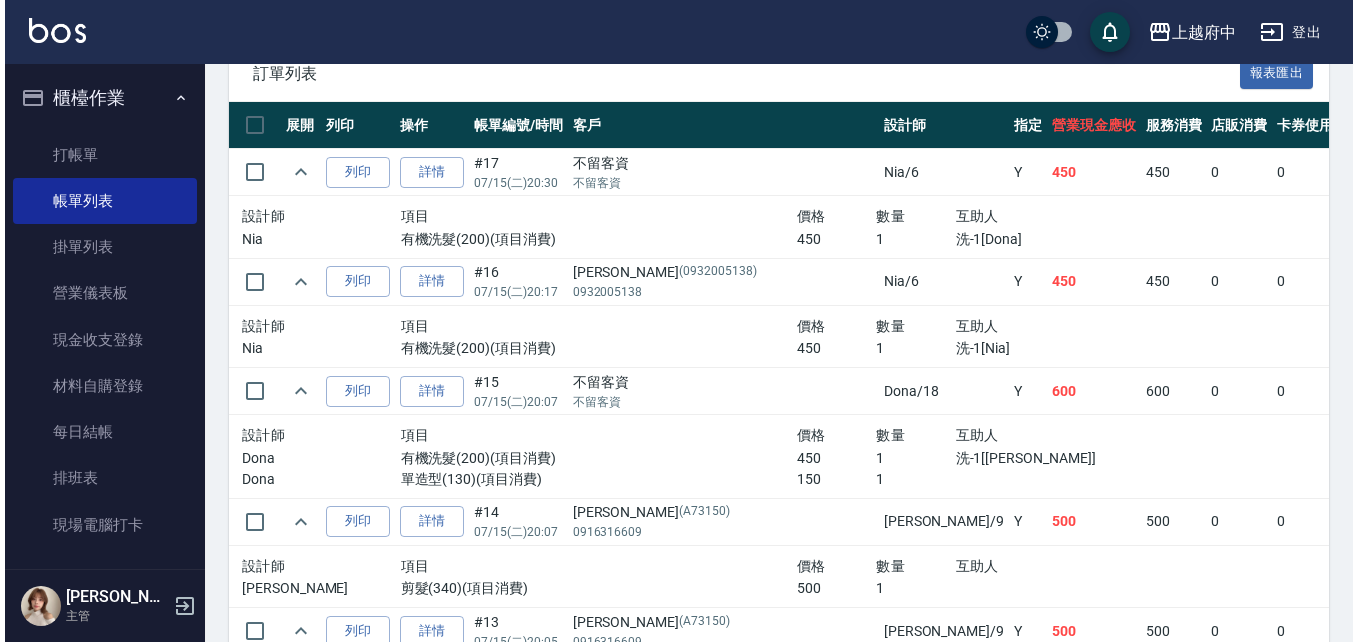 scroll, scrollTop: 482, scrollLeft: 0, axis: vertical 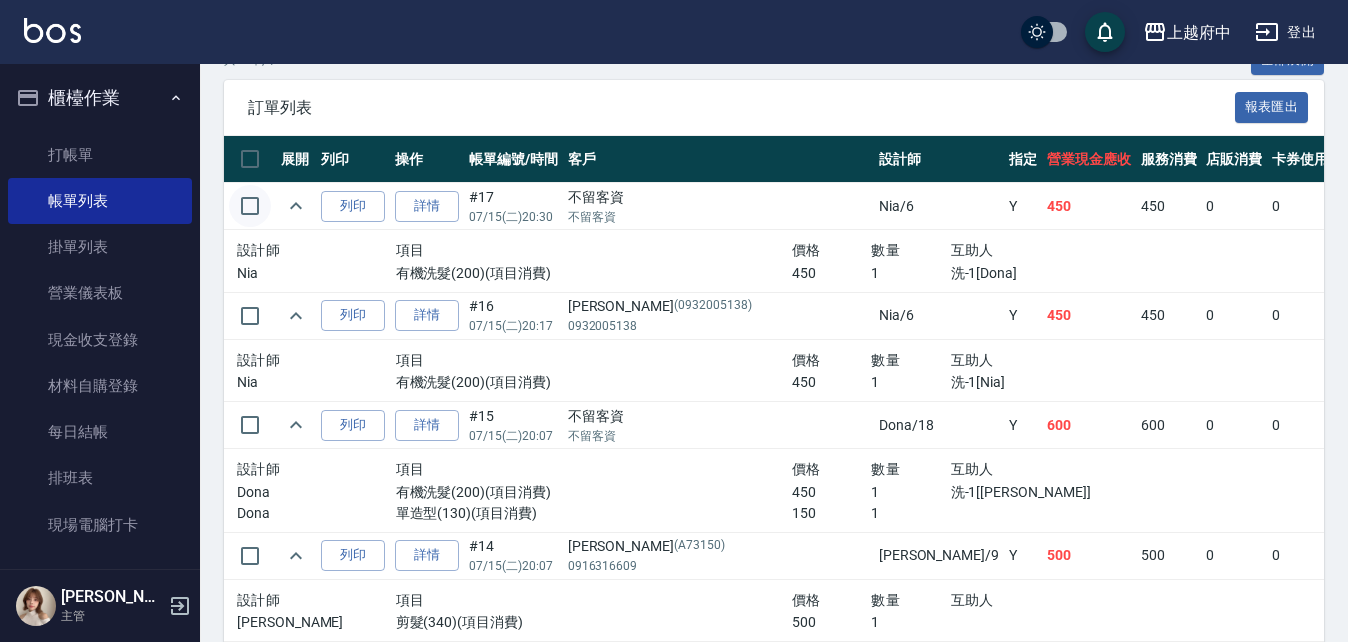 click at bounding box center (250, 206) 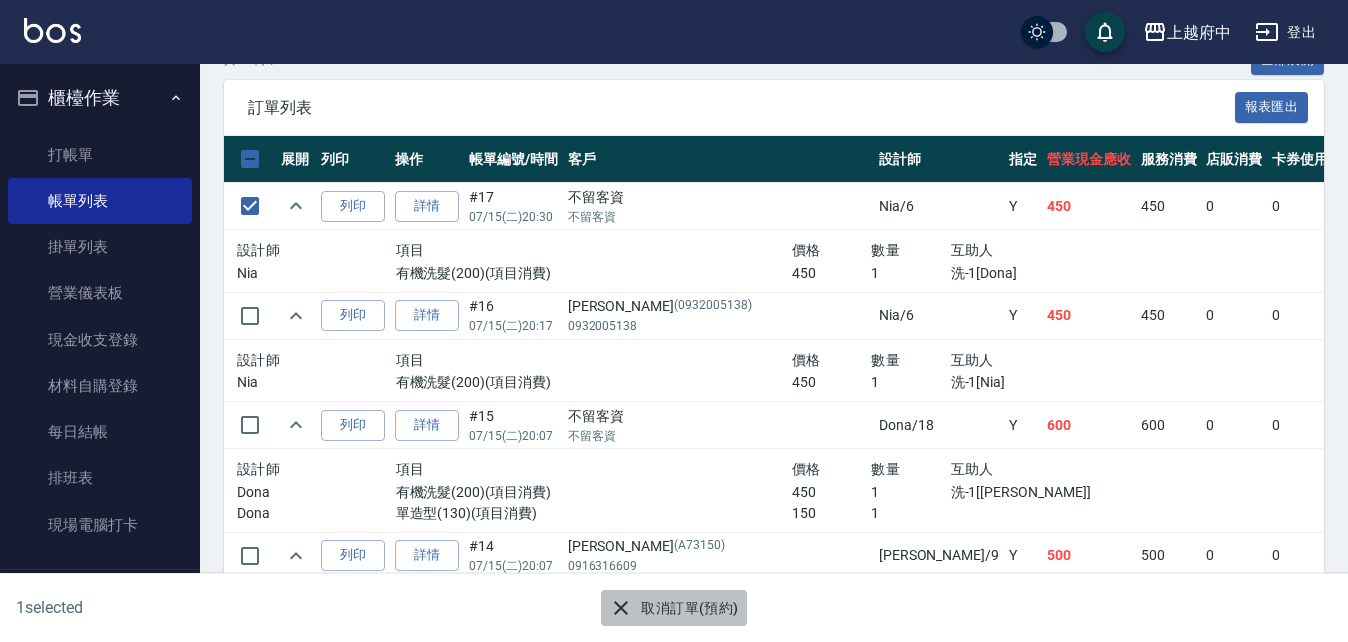 click on "取消訂單(預約)" at bounding box center [673, 608] 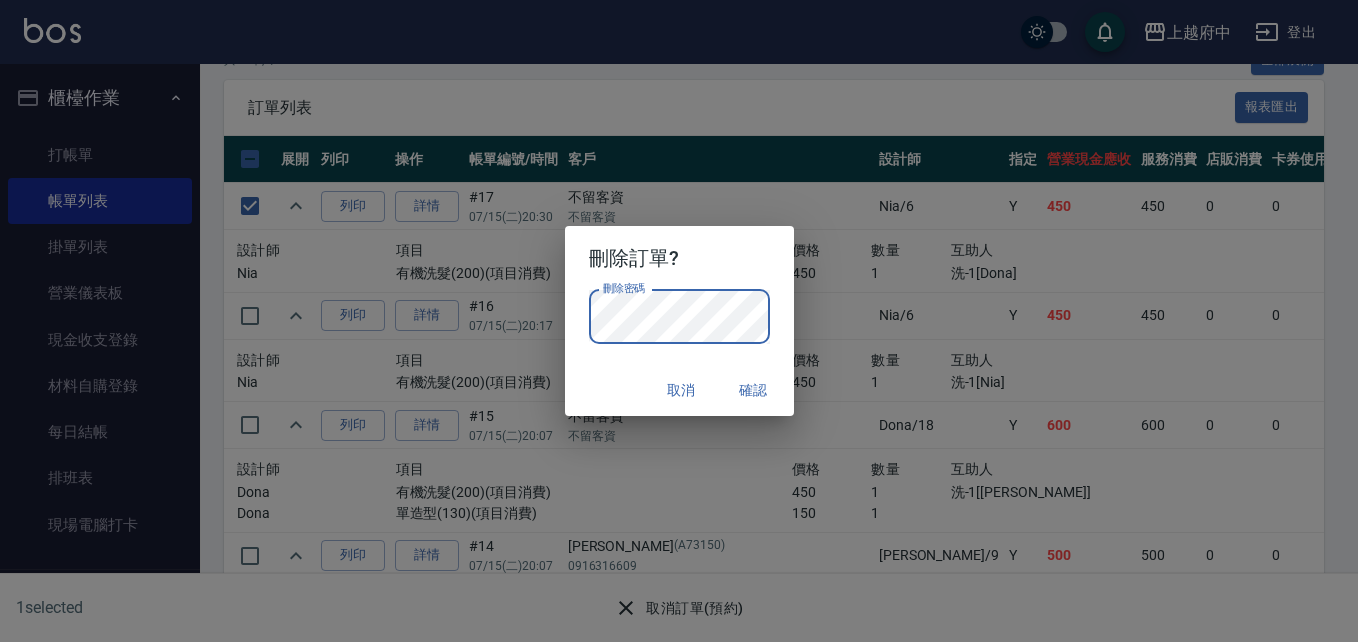 click on "確認" at bounding box center [754, 390] 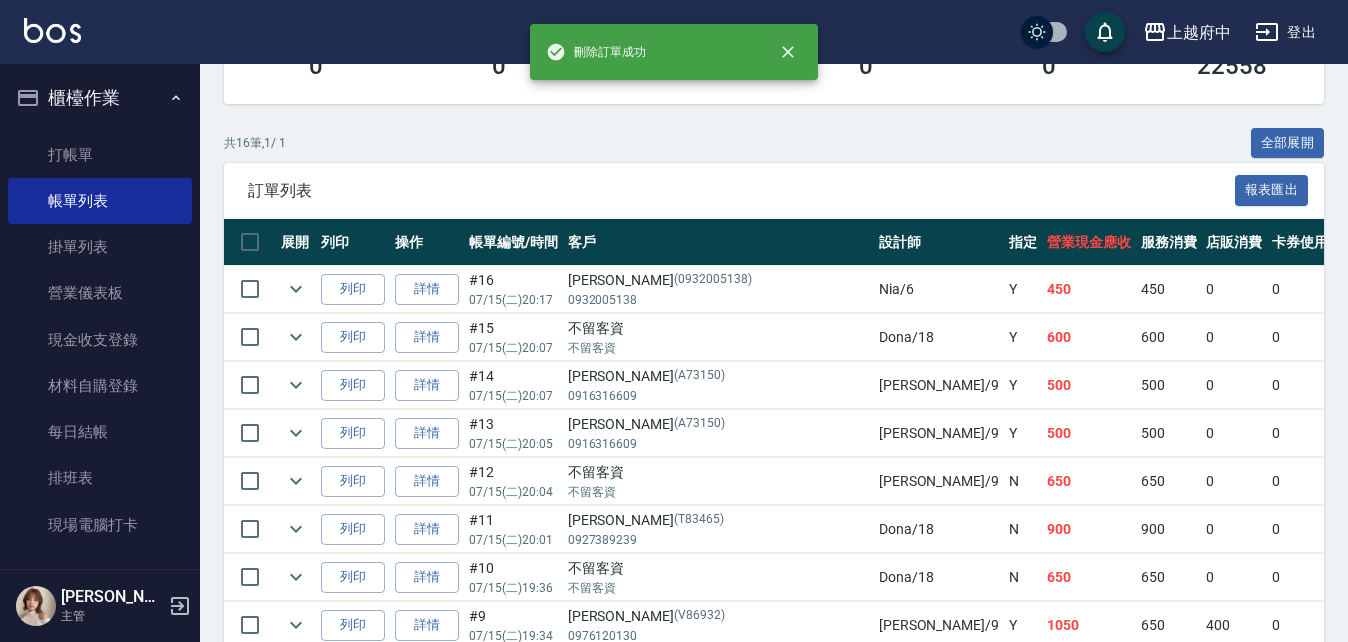 scroll, scrollTop: 400, scrollLeft: 0, axis: vertical 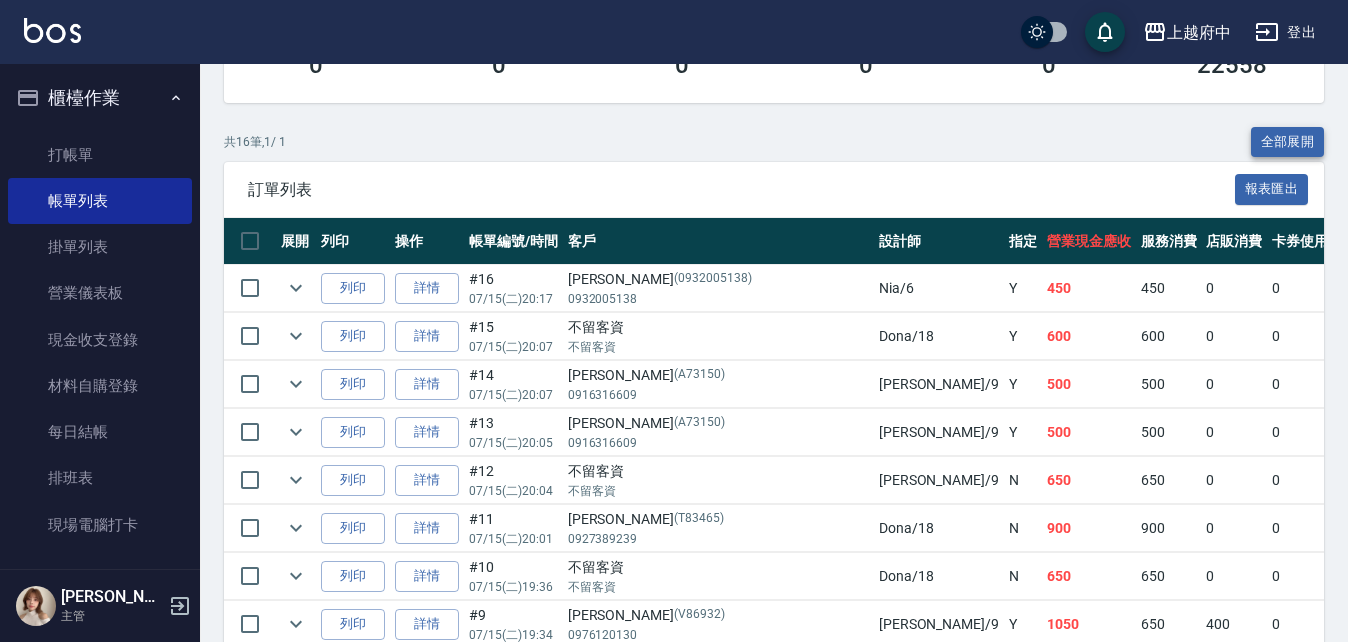 click on "全部展開" at bounding box center [1288, 142] 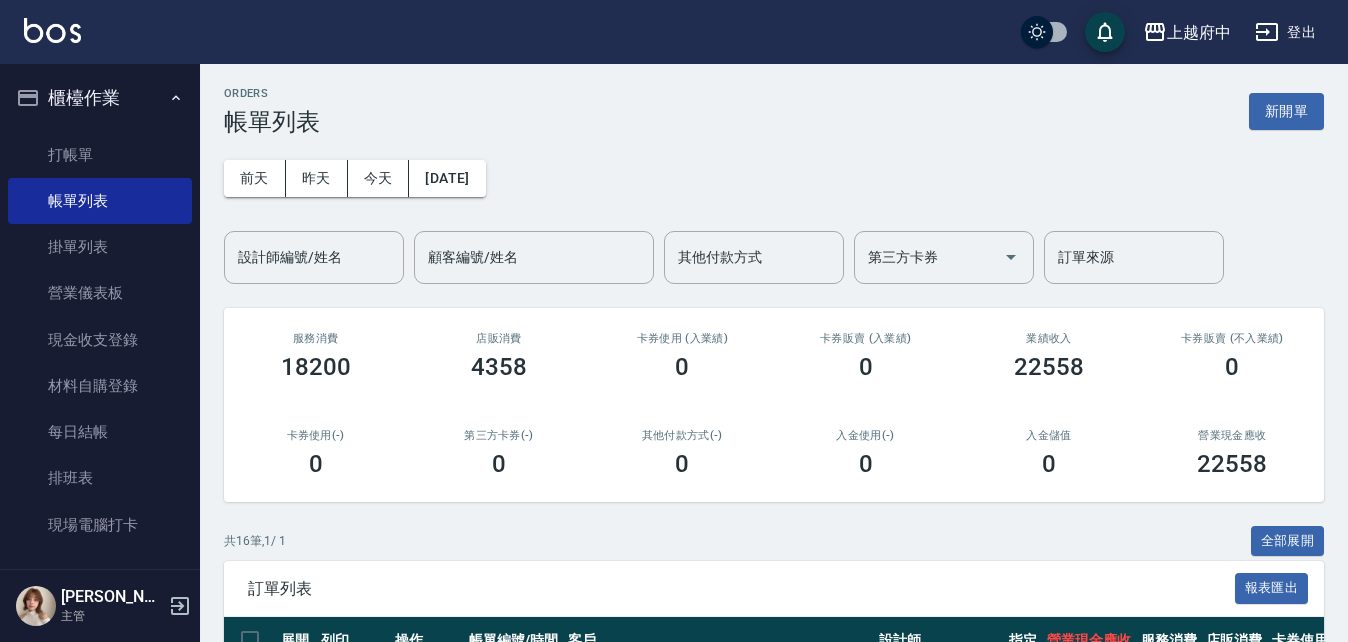 scroll, scrollTop: 0, scrollLeft: 0, axis: both 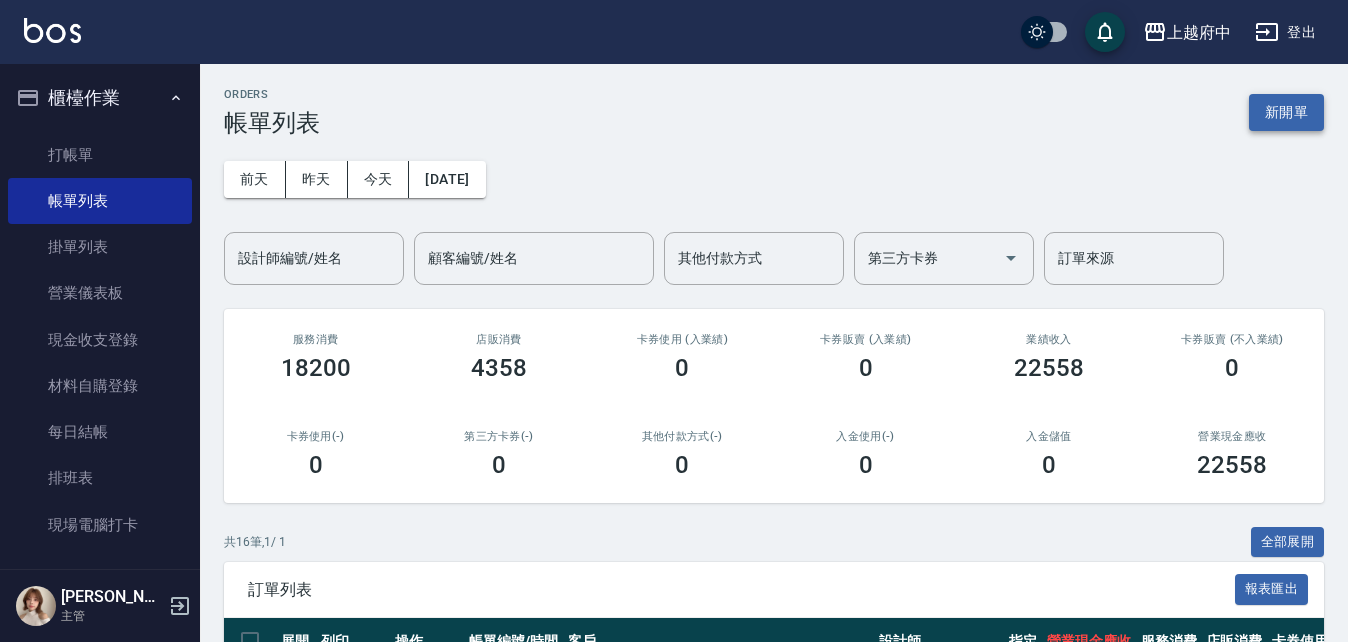click on "新開單" at bounding box center (1286, 112) 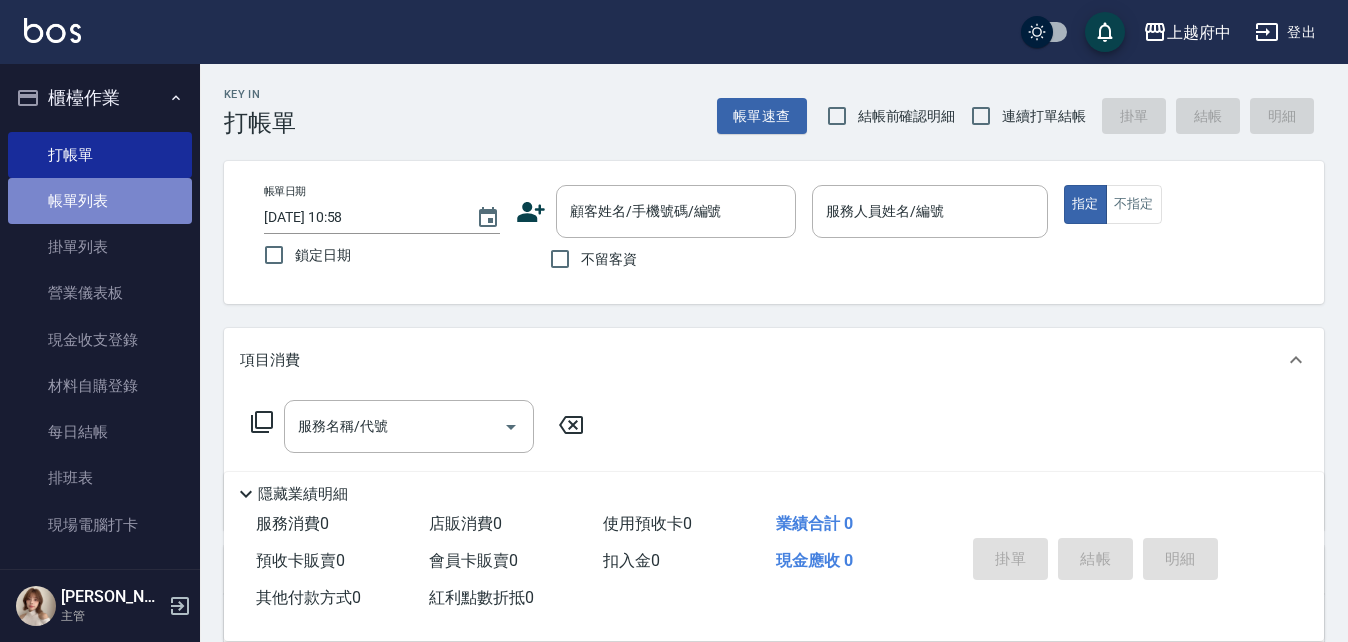 click on "帳單列表" at bounding box center (100, 201) 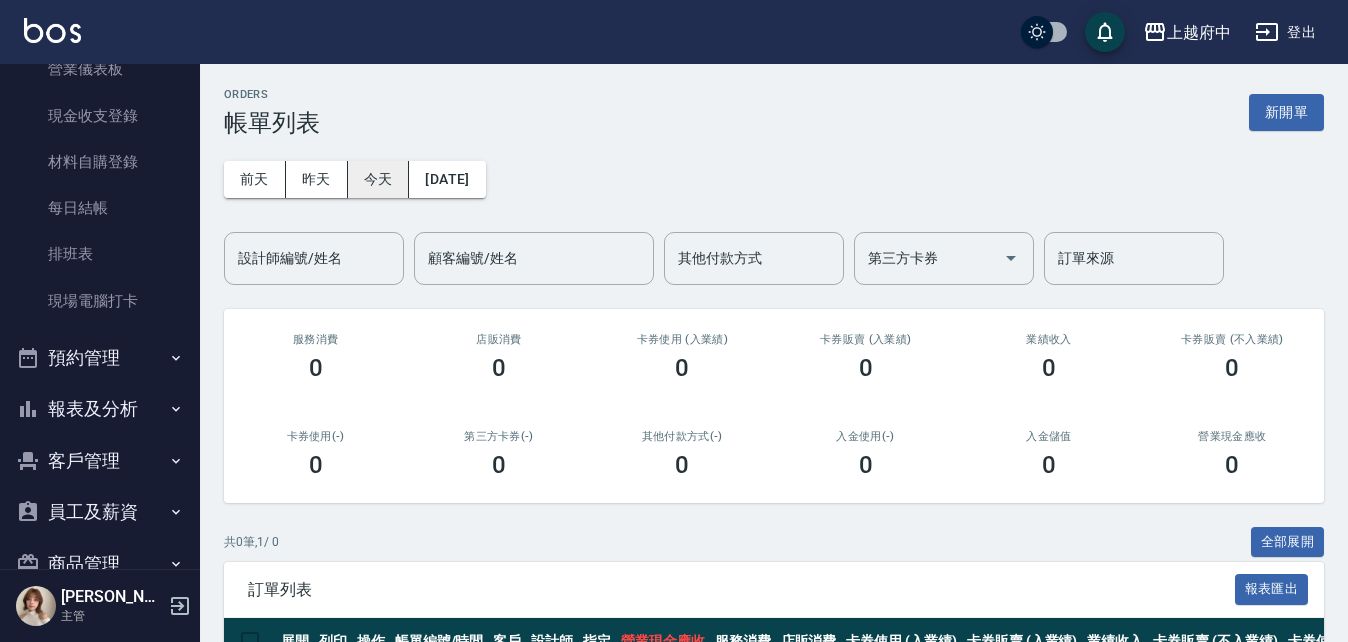 scroll, scrollTop: 371, scrollLeft: 0, axis: vertical 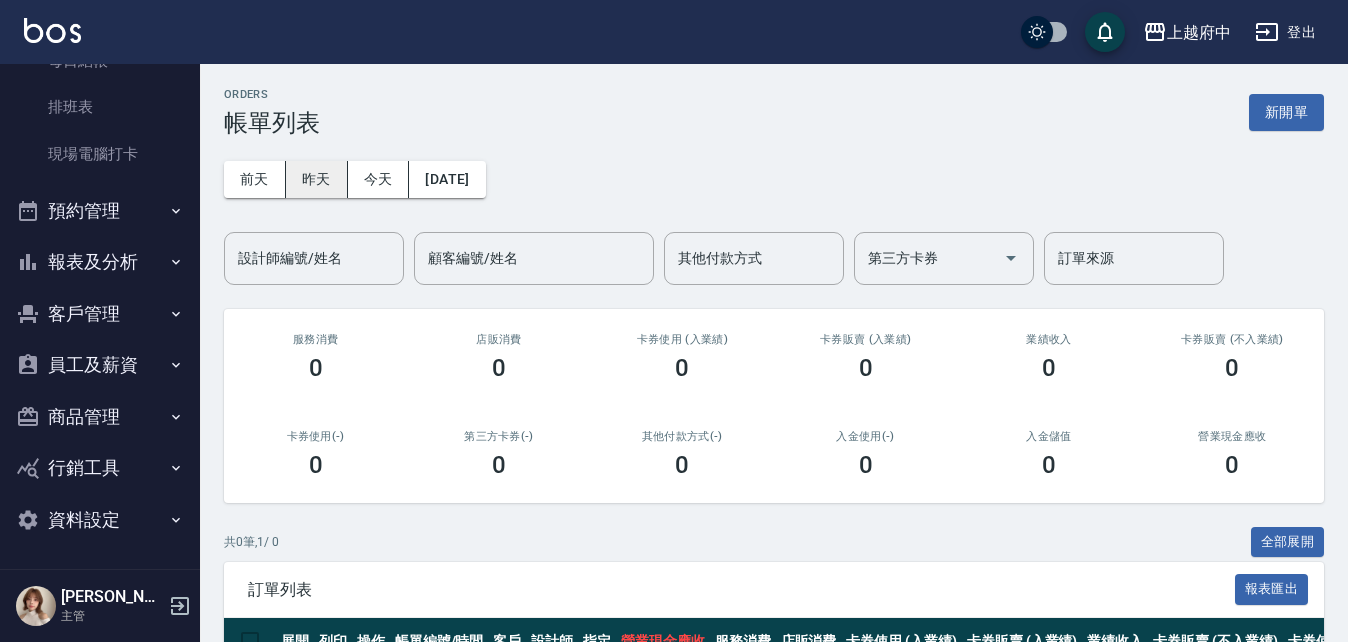 click on "昨天" at bounding box center (317, 179) 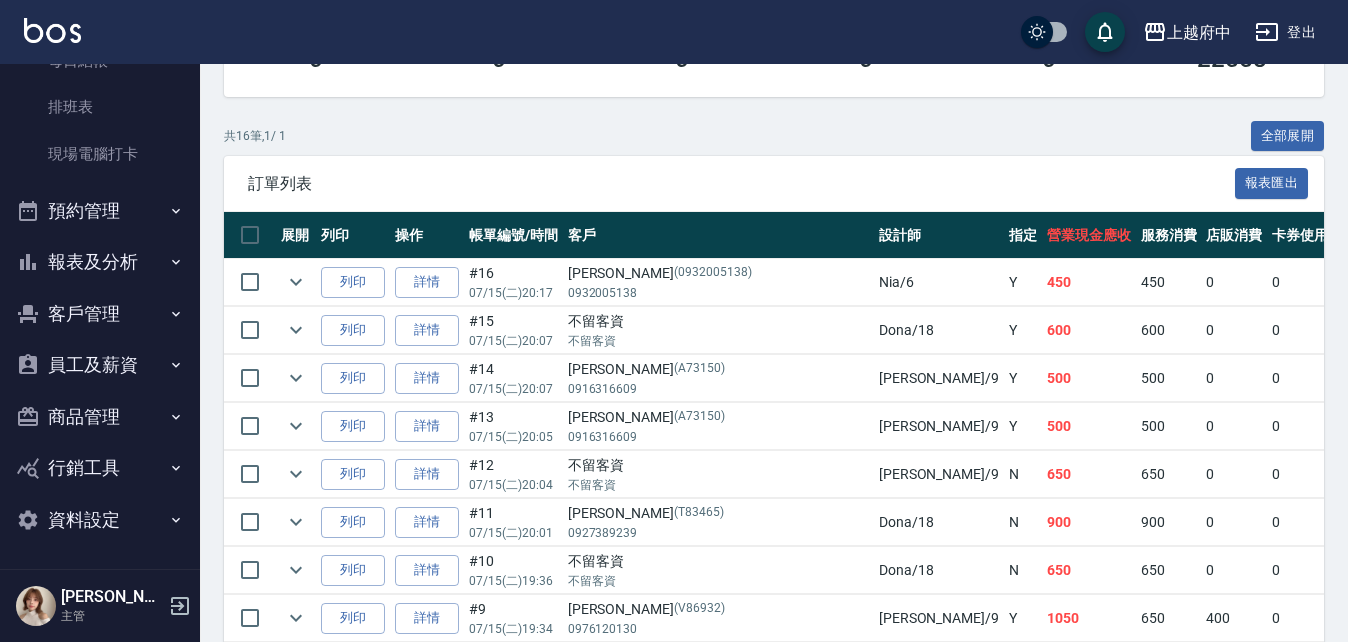 scroll, scrollTop: 400, scrollLeft: 0, axis: vertical 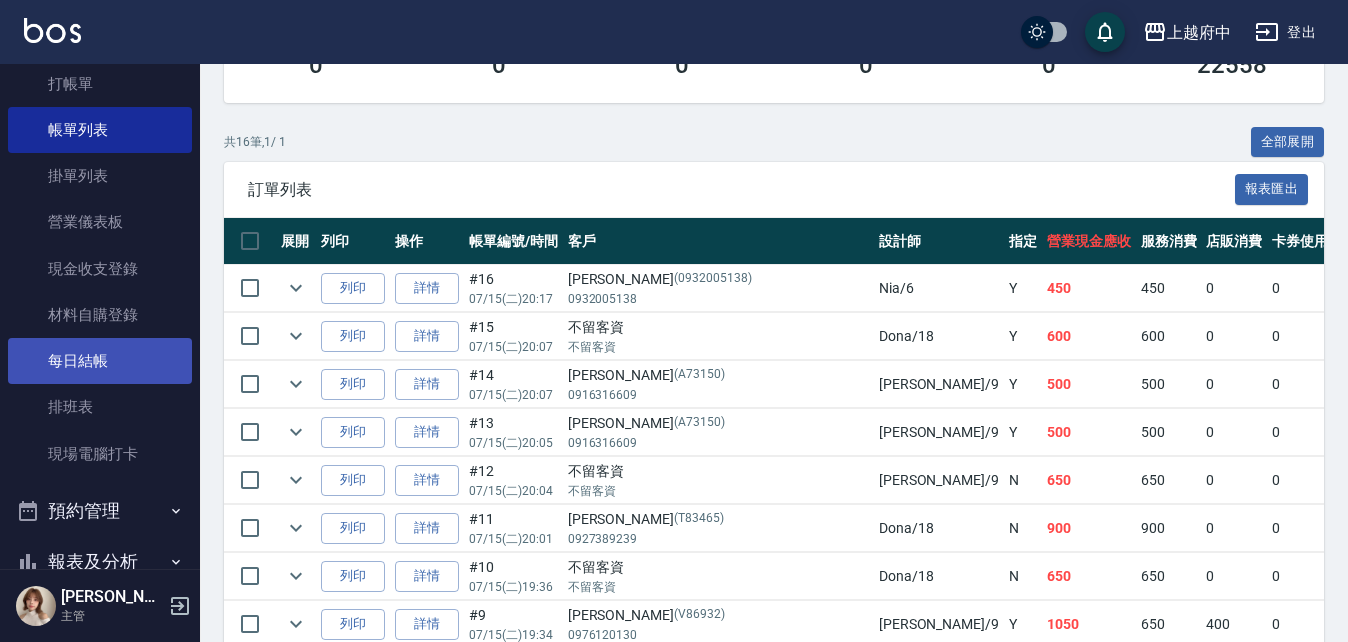 click on "每日結帳" at bounding box center (100, 361) 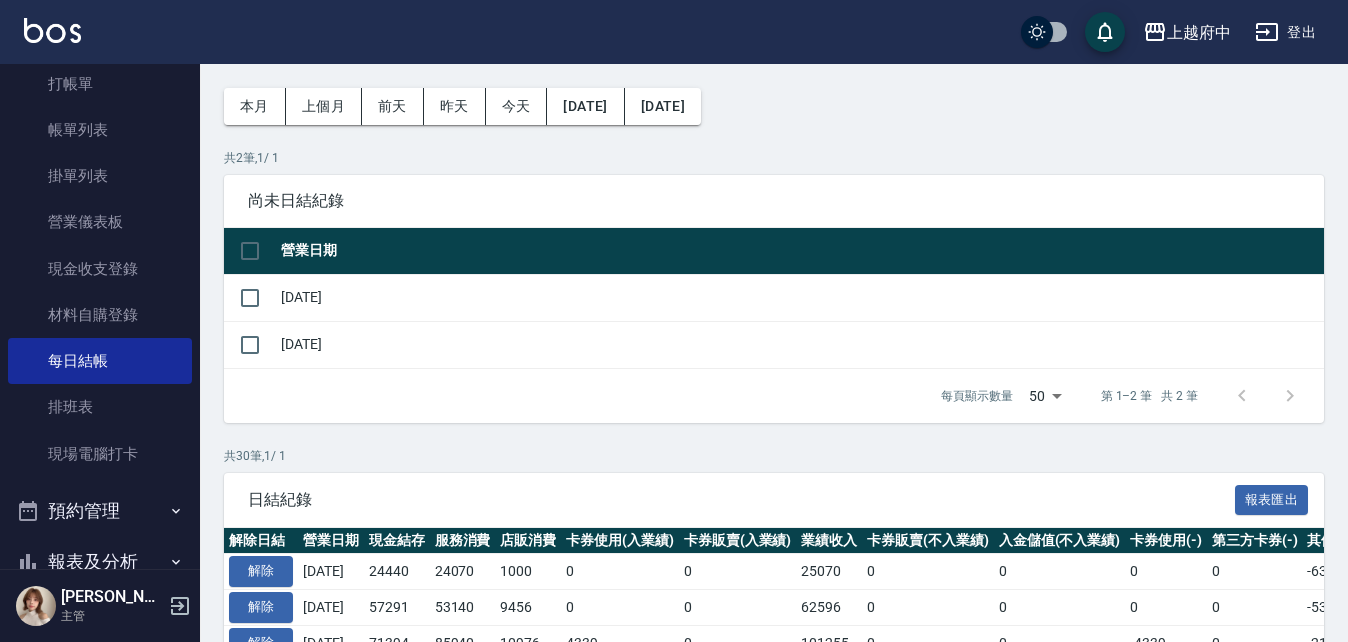 scroll, scrollTop: 0, scrollLeft: 0, axis: both 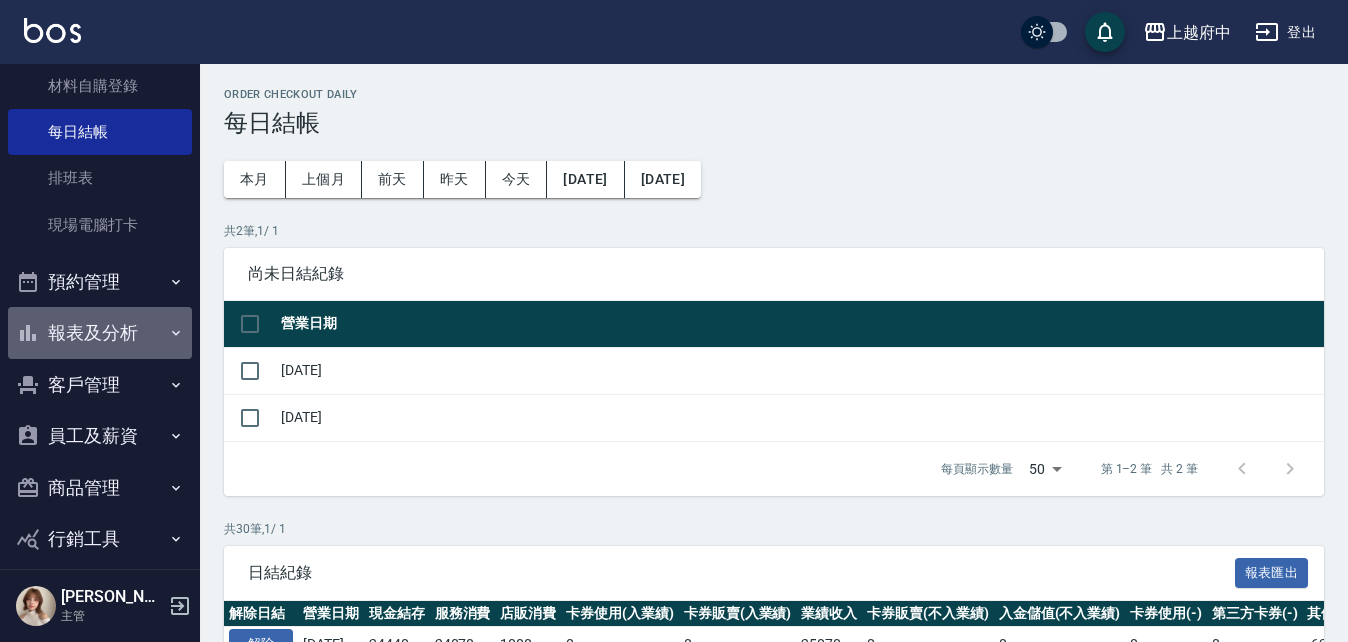 click on "報表及分析" at bounding box center (100, 333) 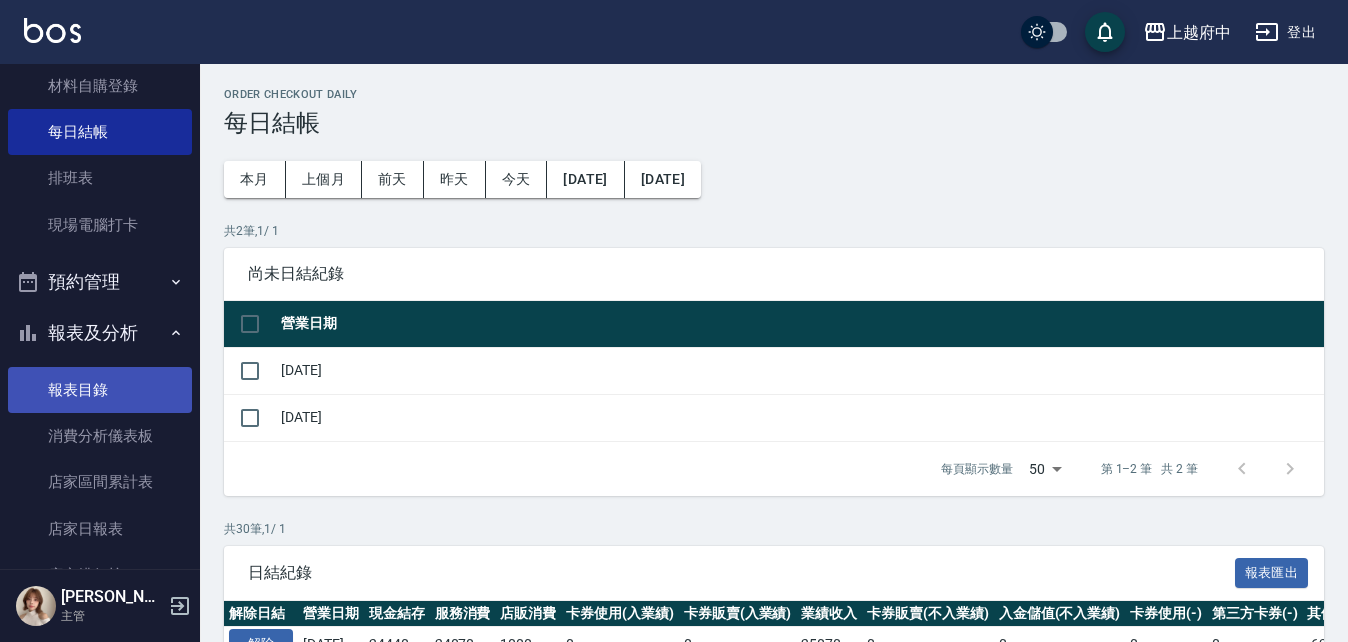 scroll, scrollTop: 400, scrollLeft: 0, axis: vertical 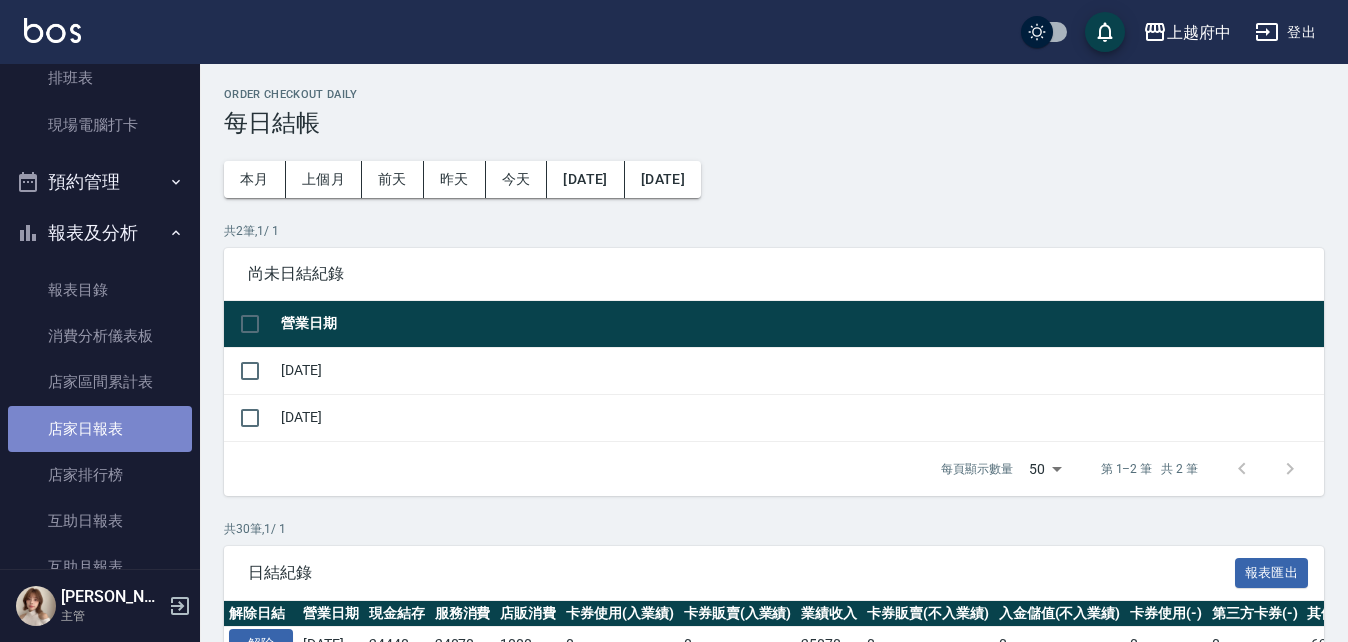 click on "店家日報表" at bounding box center [100, 429] 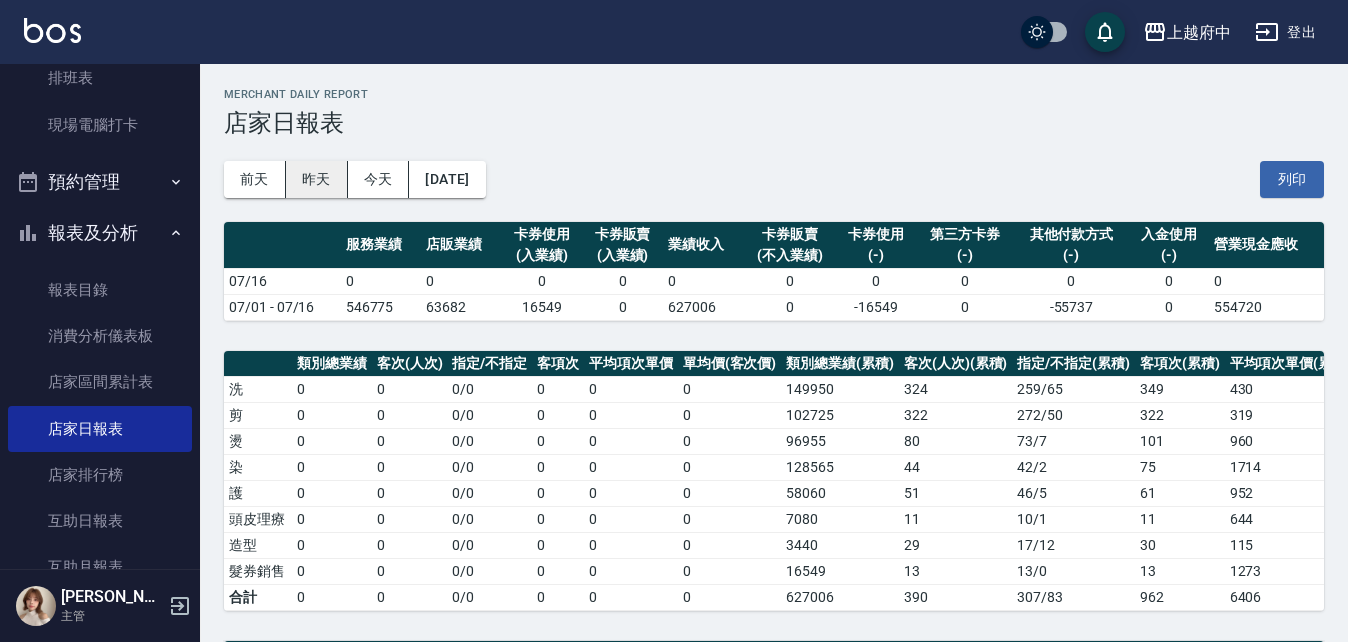 click on "昨天" at bounding box center (317, 179) 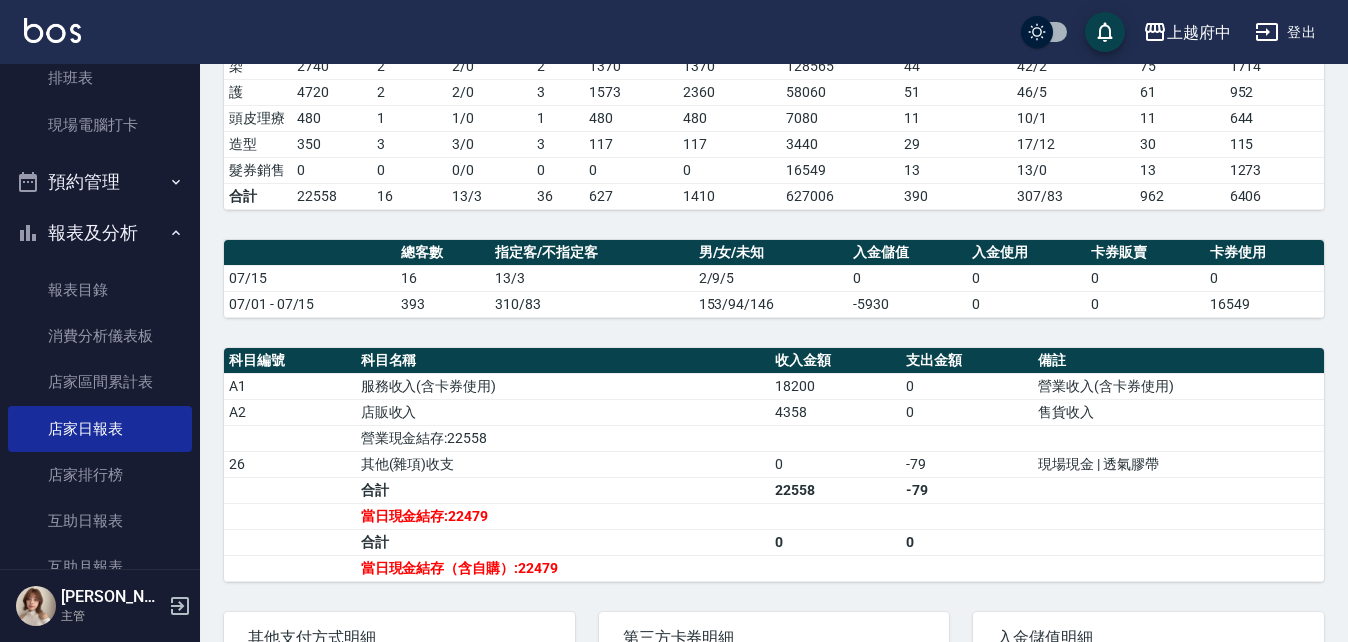 scroll, scrollTop: 600, scrollLeft: 0, axis: vertical 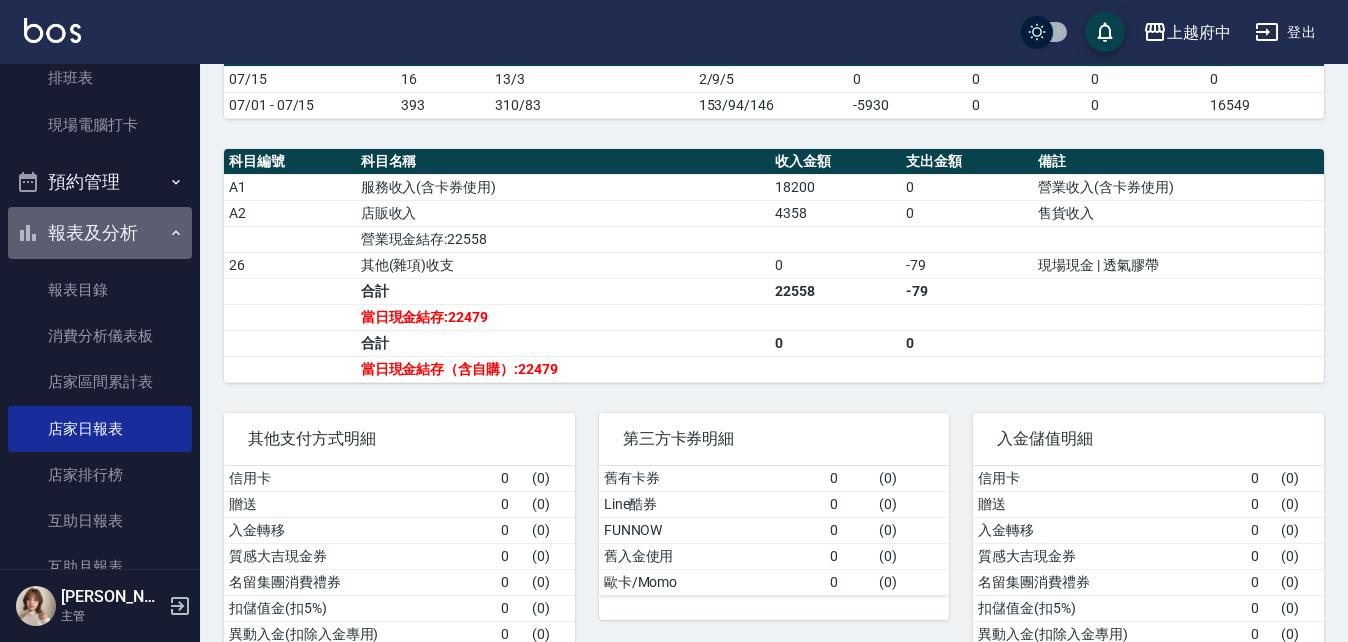 click on "報表及分析" at bounding box center (100, 233) 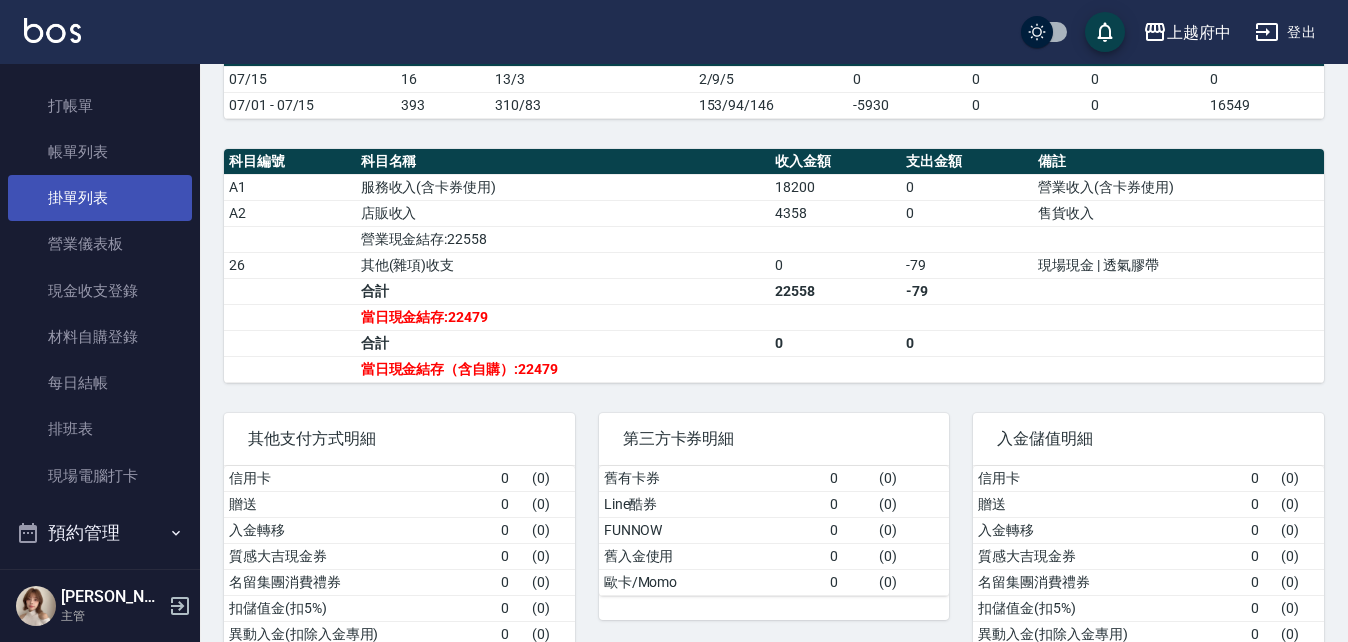 scroll, scrollTop: 0, scrollLeft: 0, axis: both 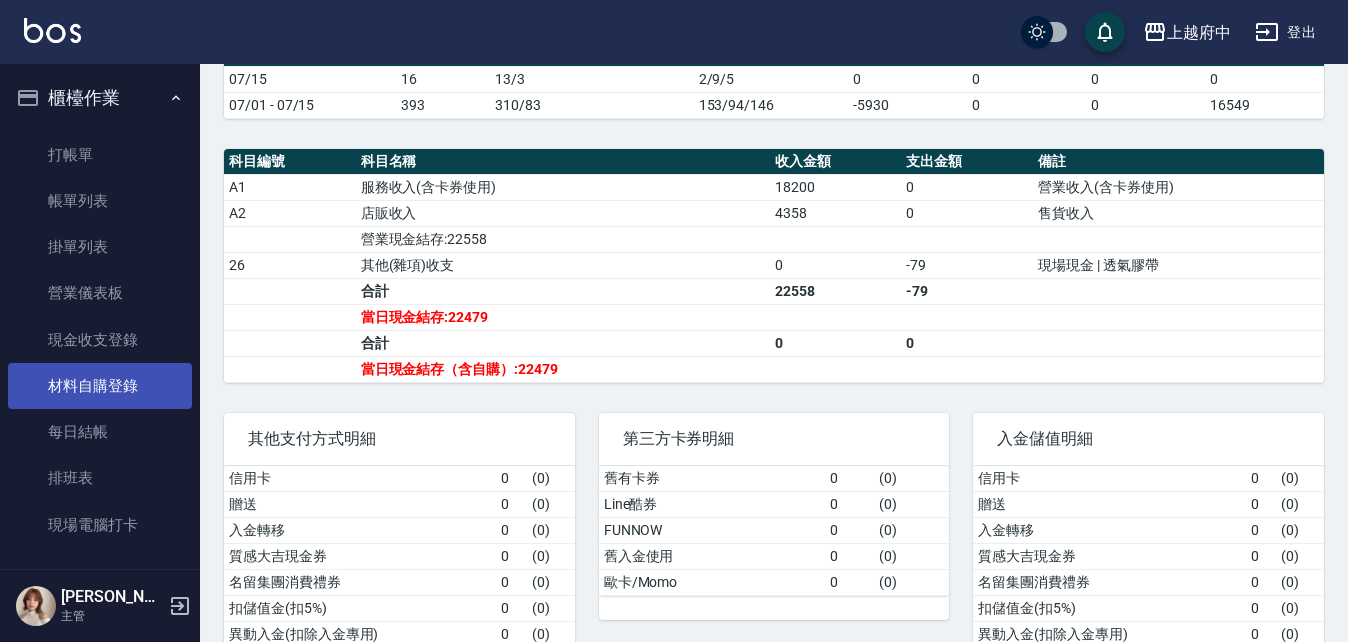 click on "材料自購登錄" at bounding box center (100, 386) 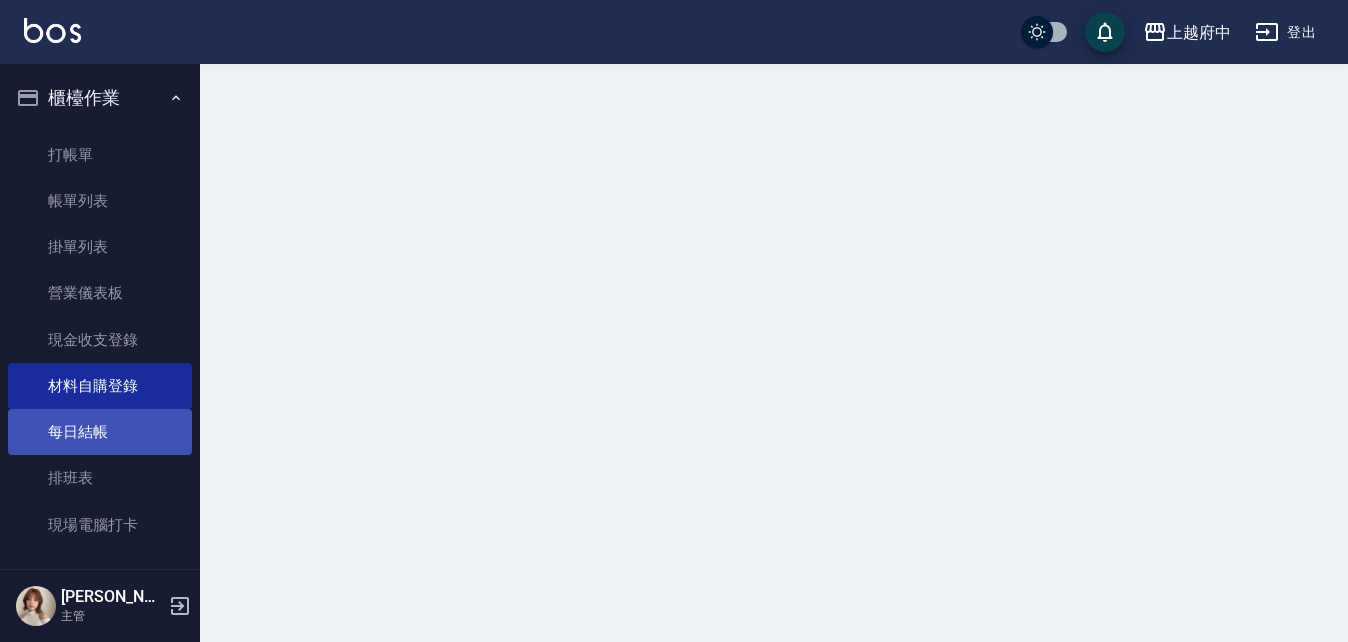 scroll, scrollTop: 0, scrollLeft: 0, axis: both 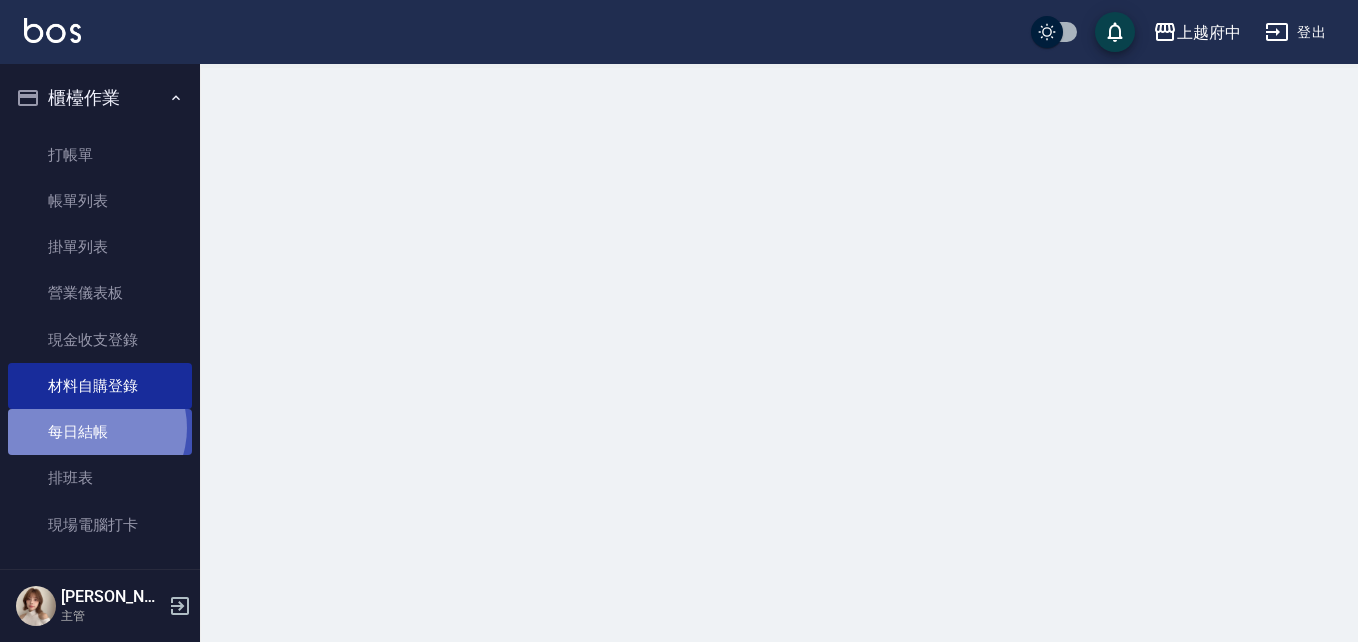 click on "每日結帳" at bounding box center (100, 432) 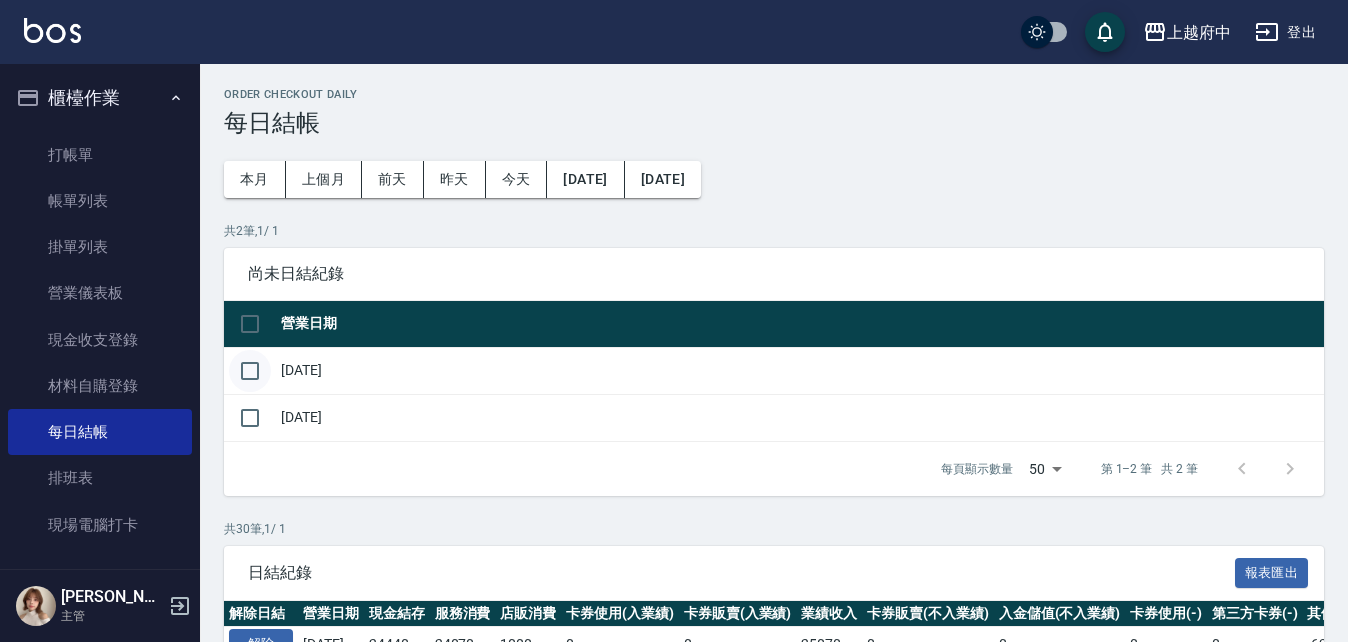 click at bounding box center [250, 371] 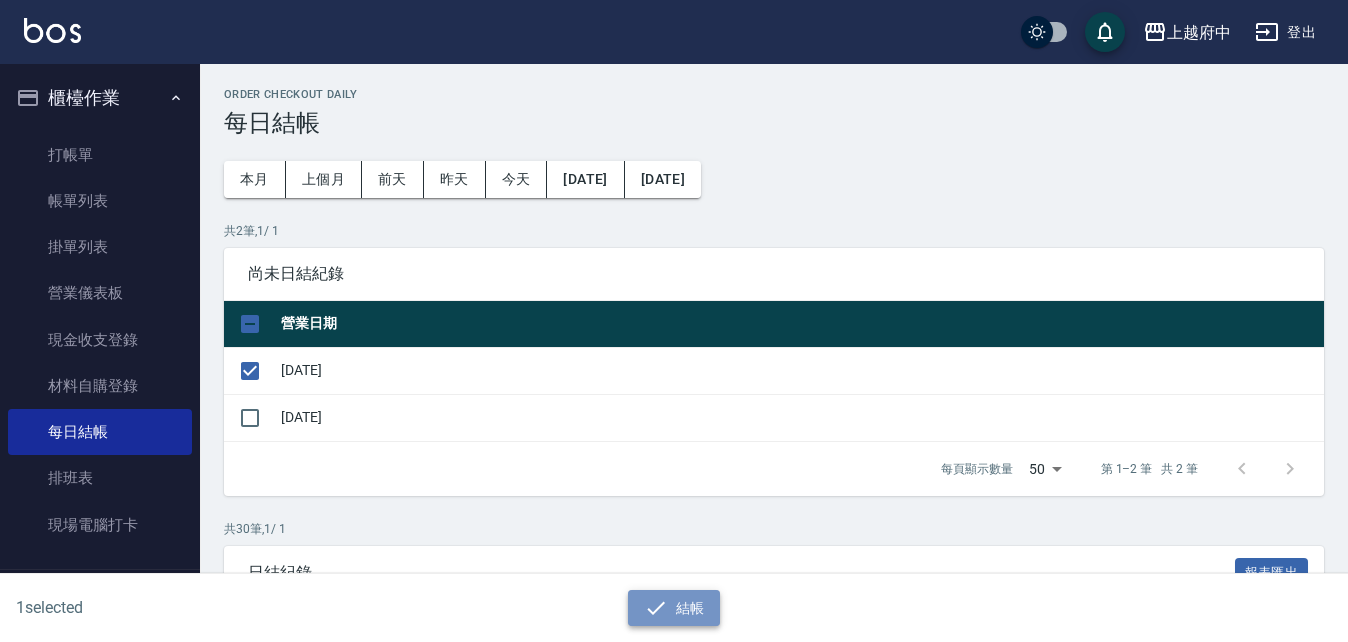 click on "結帳" at bounding box center [674, 608] 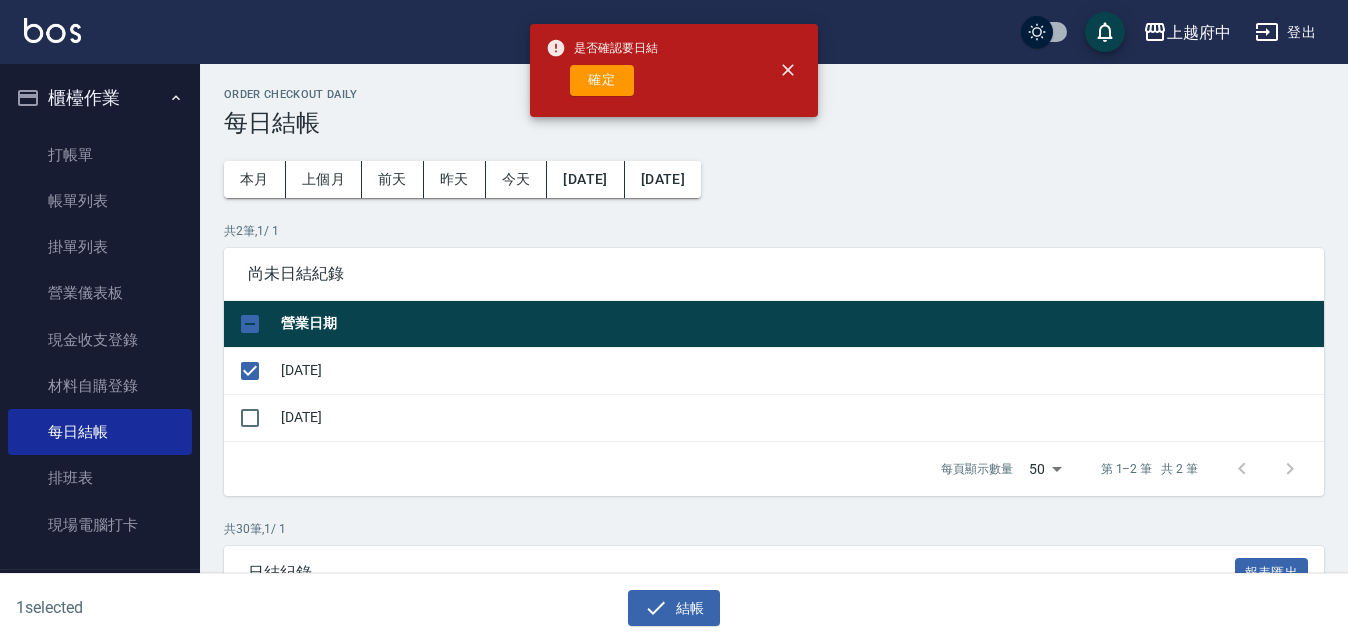 click on "確定" at bounding box center [602, 80] 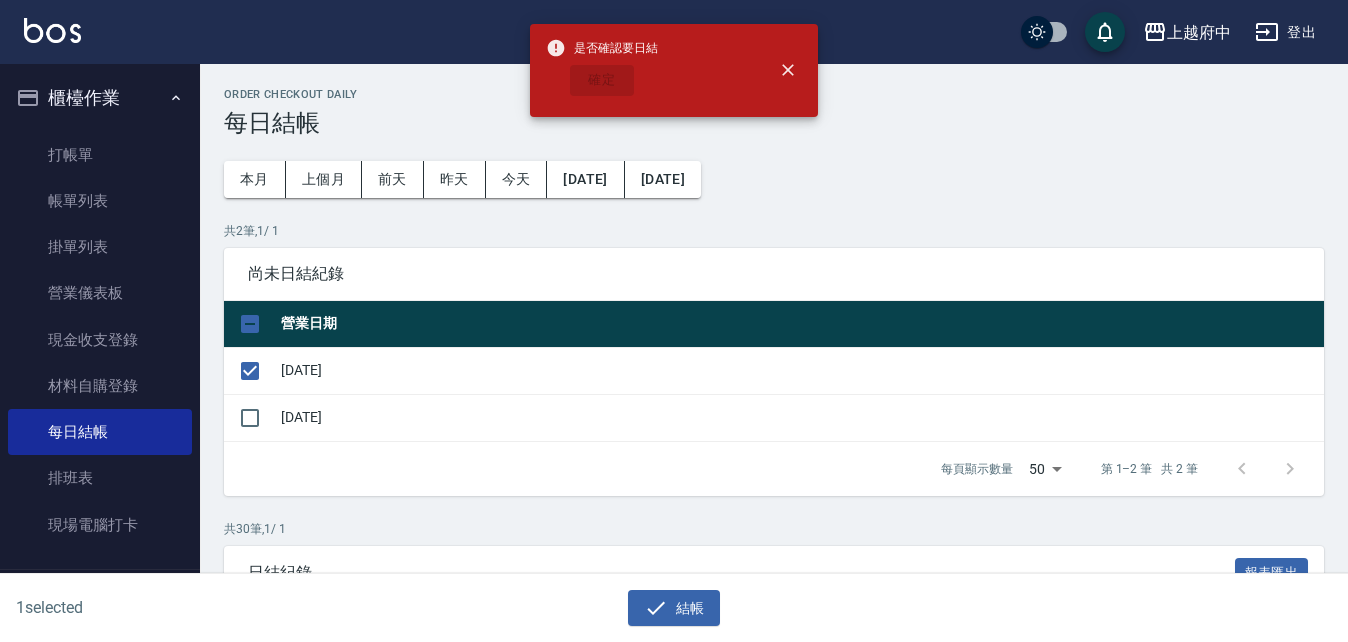checkbox on "false" 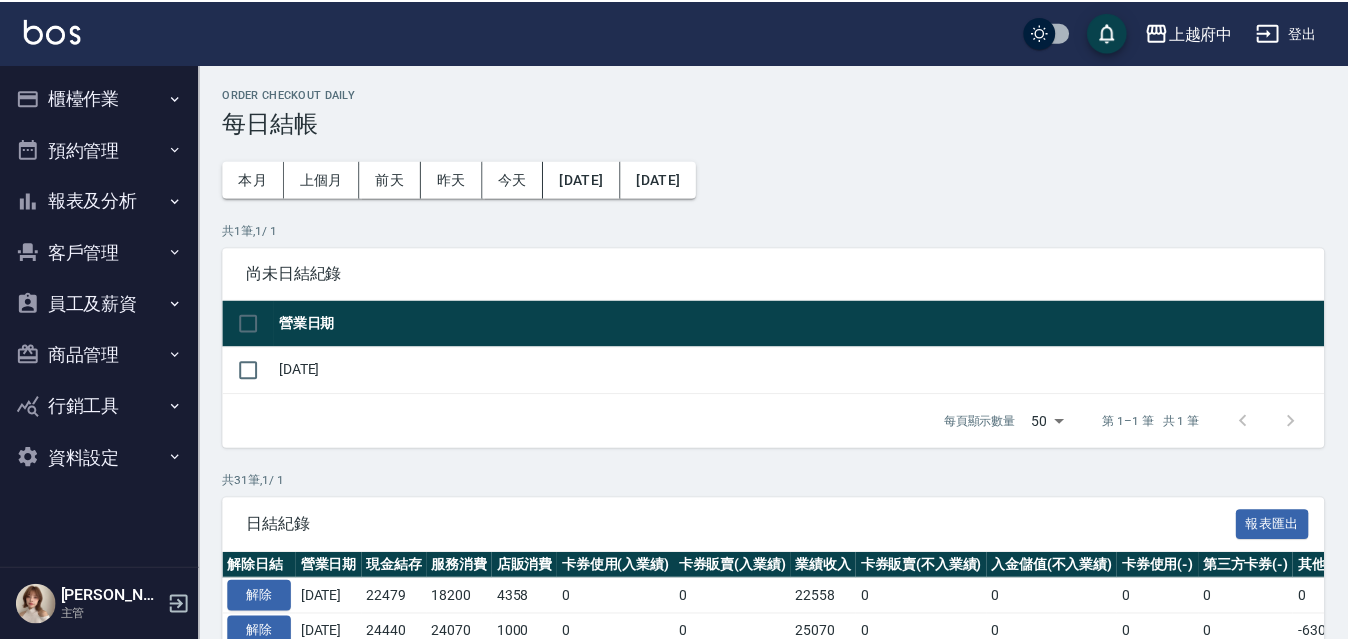 scroll, scrollTop: 0, scrollLeft: 0, axis: both 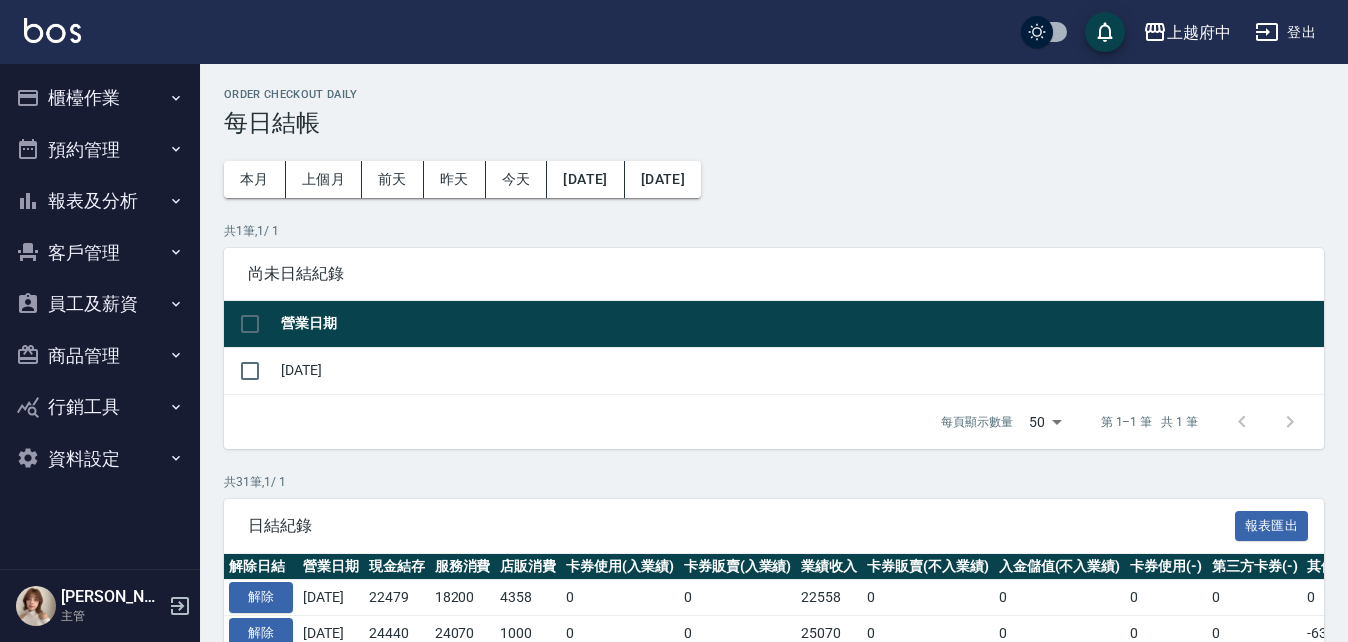 click on "員工及薪資" at bounding box center (100, 304) 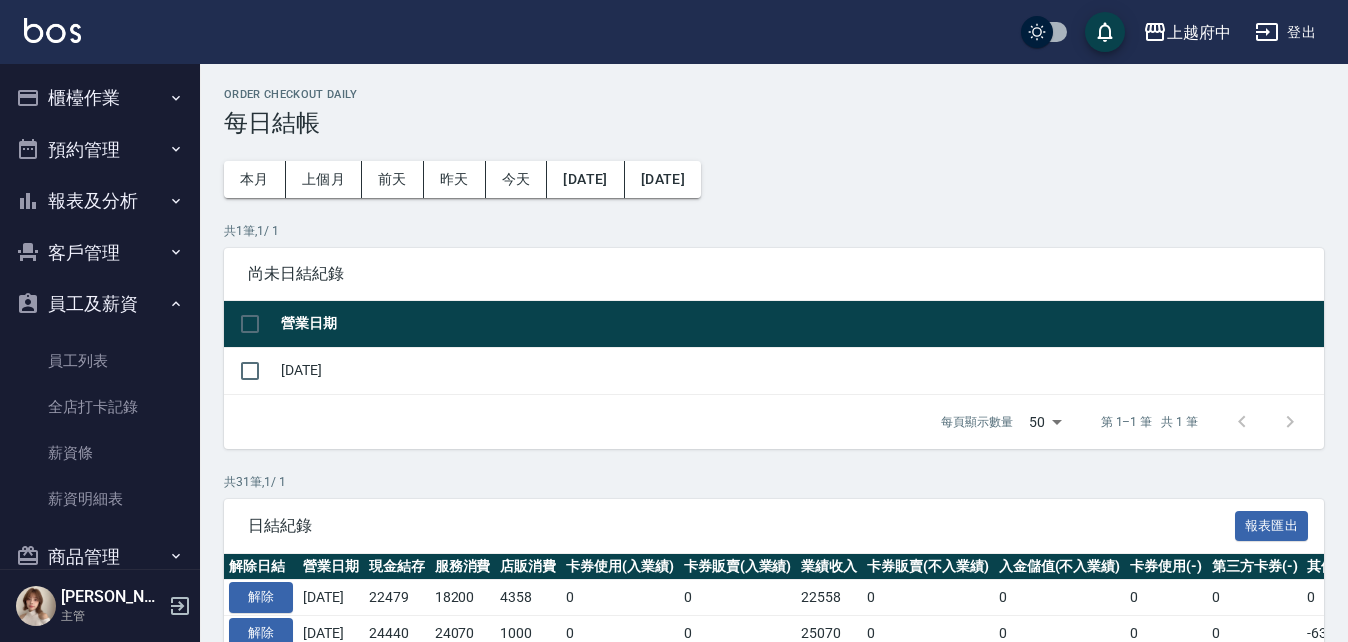click on "員工及薪資" at bounding box center (100, 304) 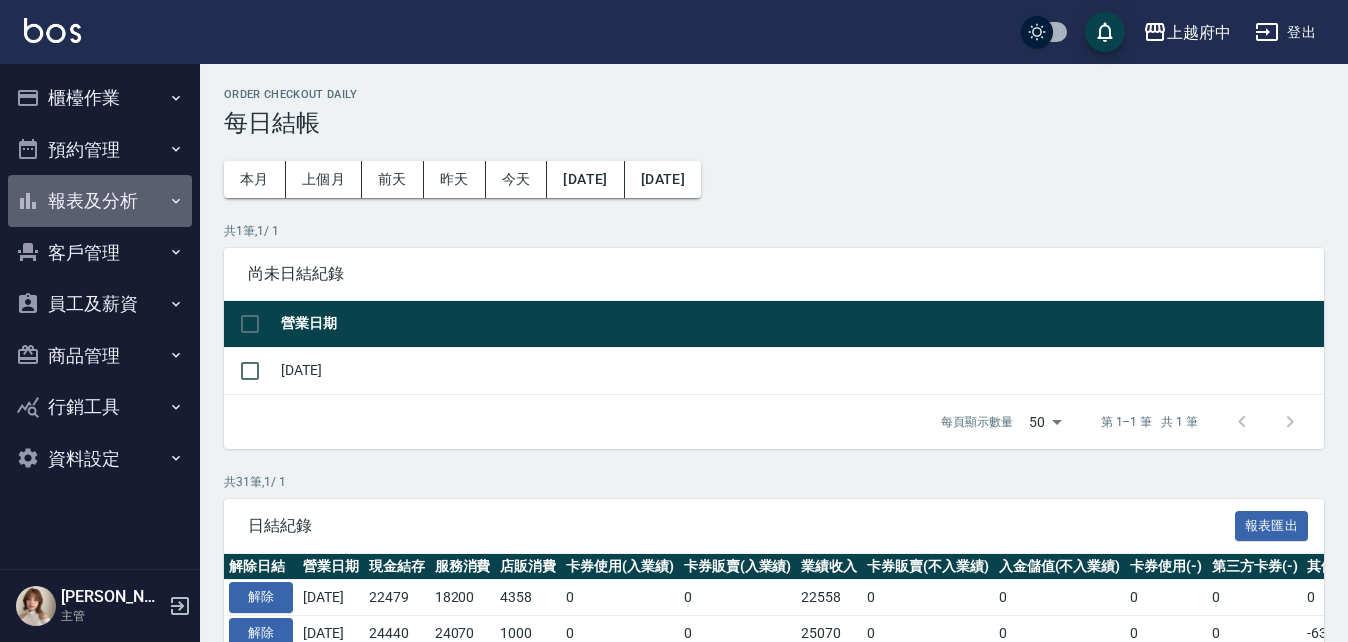 click on "報表及分析" at bounding box center [100, 201] 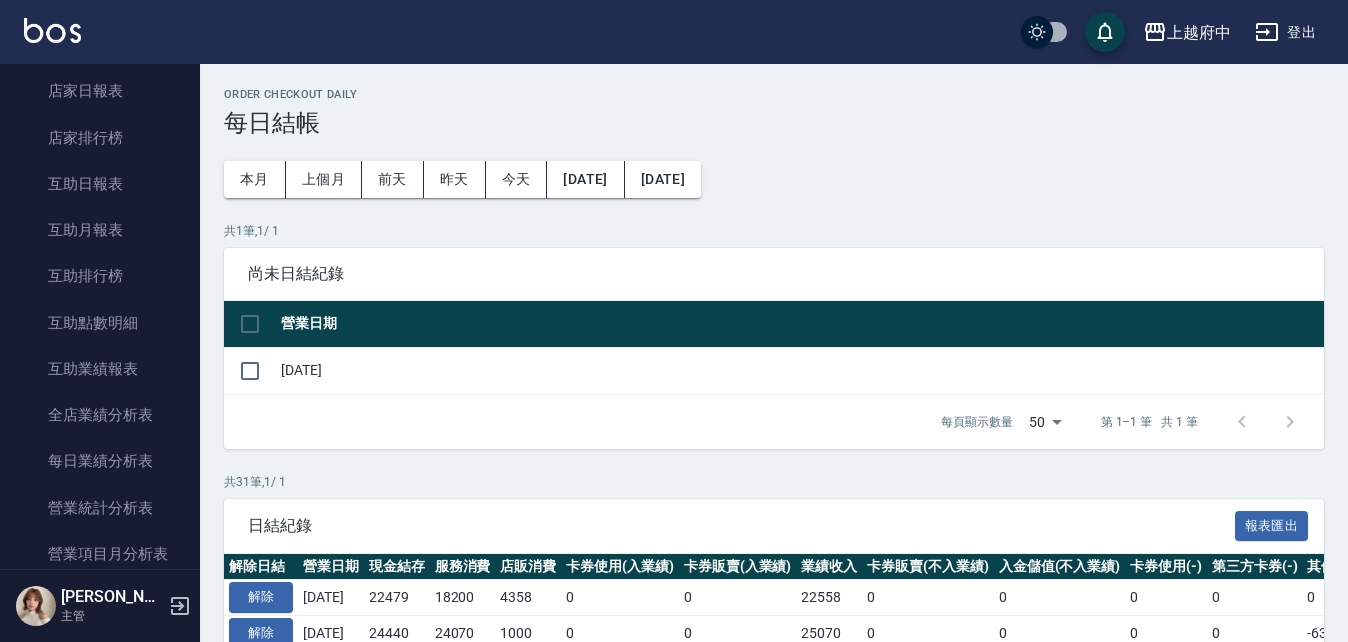 scroll, scrollTop: 600, scrollLeft: 0, axis: vertical 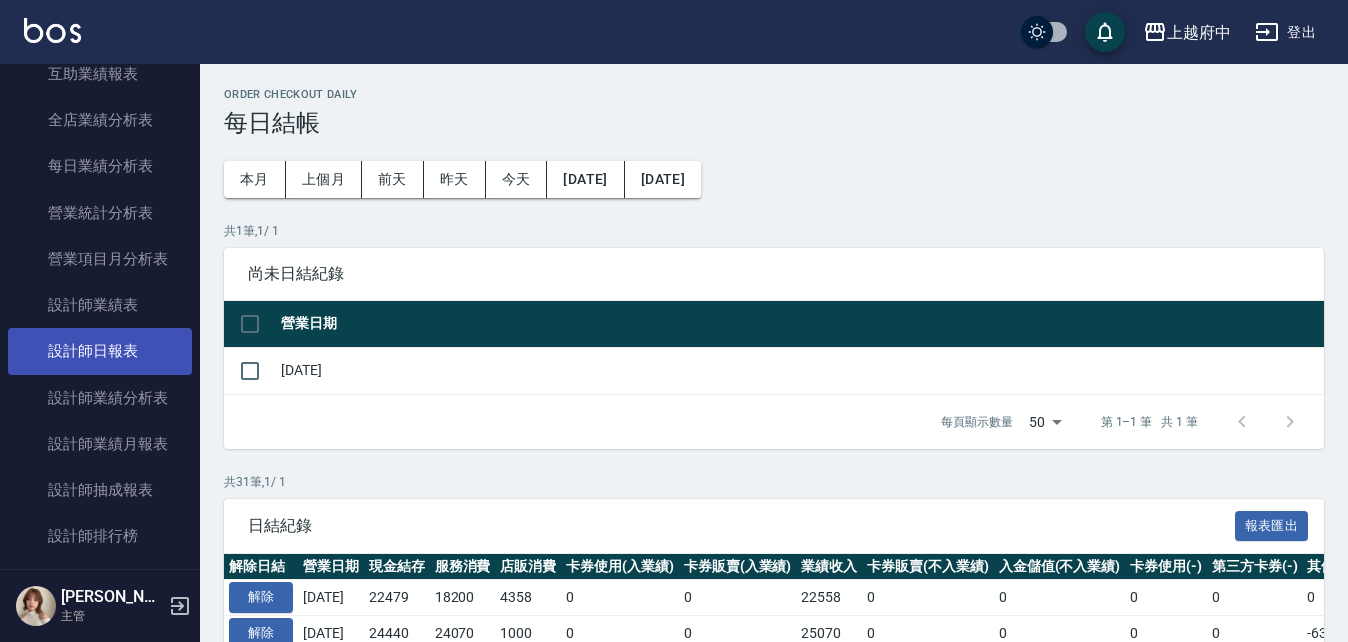 click on "設計師日報表" at bounding box center (100, 351) 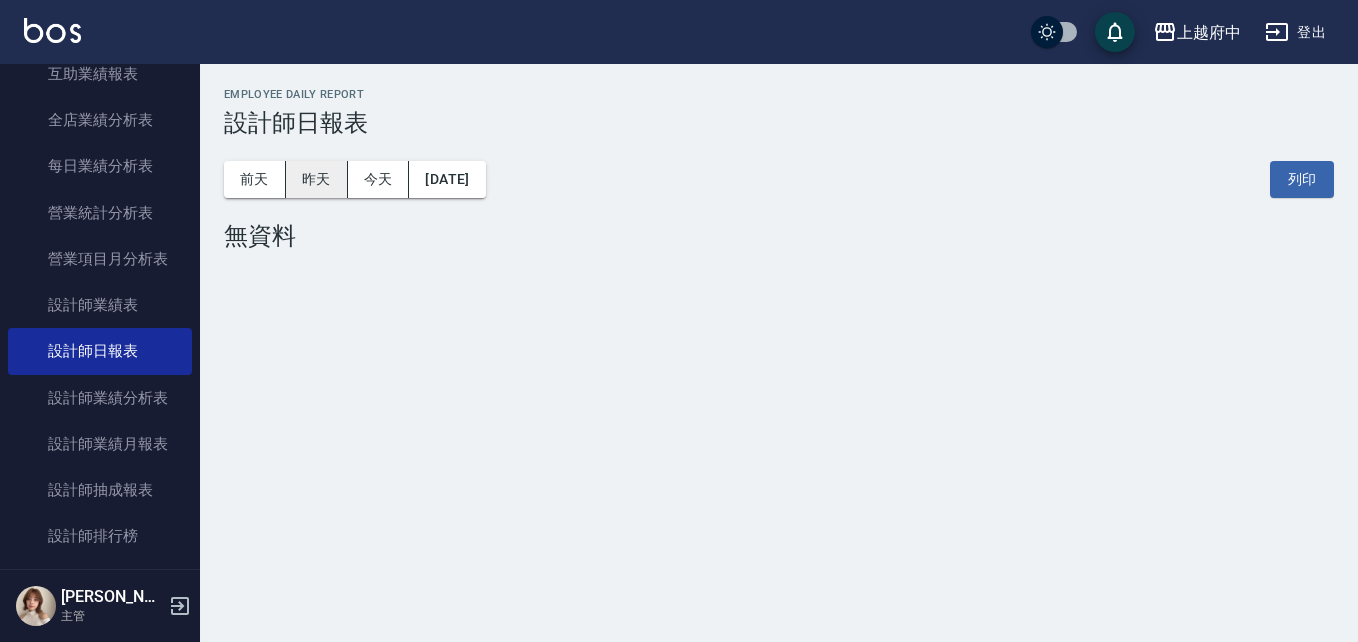 click on "昨天" at bounding box center [317, 179] 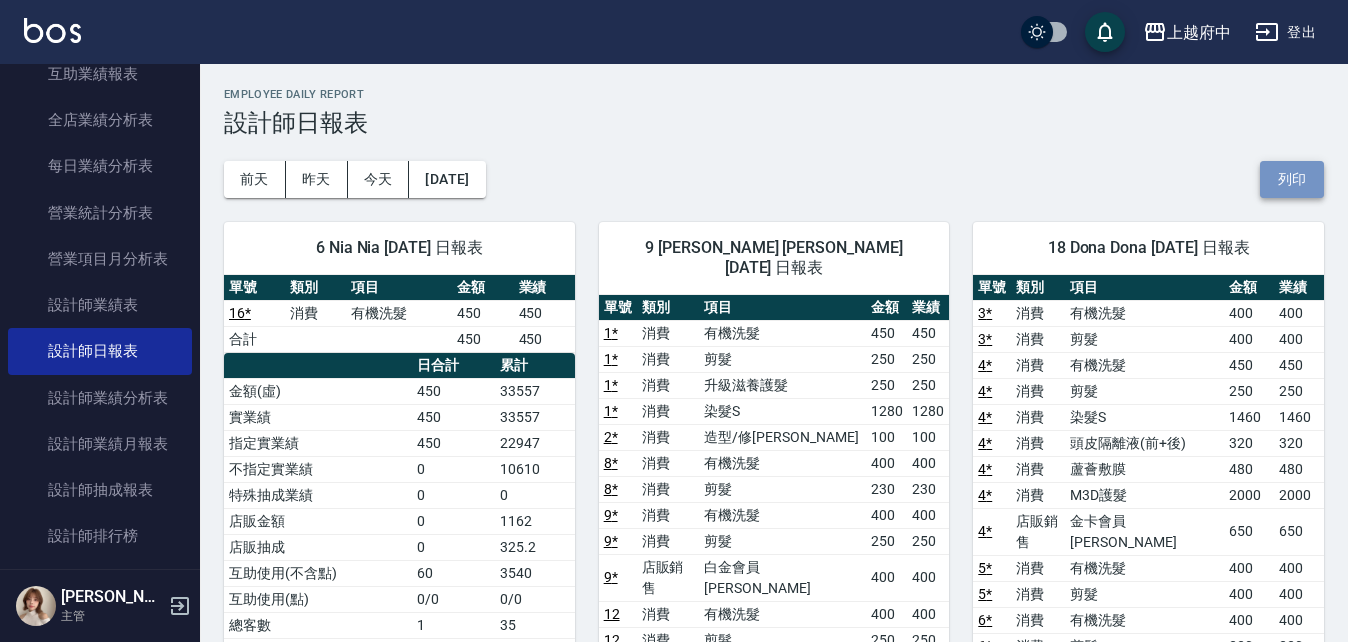 click on "列印" at bounding box center [1292, 179] 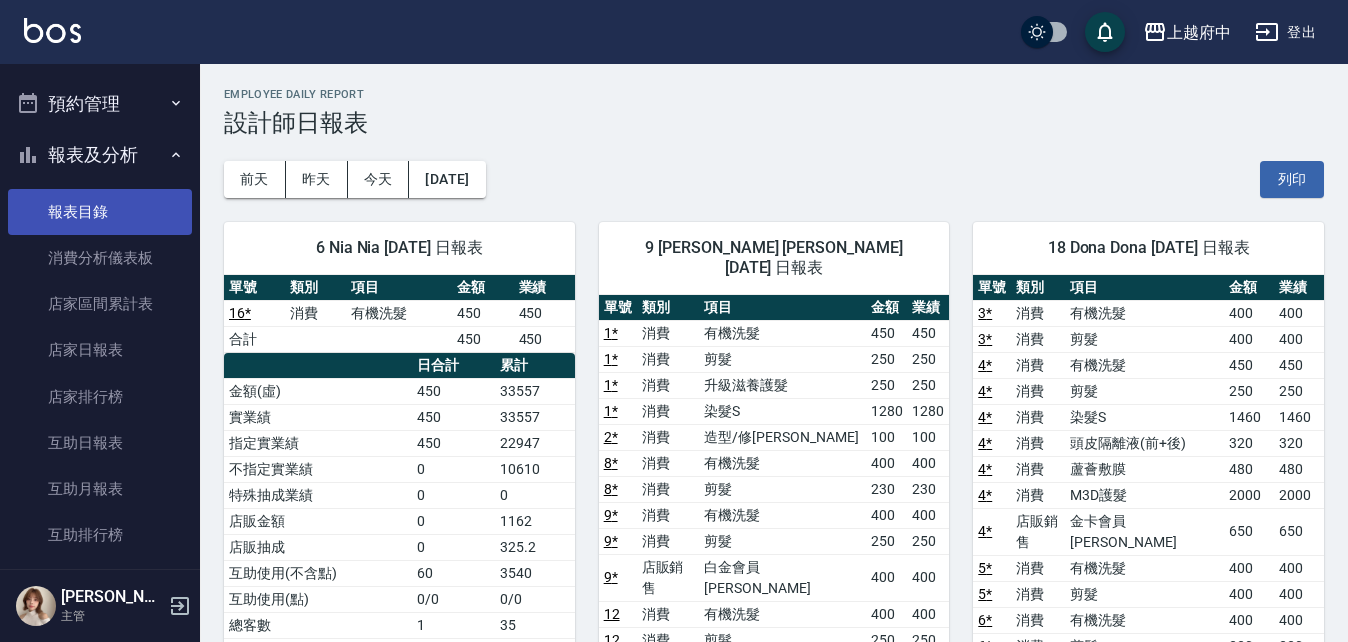 scroll, scrollTop: 0, scrollLeft: 0, axis: both 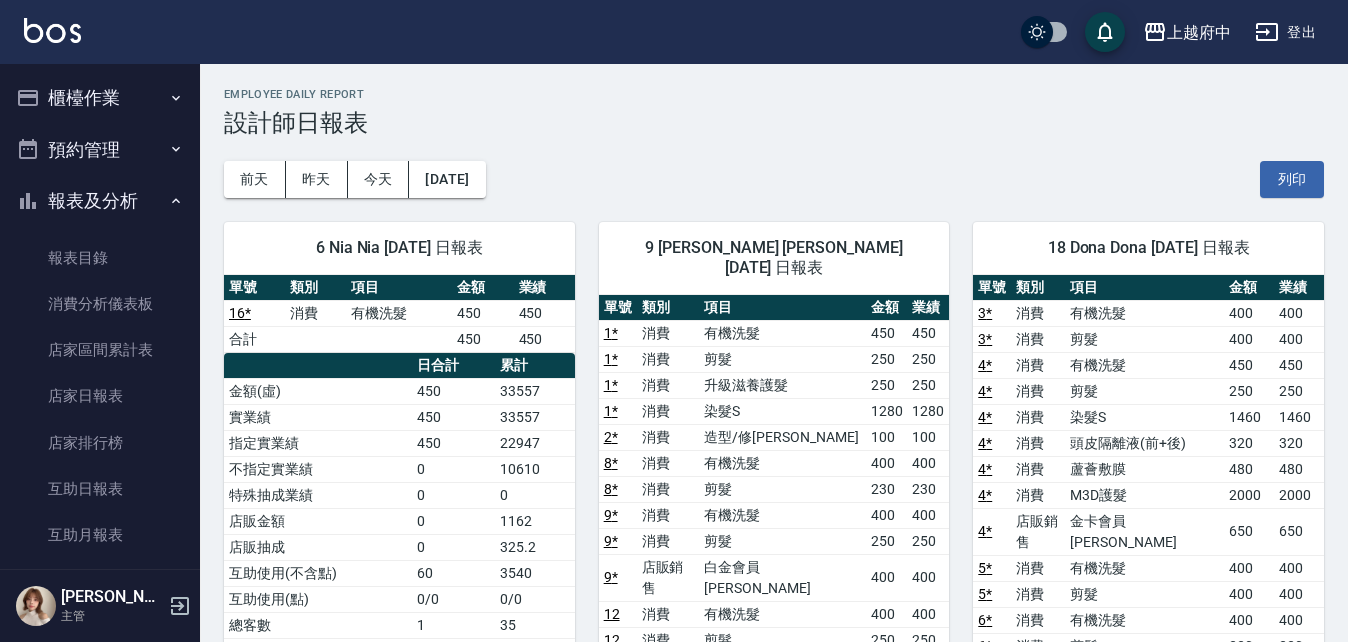 click on "報表及分析" at bounding box center [100, 201] 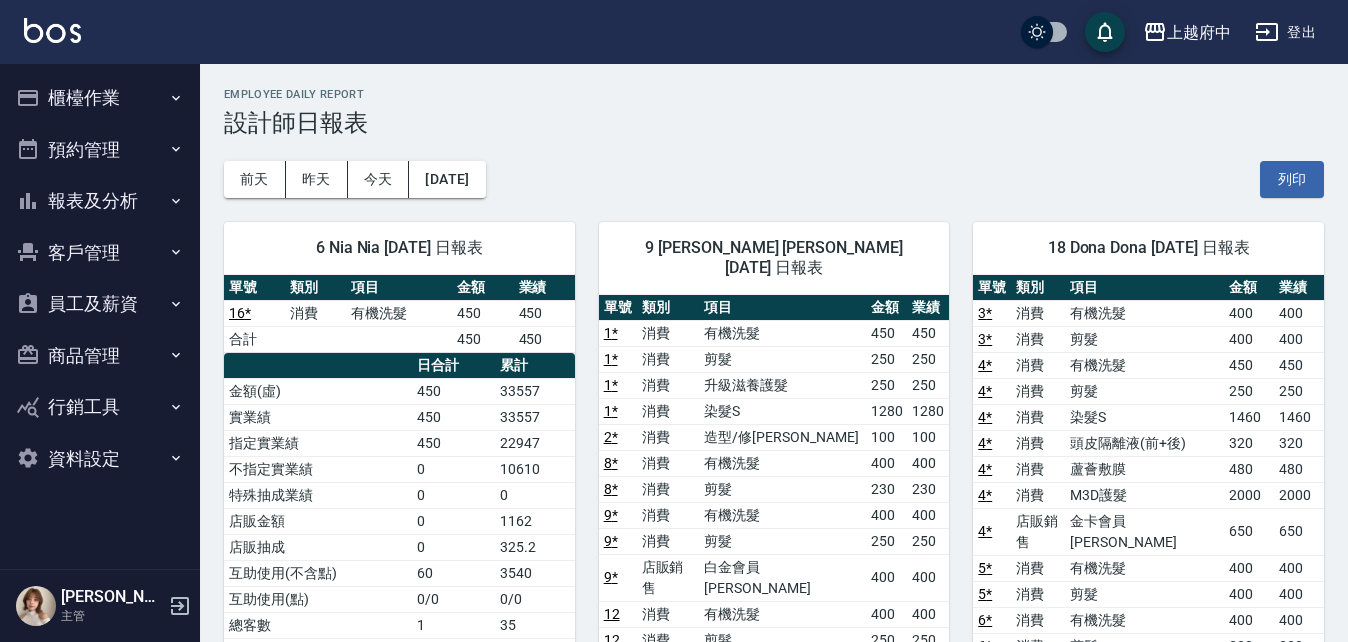 click on "櫃檯作業" at bounding box center [100, 98] 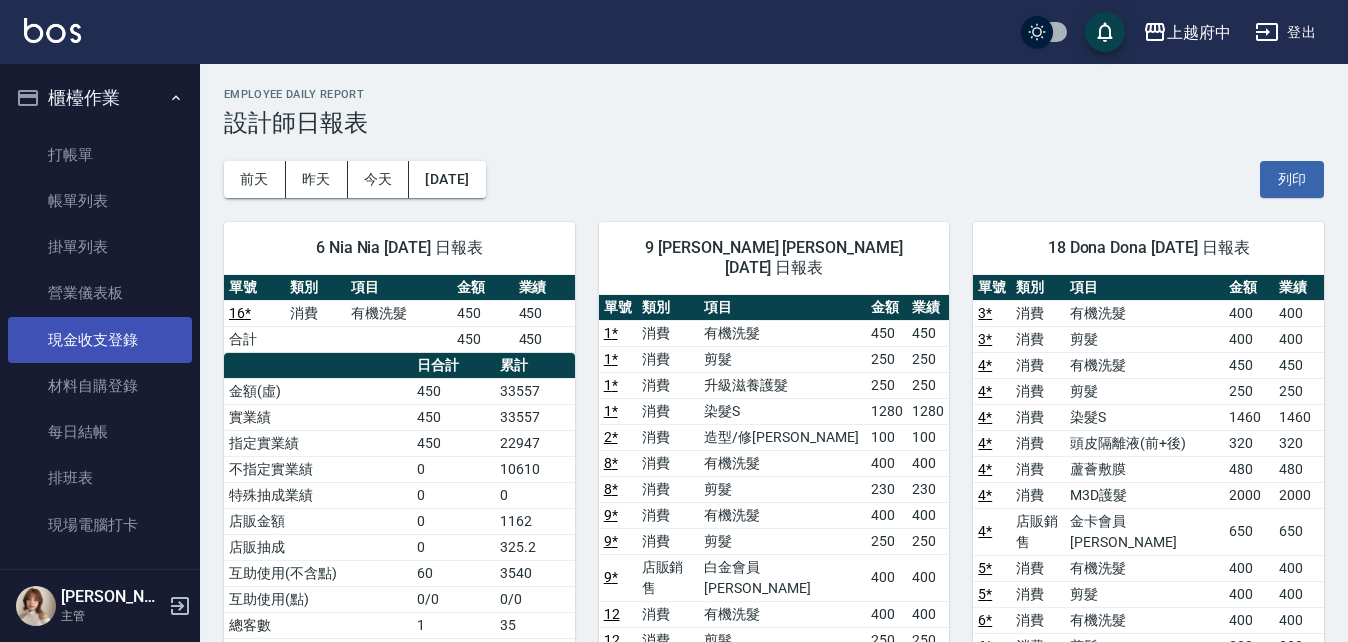 click on "現金收支登錄" at bounding box center [100, 340] 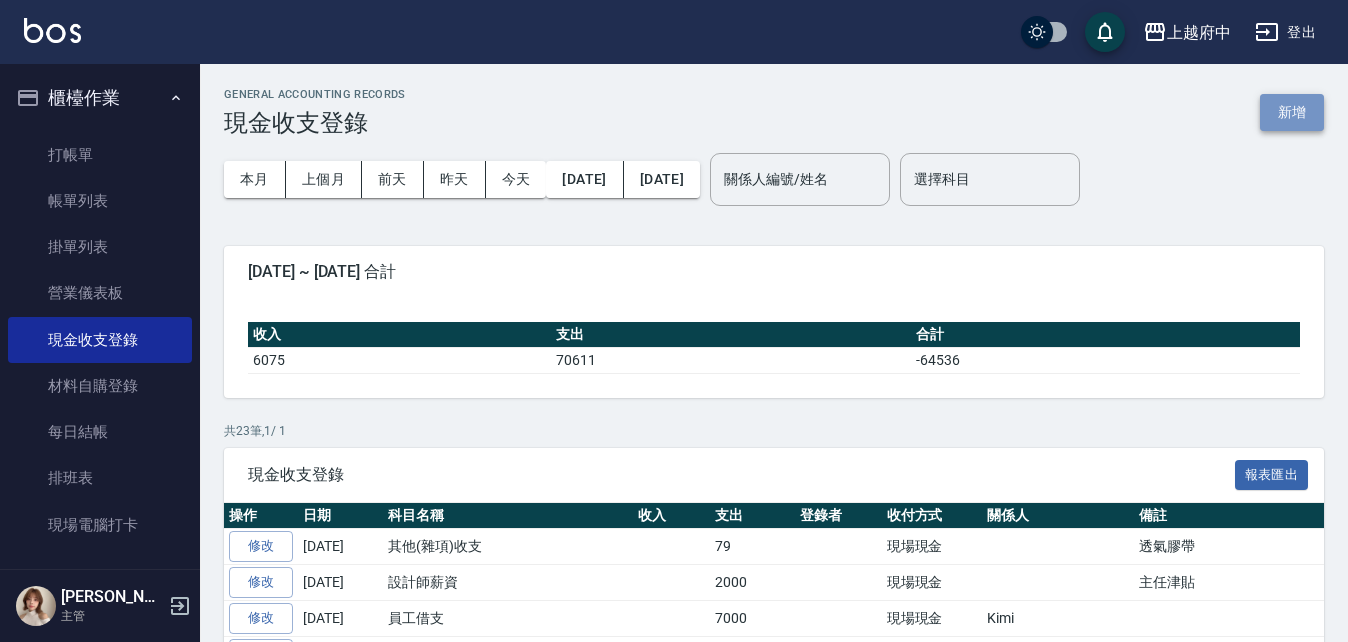 click on "新增" at bounding box center (1292, 112) 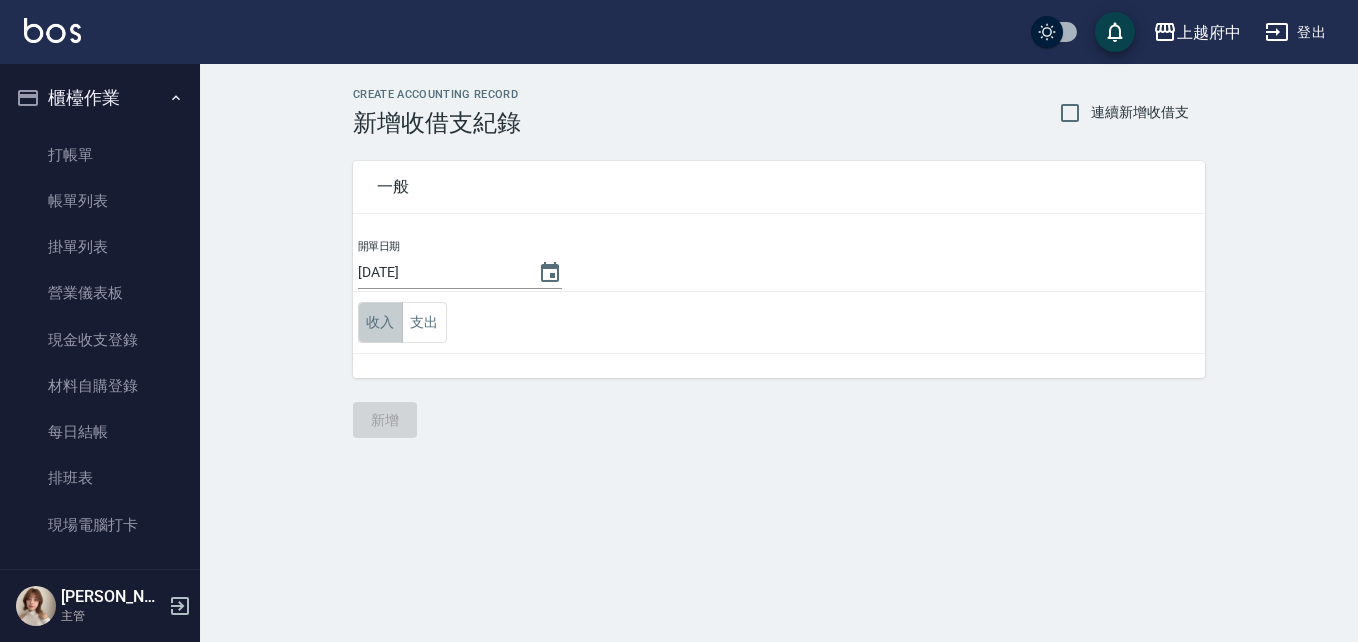 click on "收入" at bounding box center [380, 322] 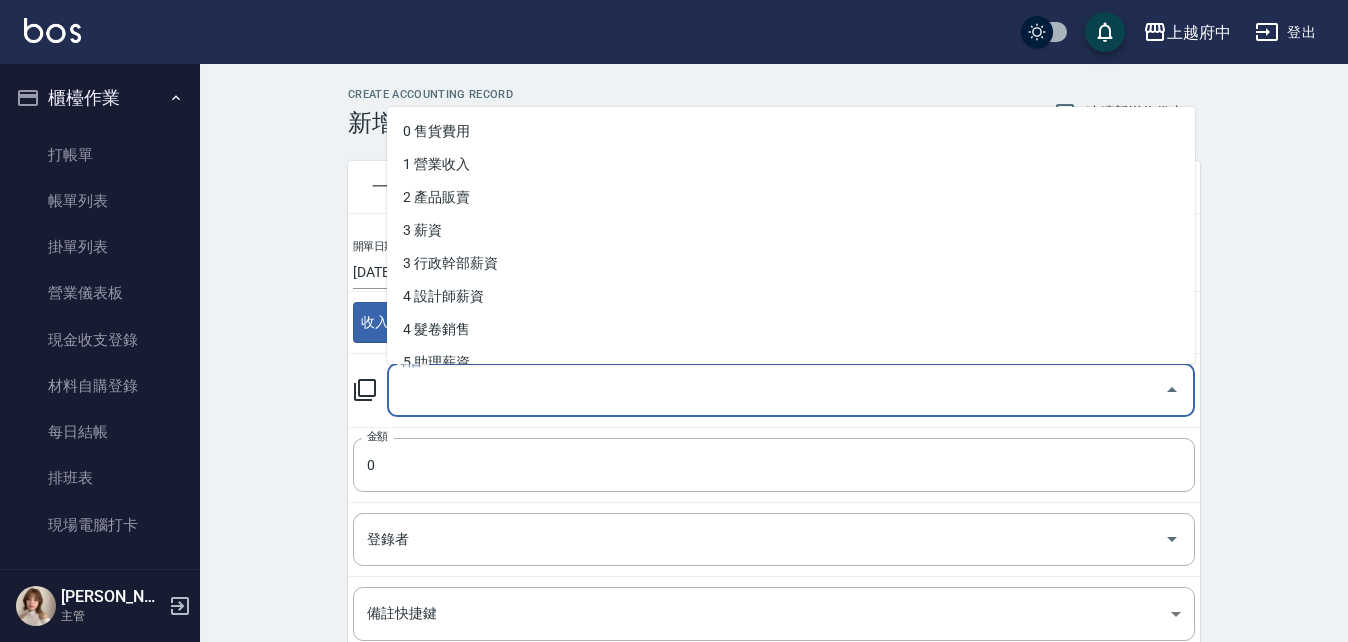 click on "科目" at bounding box center (776, 390) 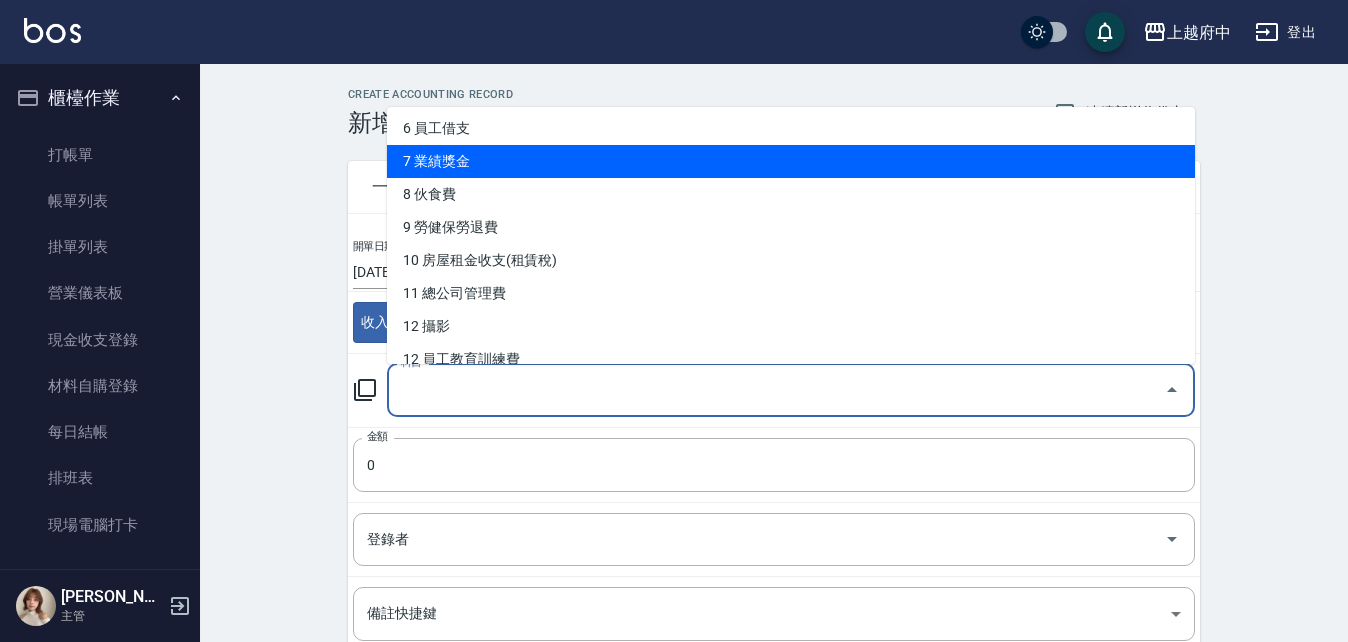 scroll, scrollTop: 500, scrollLeft: 0, axis: vertical 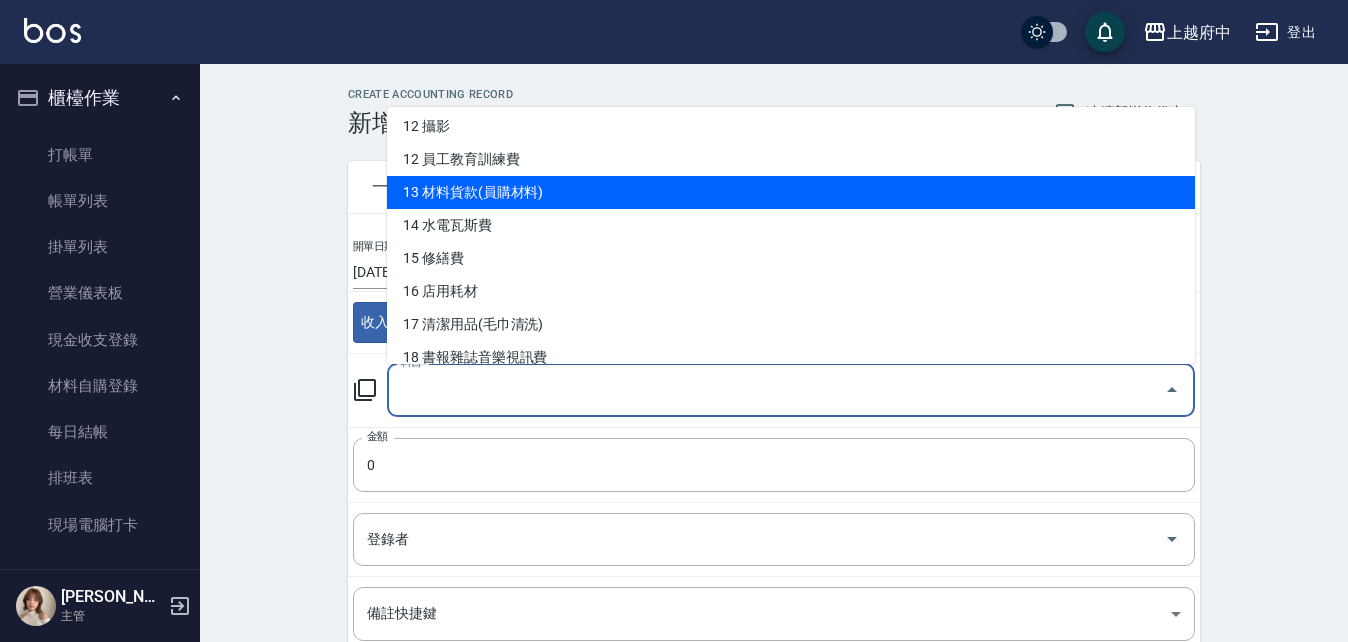 click on "13 材料貨款(員購材料)" at bounding box center (791, 192) 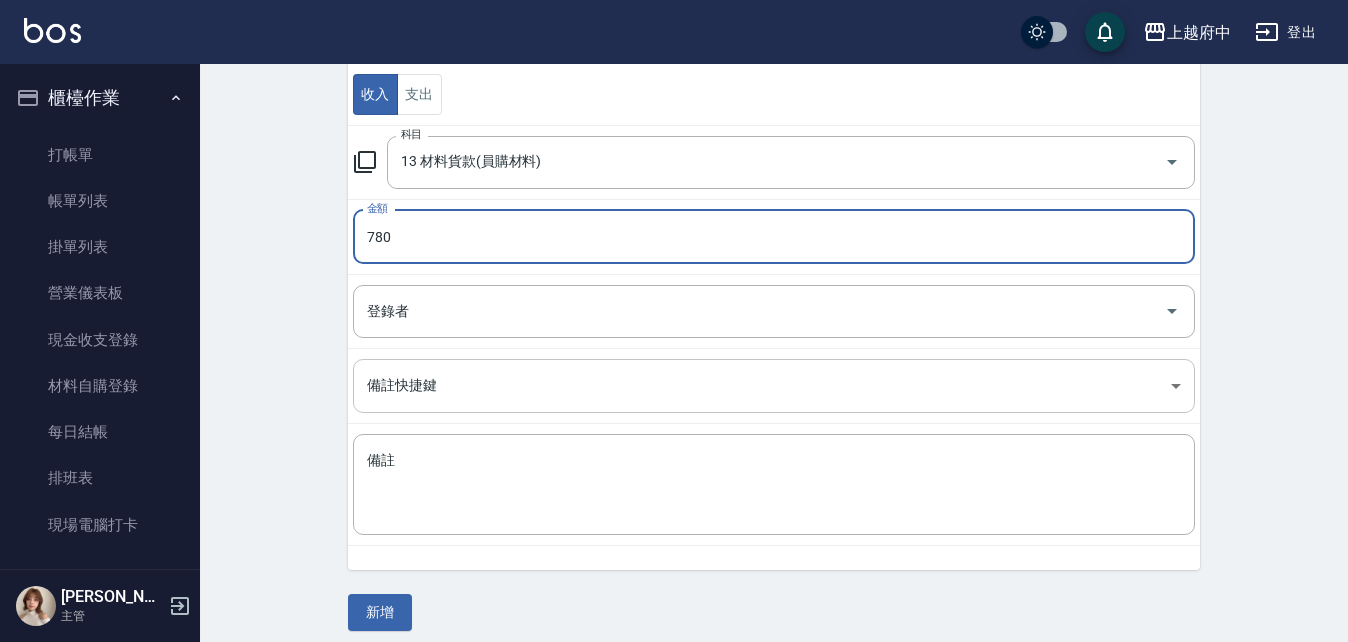 scroll, scrollTop: 241, scrollLeft: 0, axis: vertical 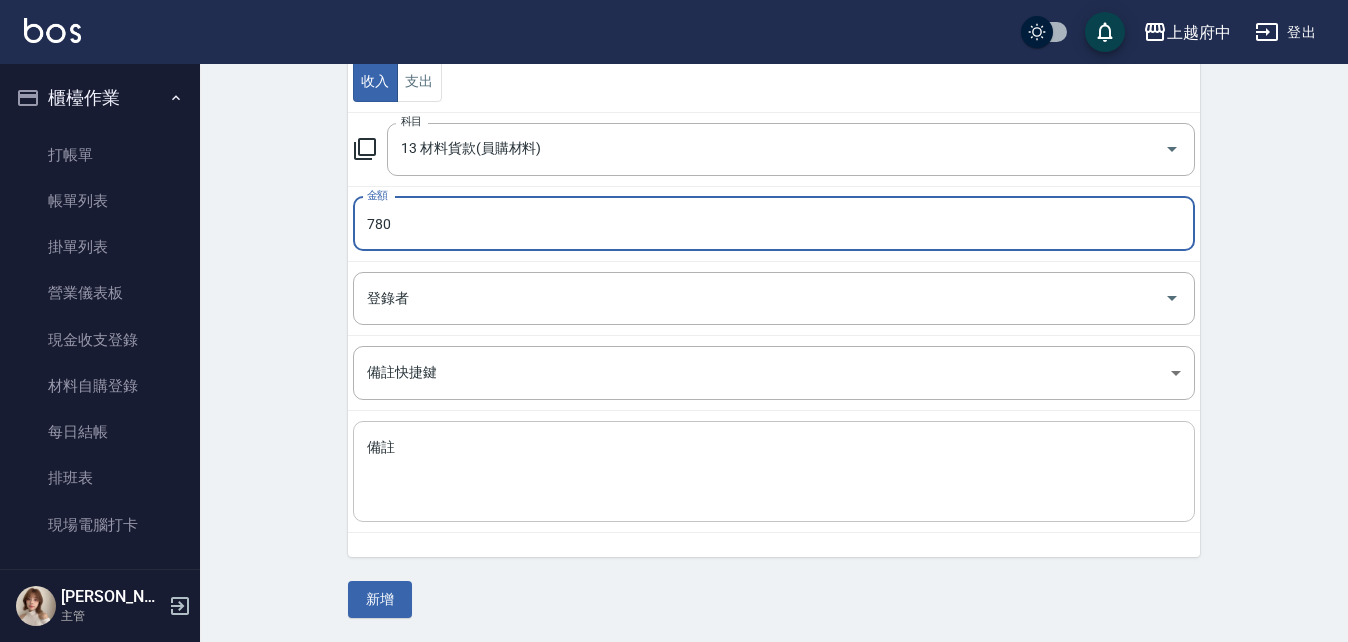 type on "780" 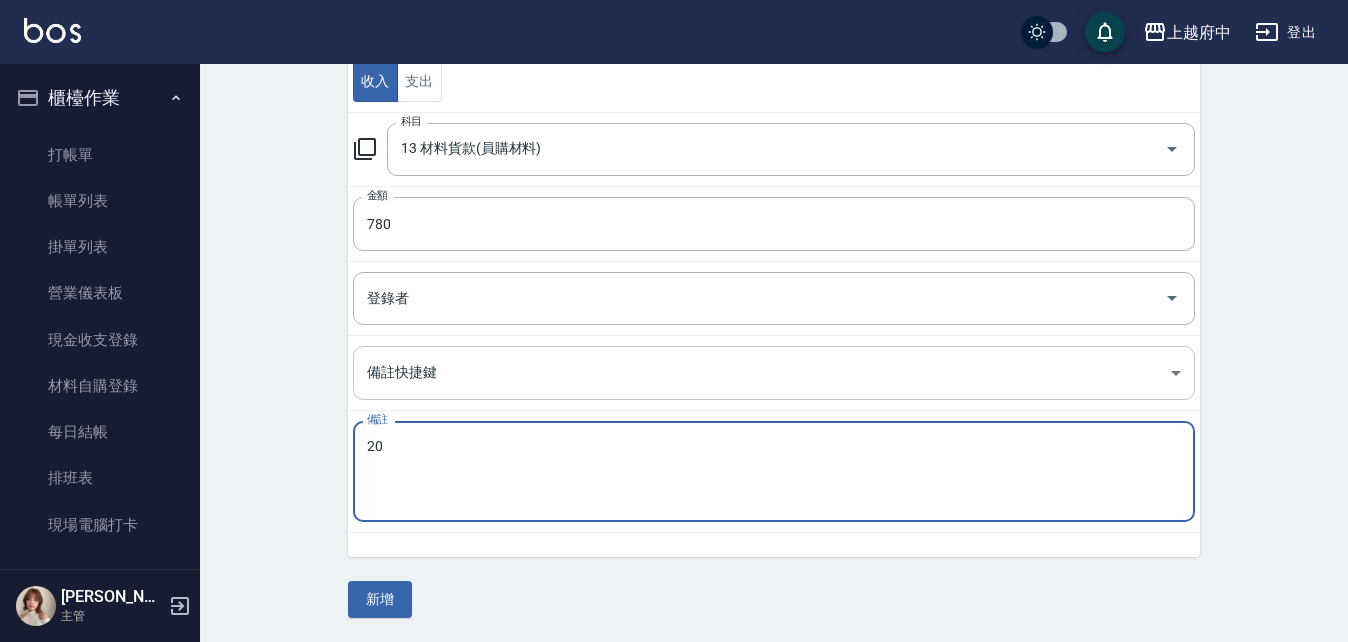 type on "2" 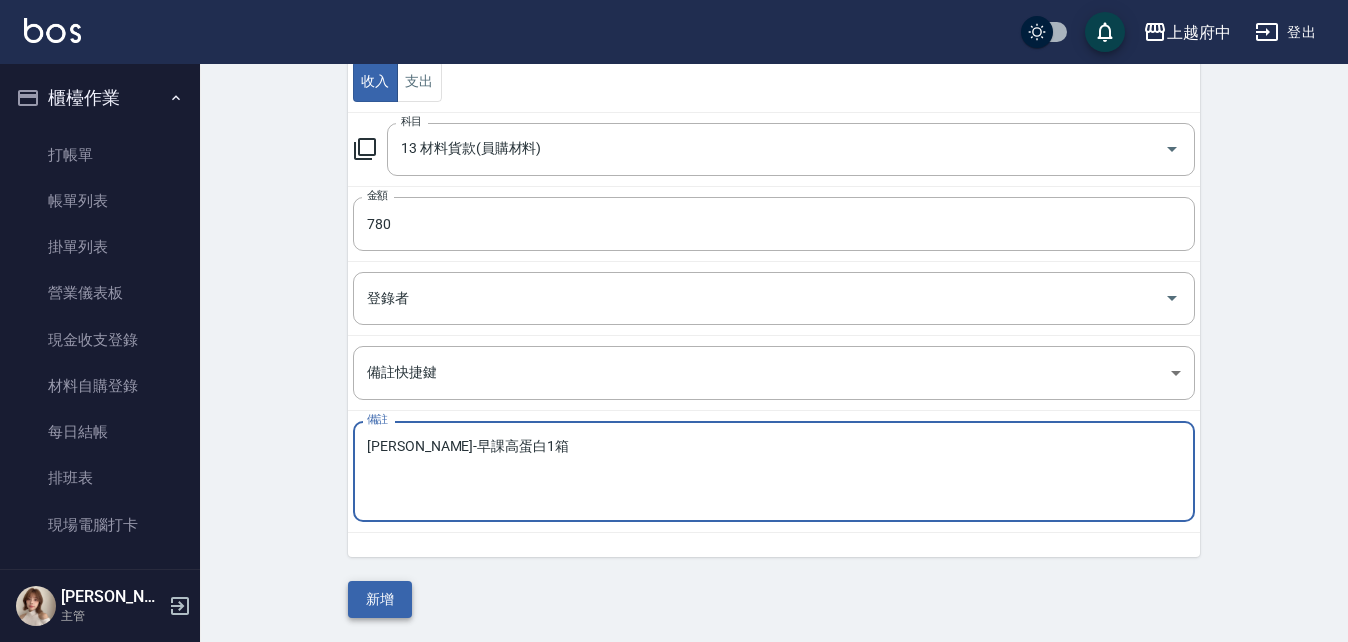 type on "[PERSON_NAME]-早課高蛋白1箱" 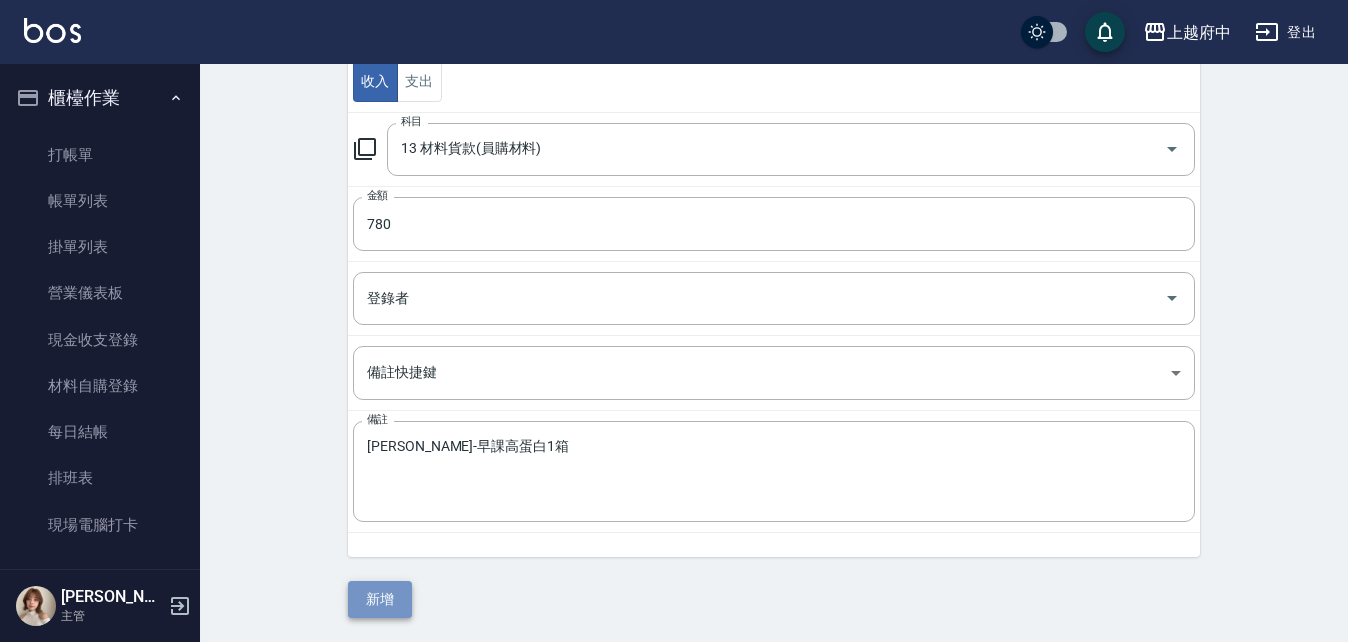 click on "新增" at bounding box center [380, 599] 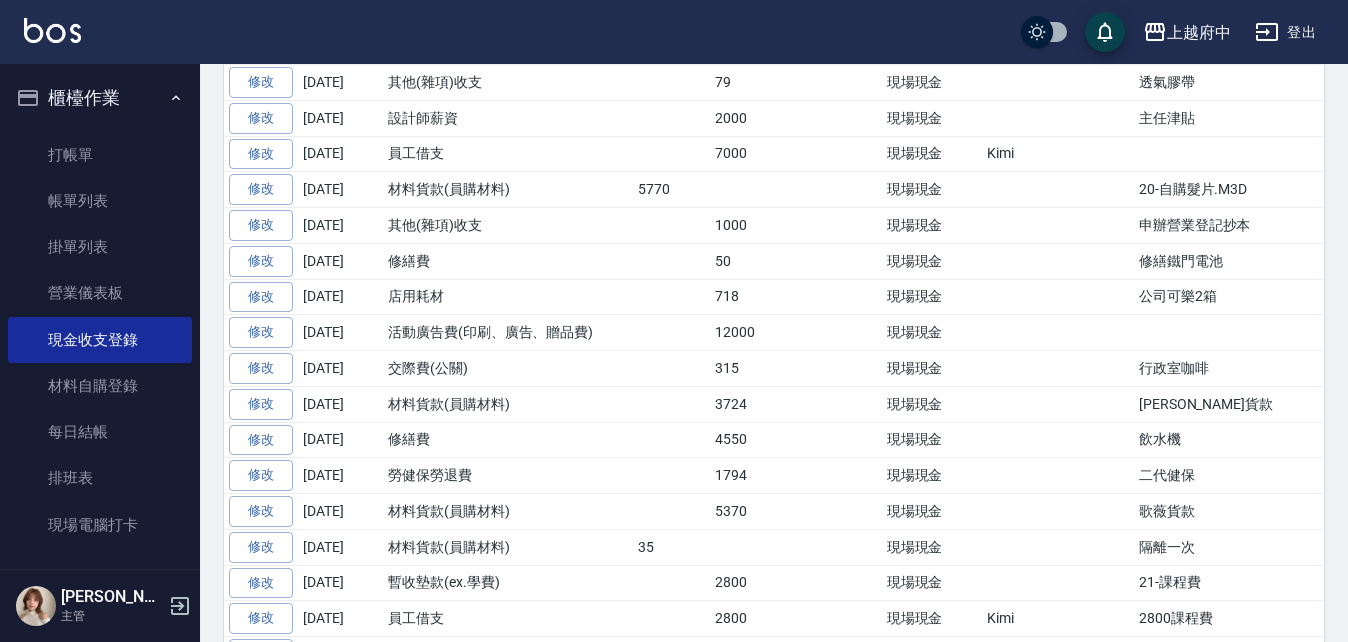scroll, scrollTop: 0, scrollLeft: 0, axis: both 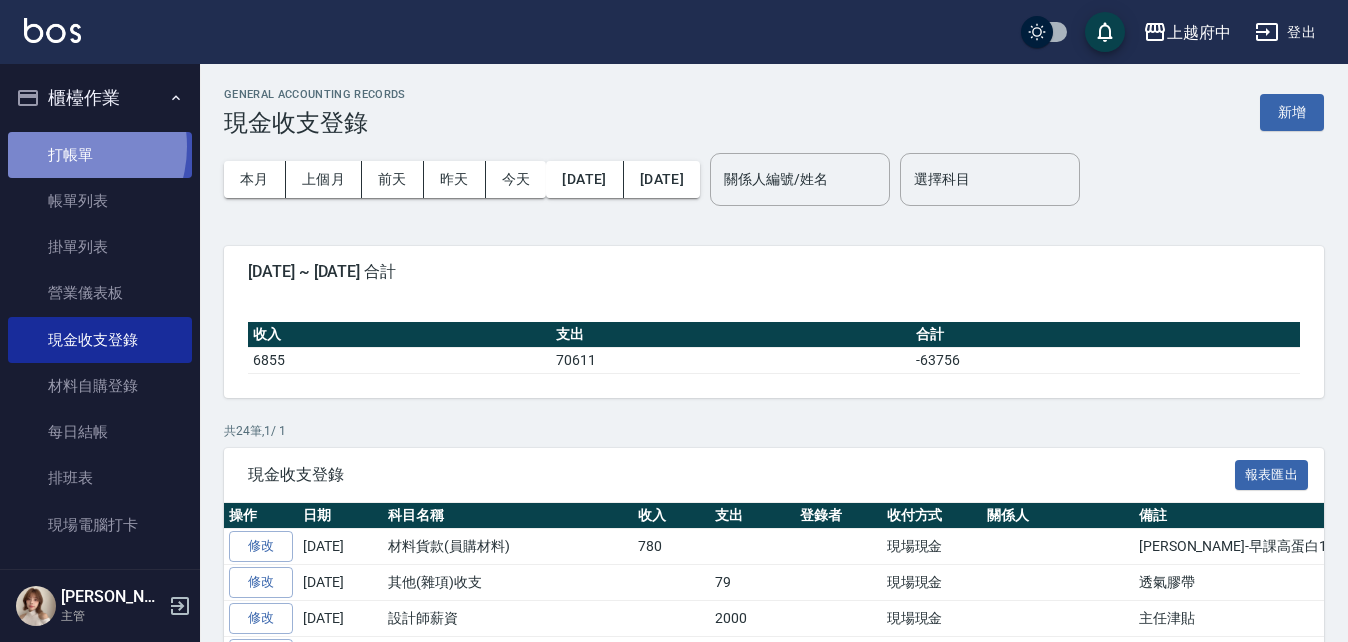 click on "打帳單" at bounding box center [100, 155] 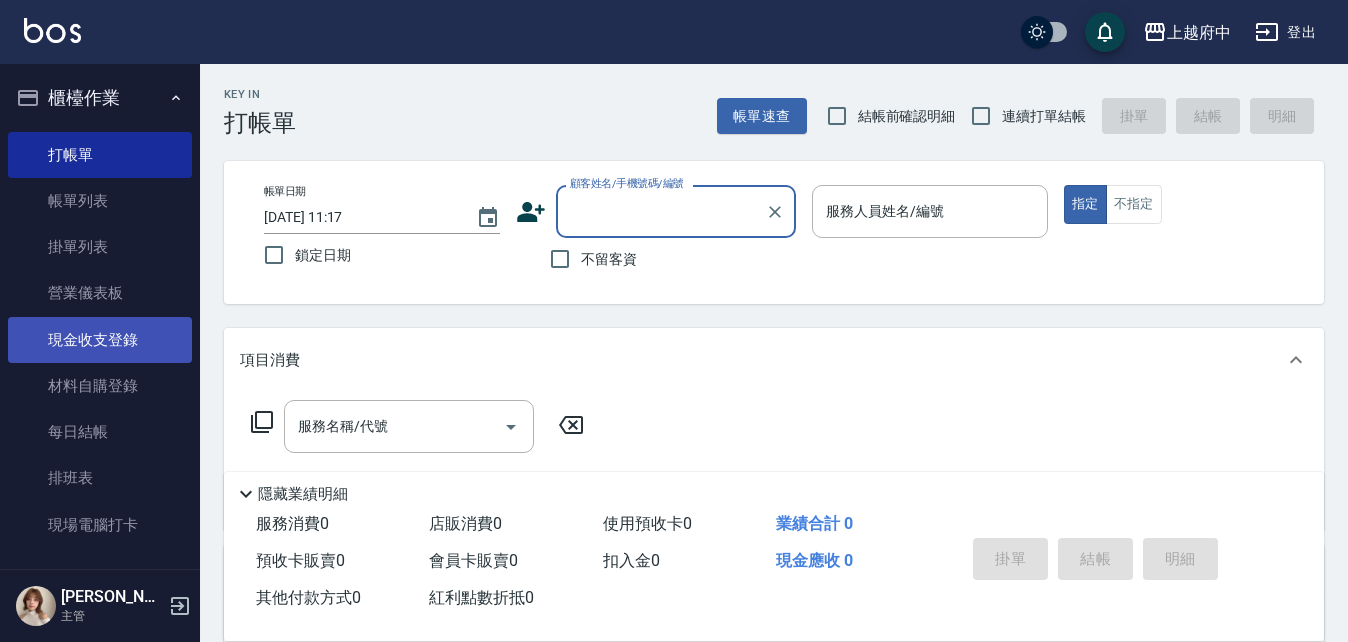 click on "現金收支登錄" at bounding box center (100, 340) 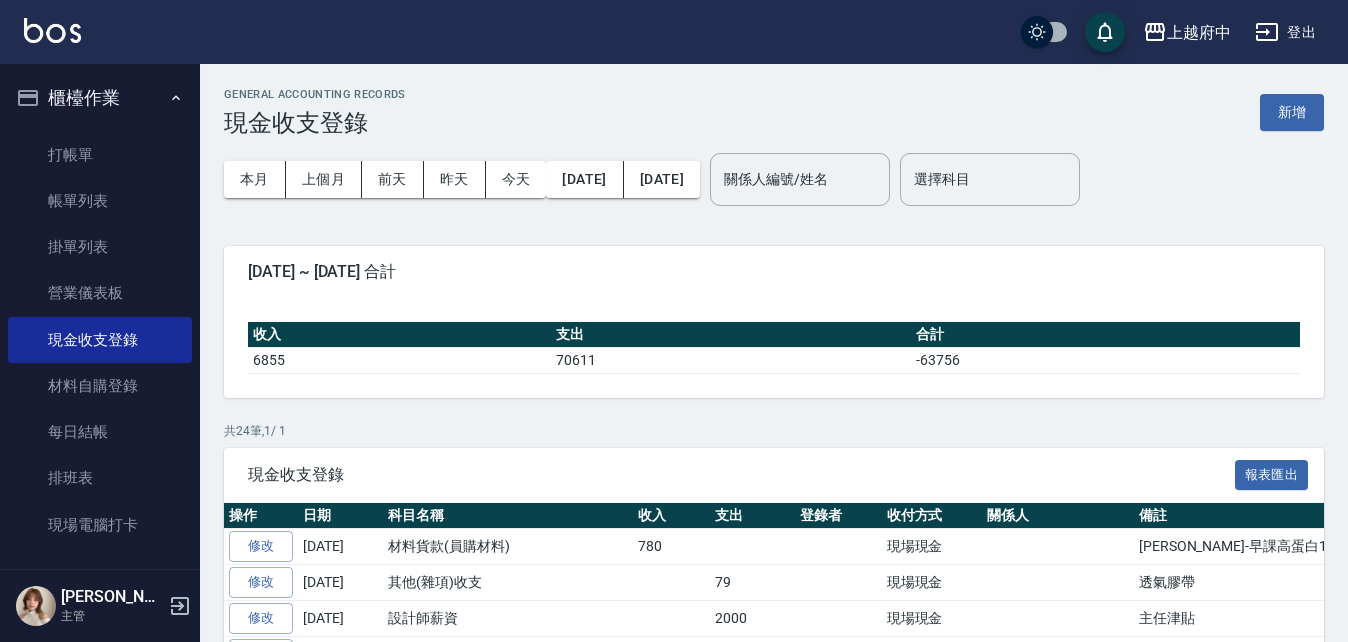 click on "GENERAL ACCOUNTING RECORDS 現金收支登錄 新增" at bounding box center [774, 112] 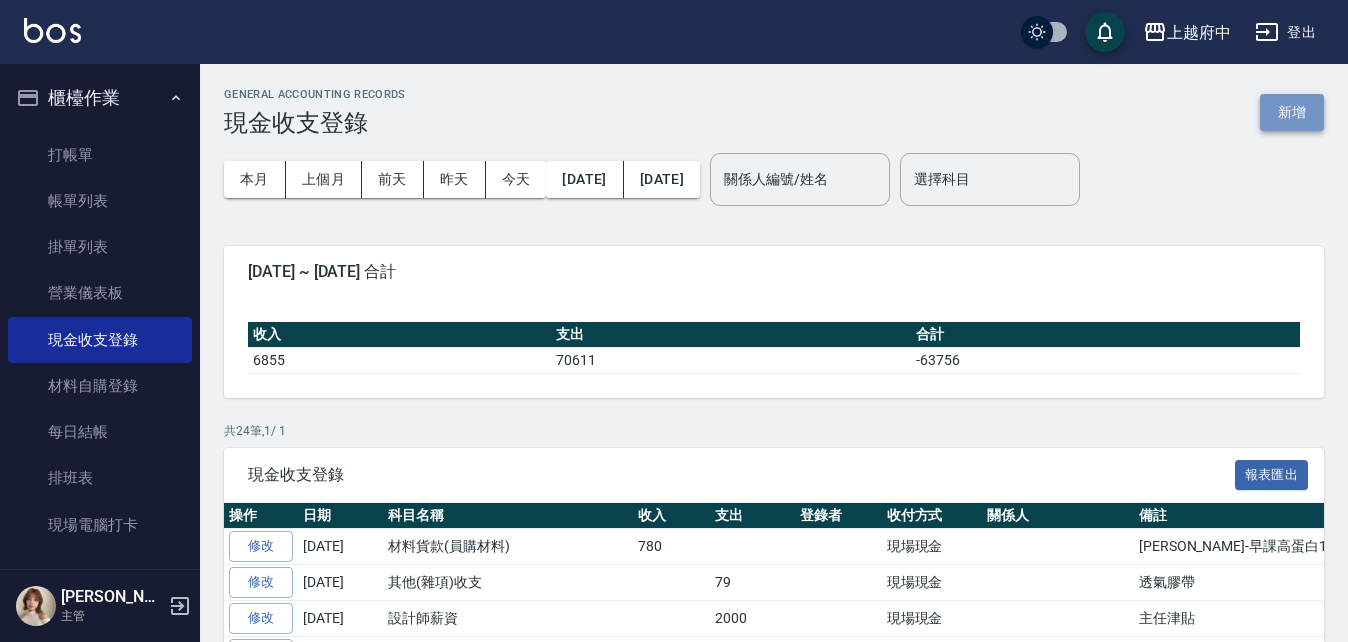 click on "新增" at bounding box center (1292, 112) 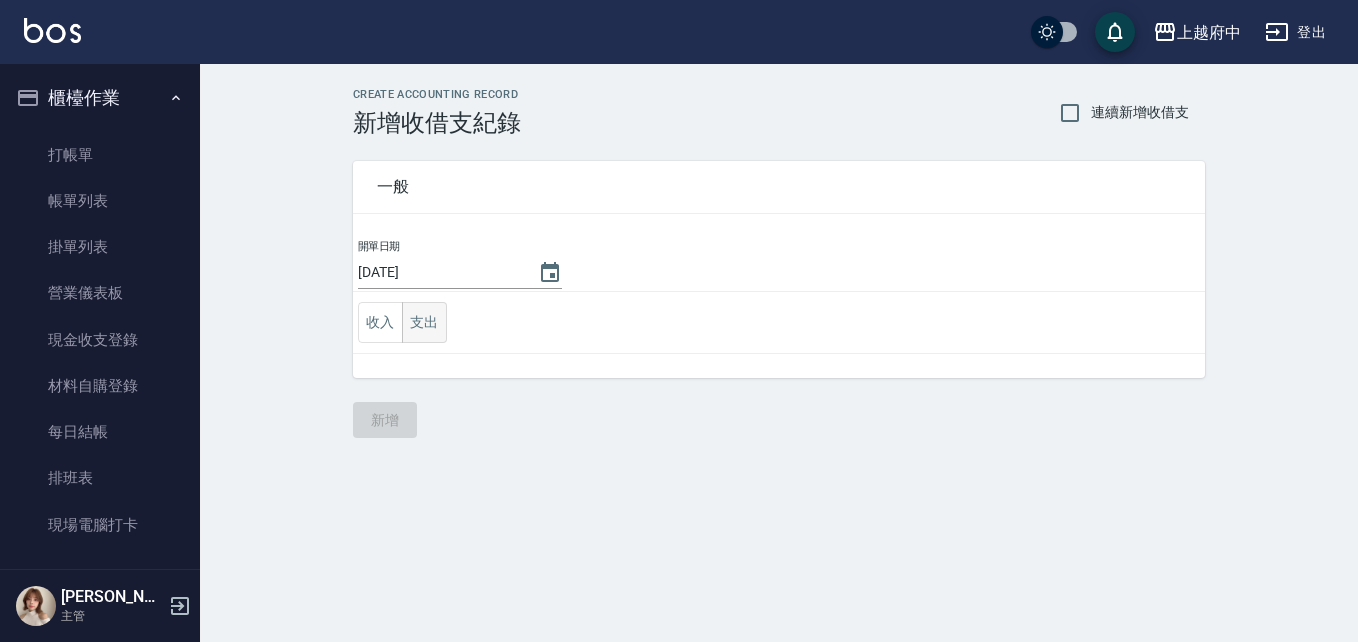 click on "支出" at bounding box center [424, 322] 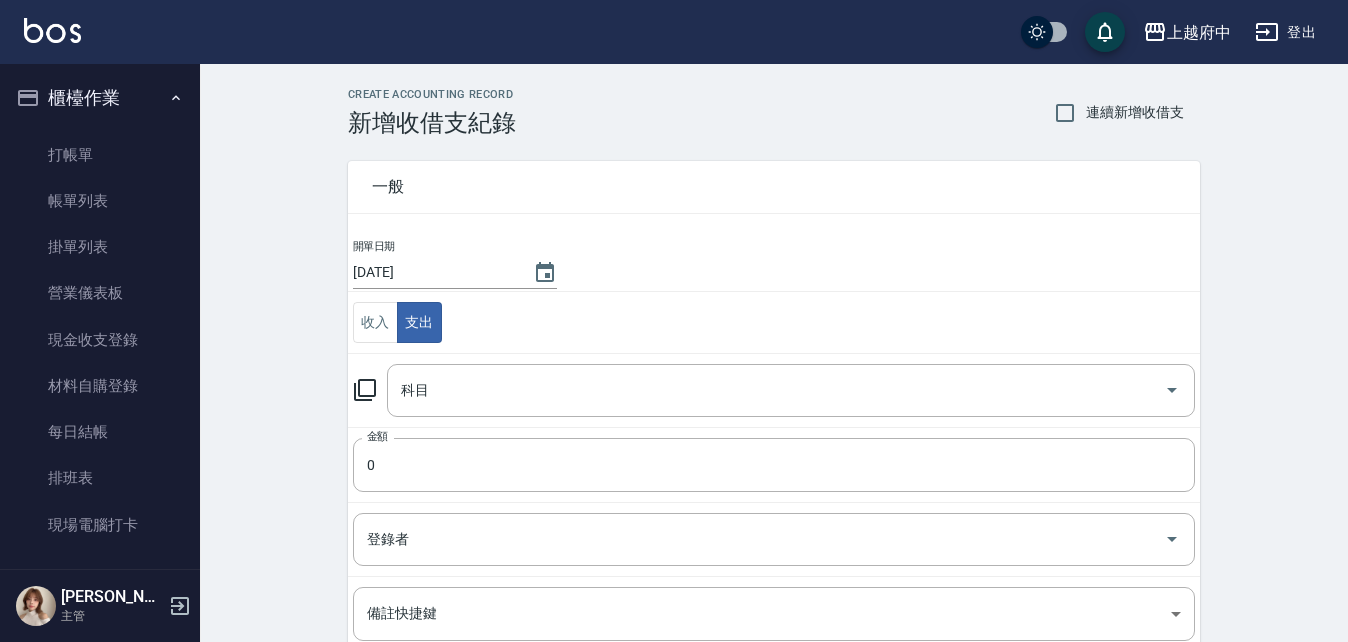 scroll, scrollTop: 200, scrollLeft: 0, axis: vertical 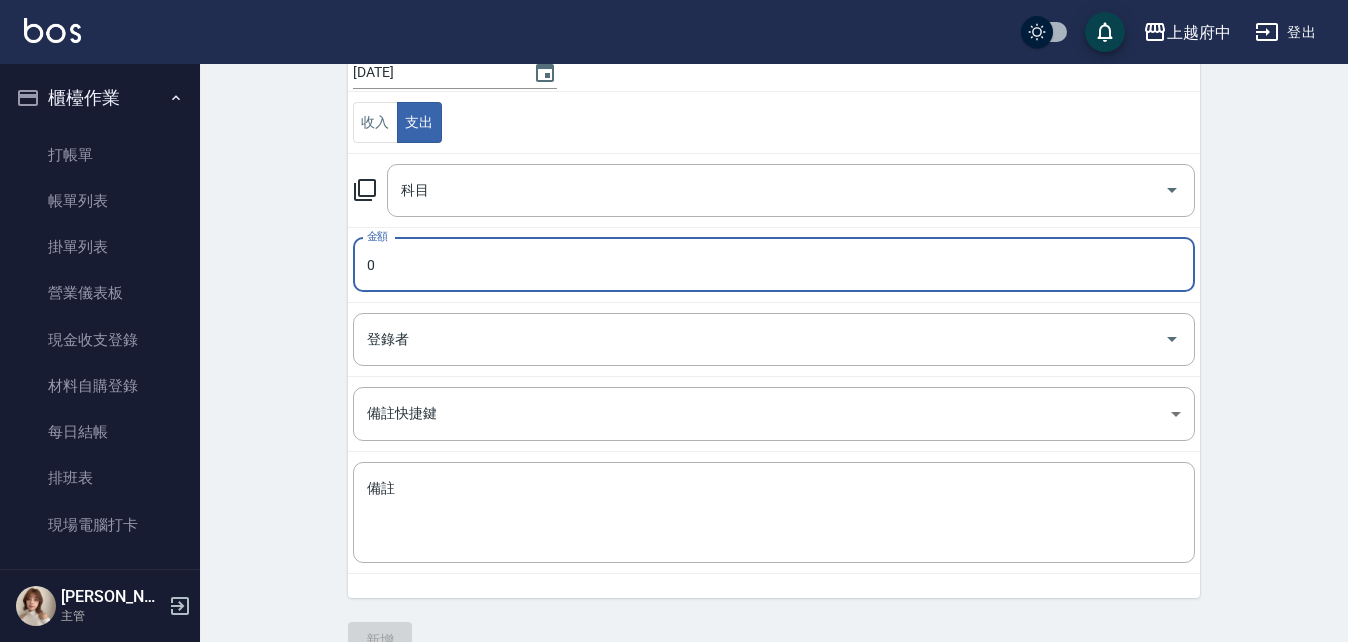 click on "0" at bounding box center (774, 265) 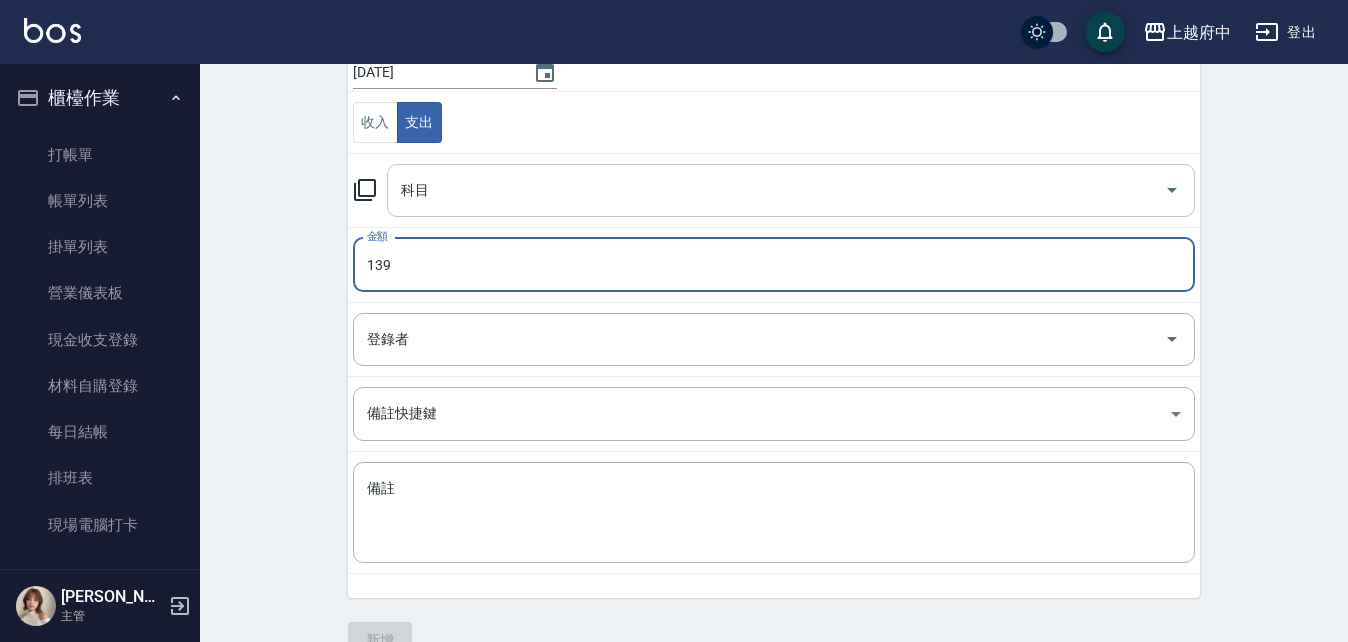 type on "139" 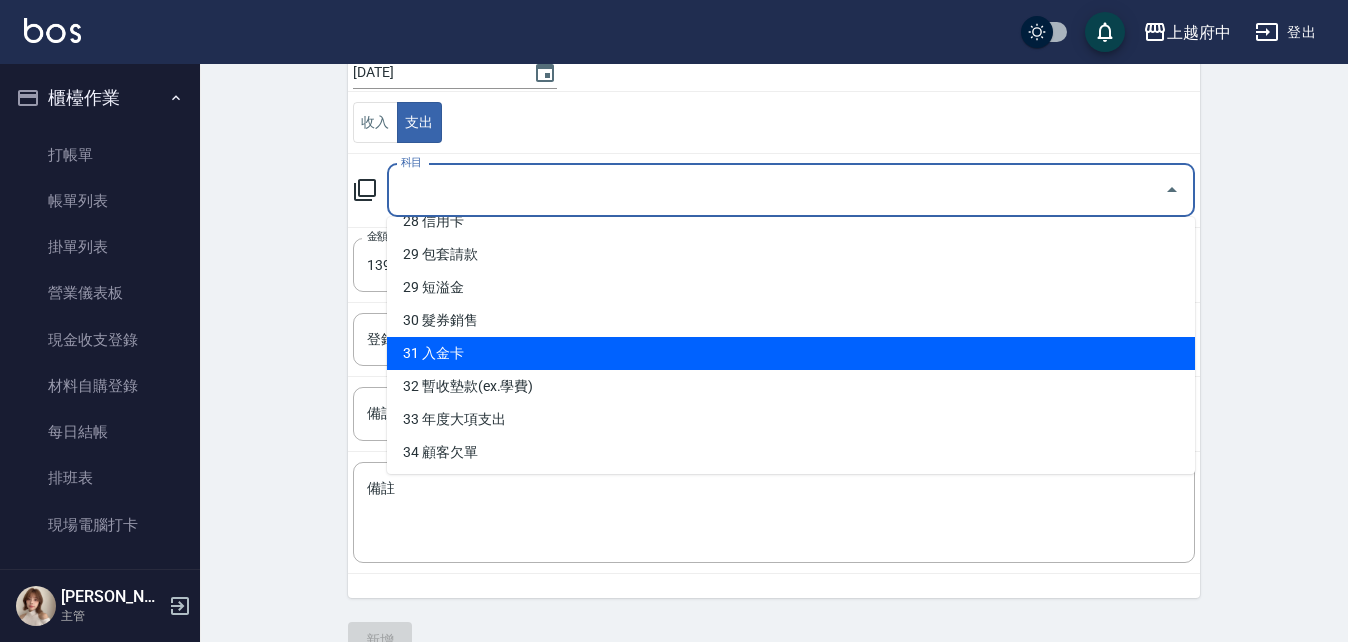 scroll, scrollTop: 1211, scrollLeft: 0, axis: vertical 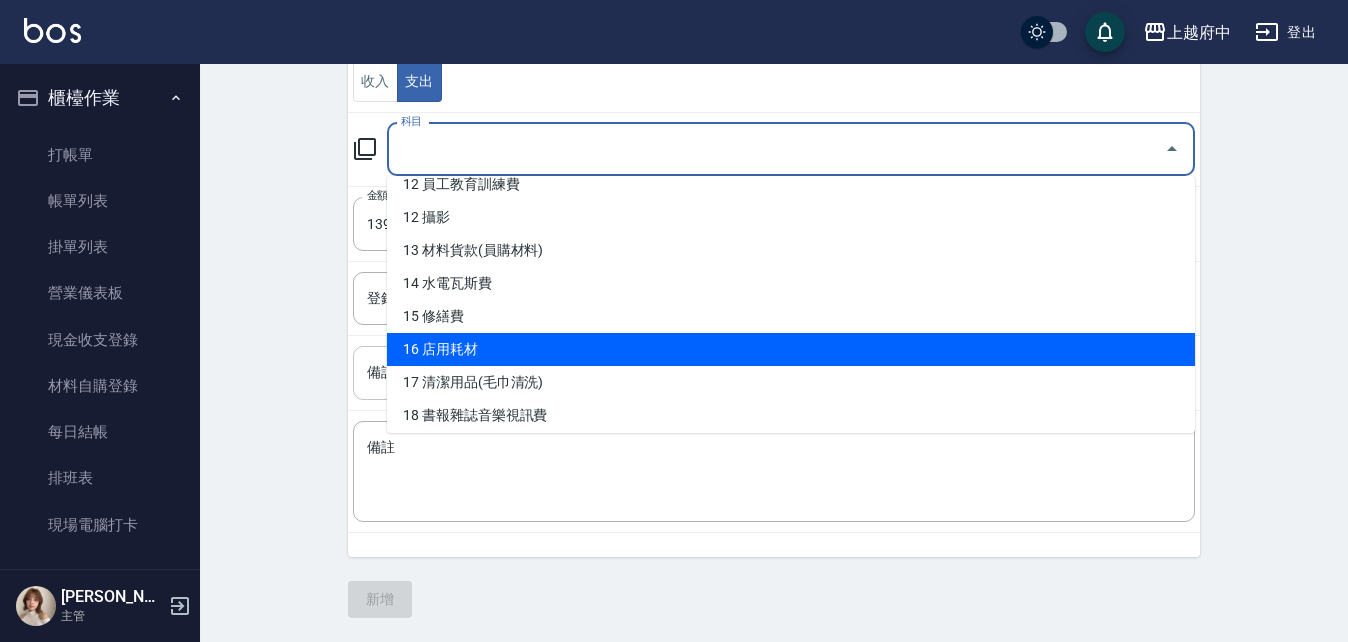 click on "16 店用耗材" at bounding box center [791, 349] 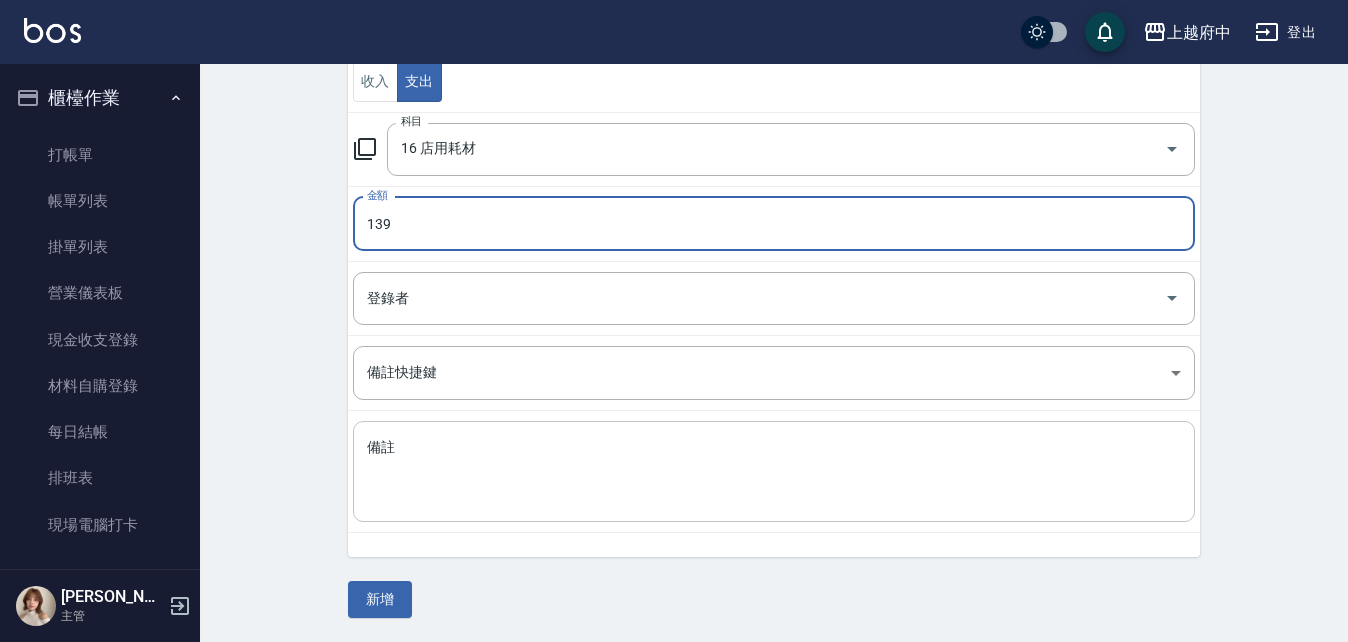click on "備註" at bounding box center [774, 472] 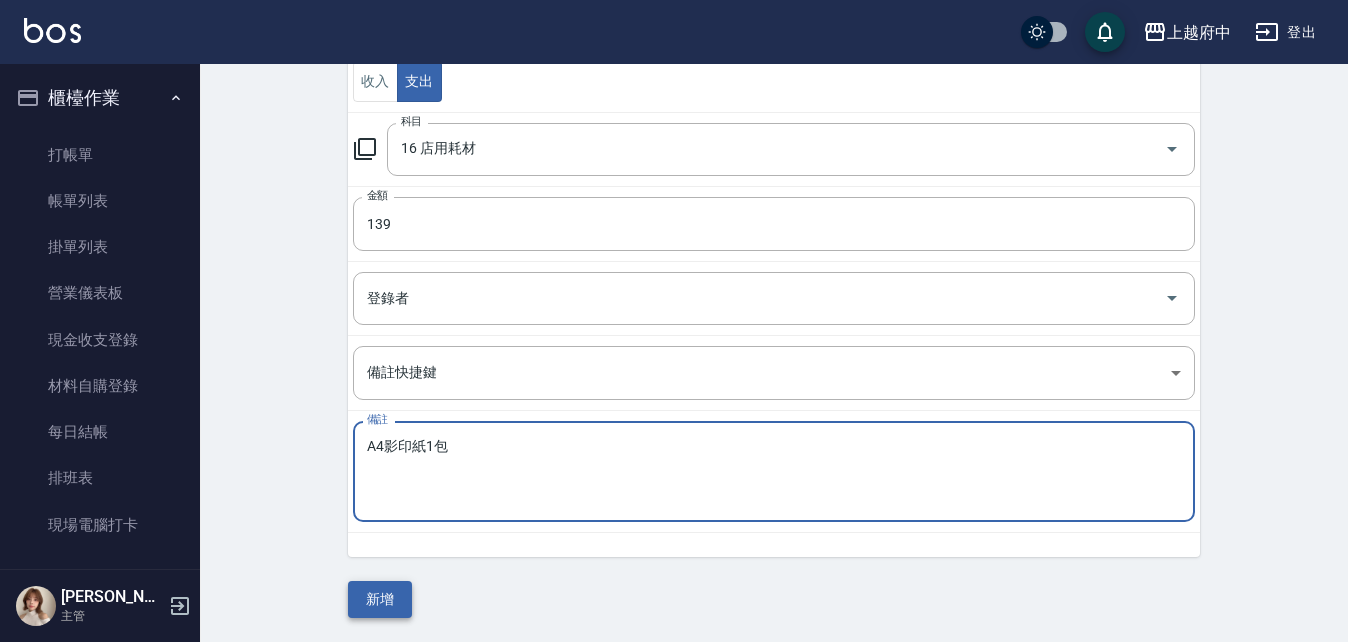 type on "A4影印紙1包" 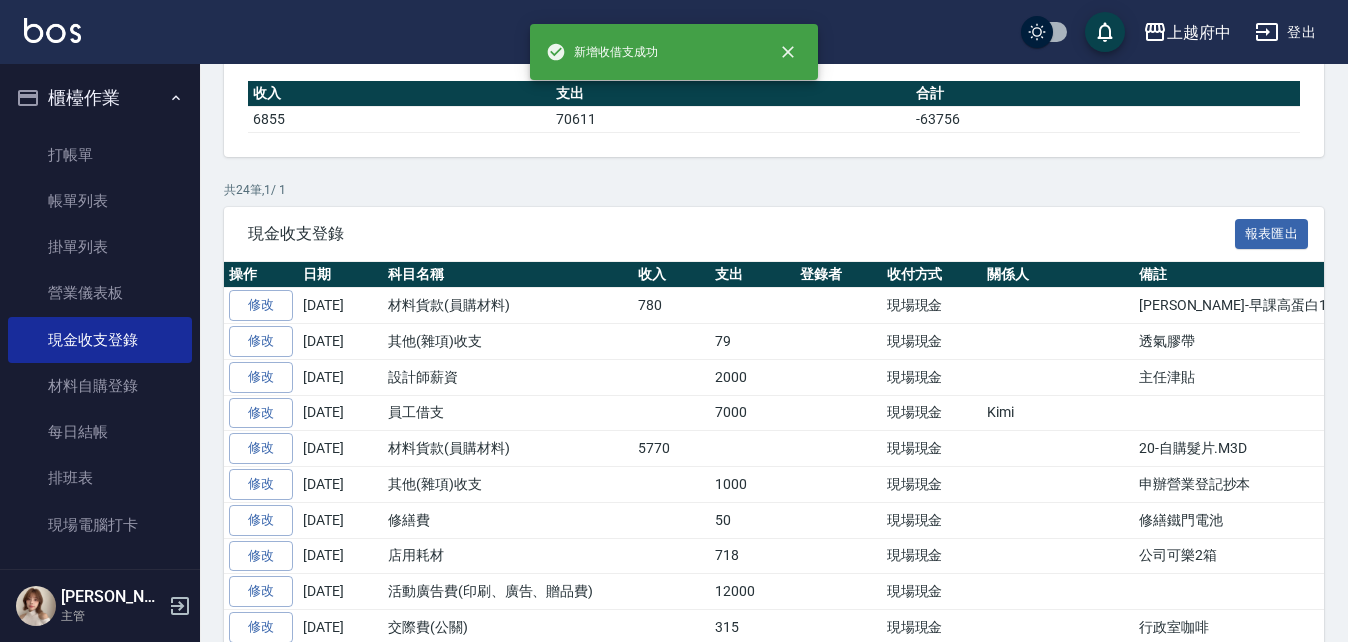 scroll, scrollTop: 0, scrollLeft: 0, axis: both 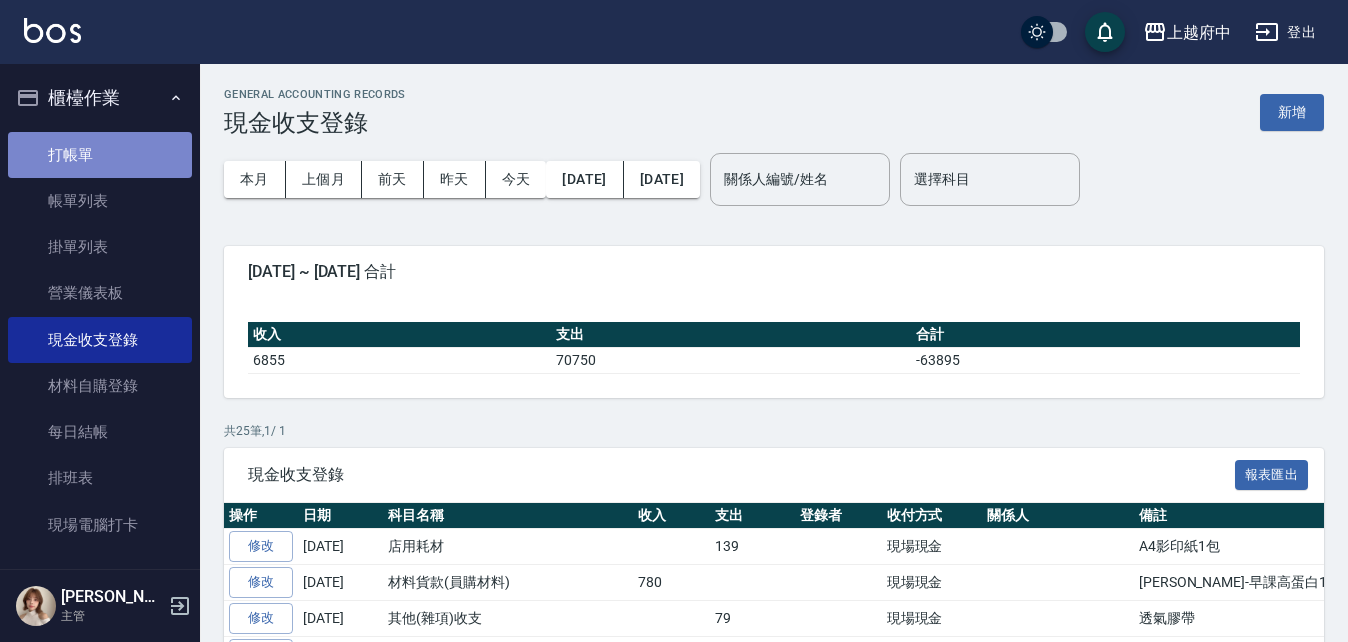 click on "打帳單" at bounding box center (100, 155) 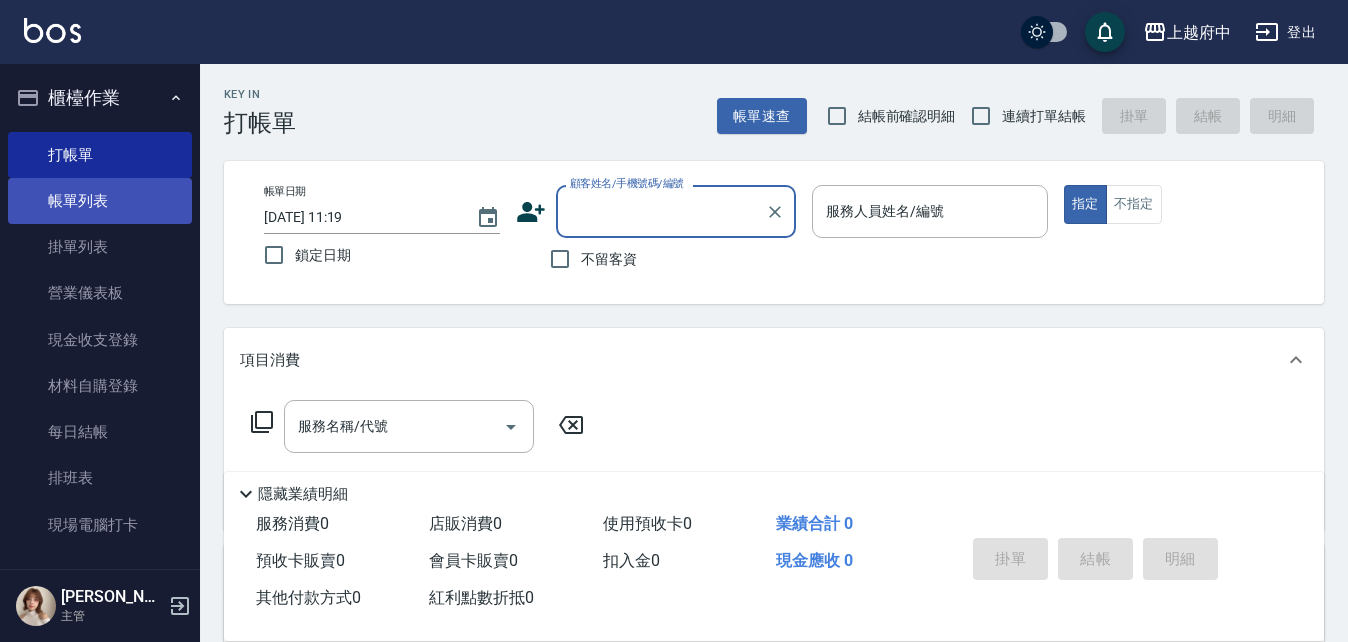 click on "帳單列表" at bounding box center [100, 201] 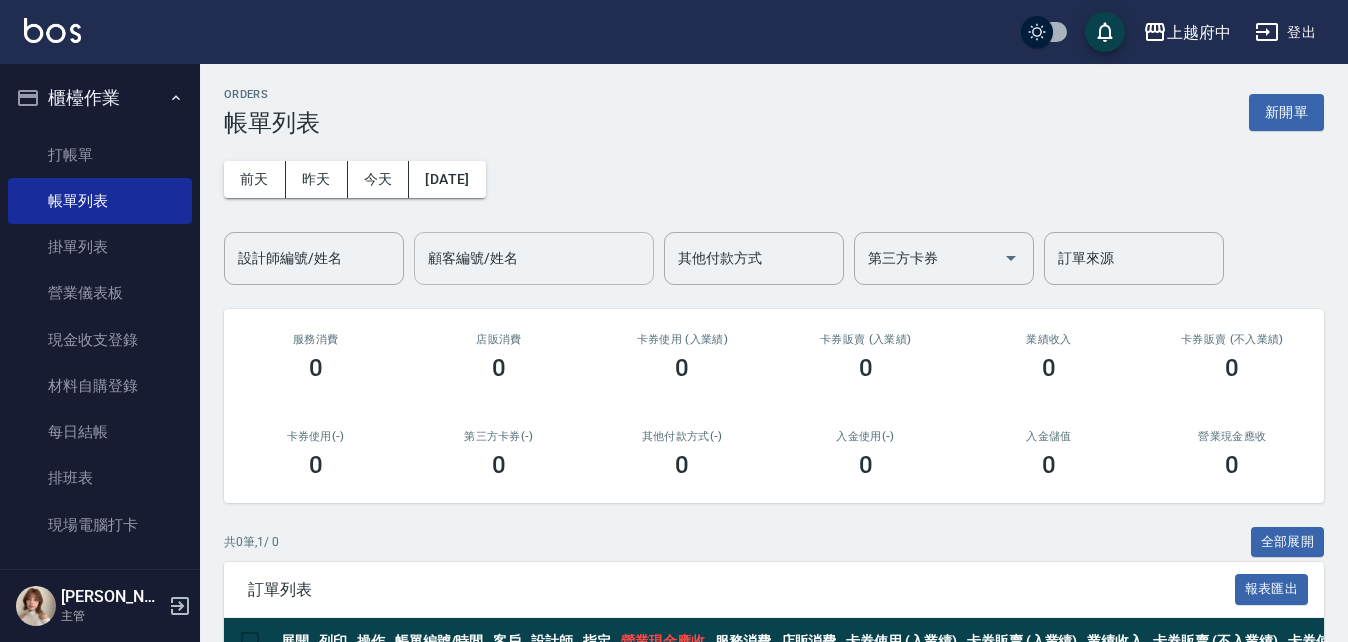 click on "顧客編號/姓名" at bounding box center (534, 258) 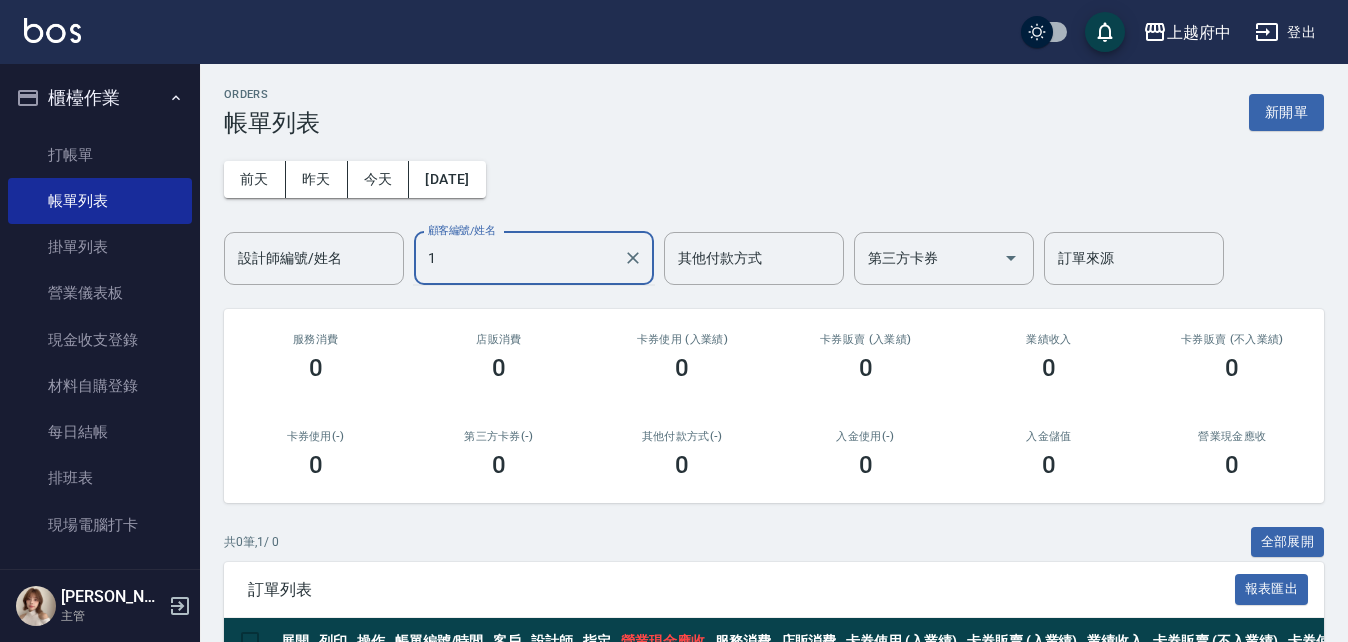 type on "18" 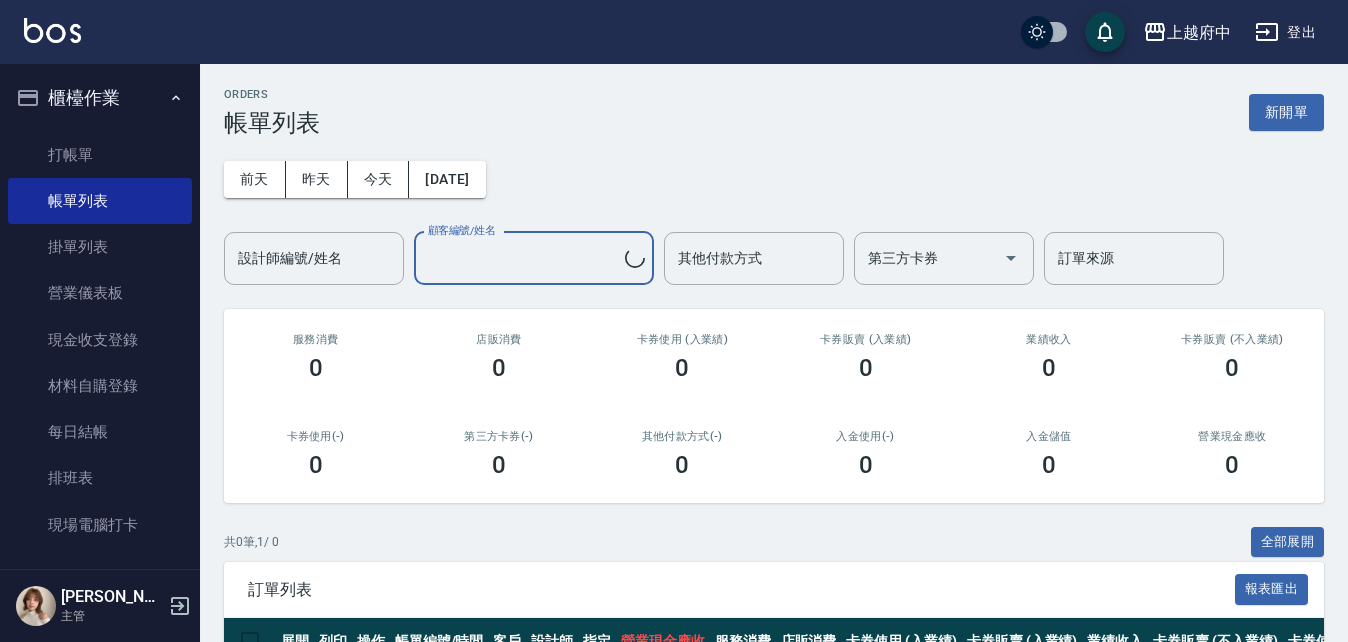 type on "[PERSON_NAME]/0918220816/T84876" 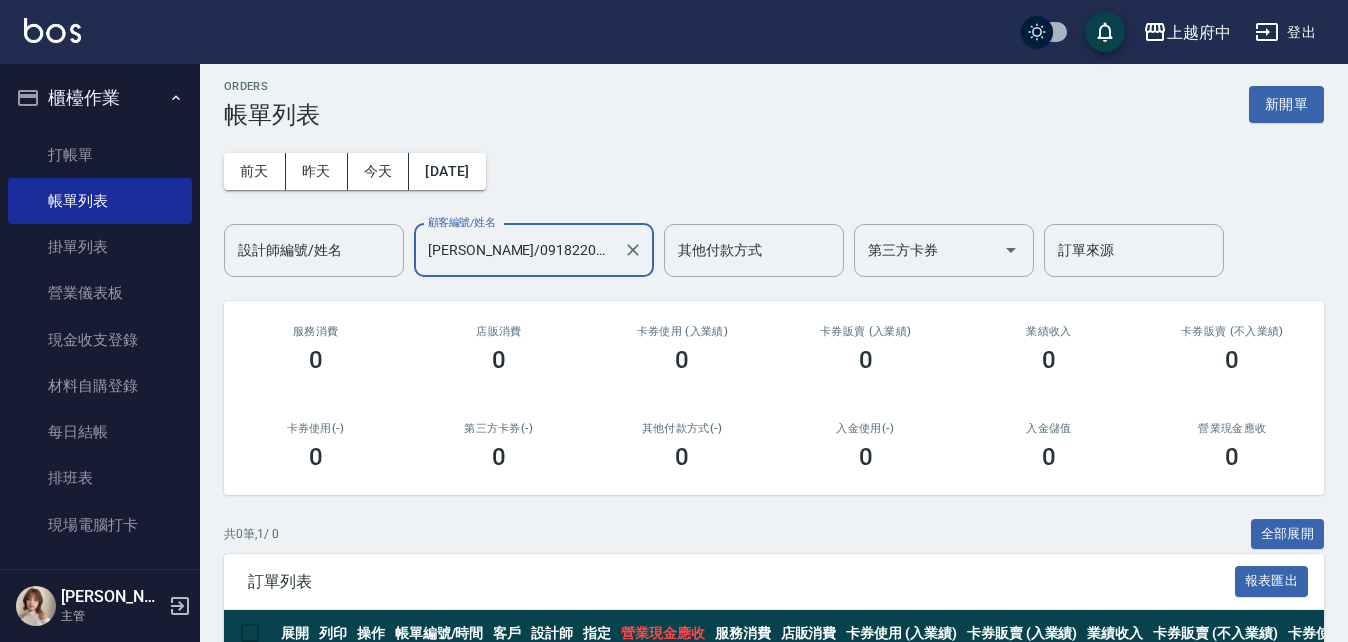 scroll, scrollTop: 0, scrollLeft: 0, axis: both 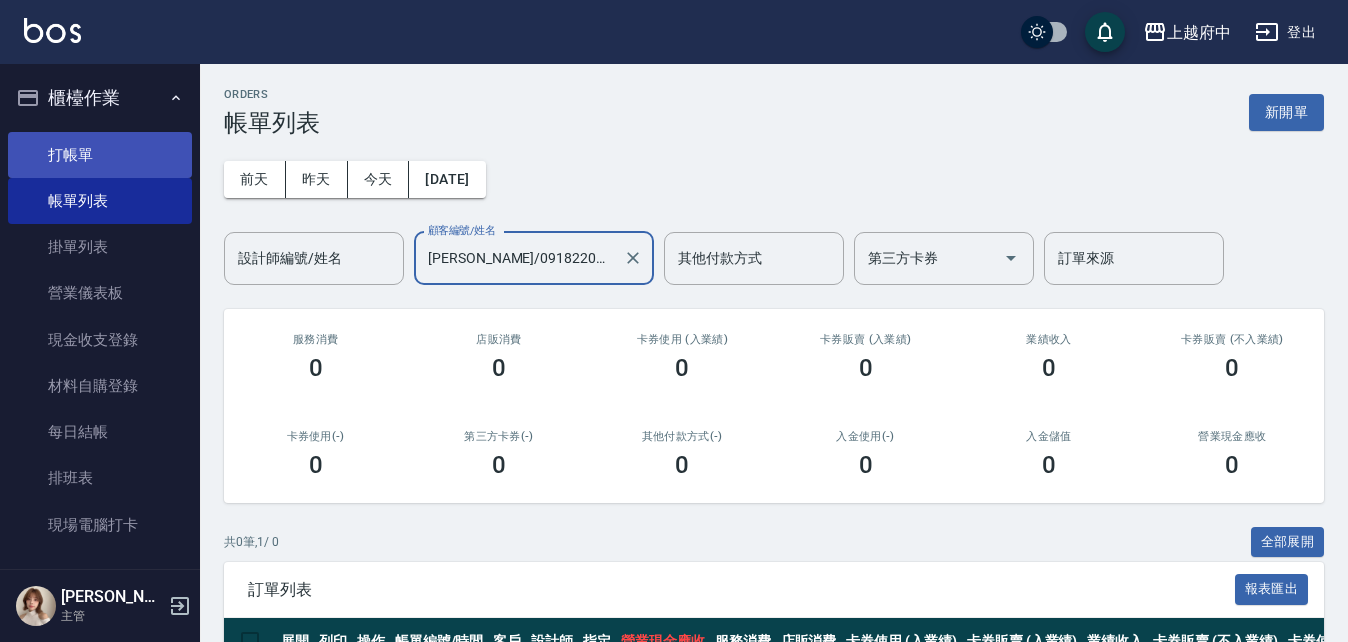click on "打帳單" at bounding box center (100, 155) 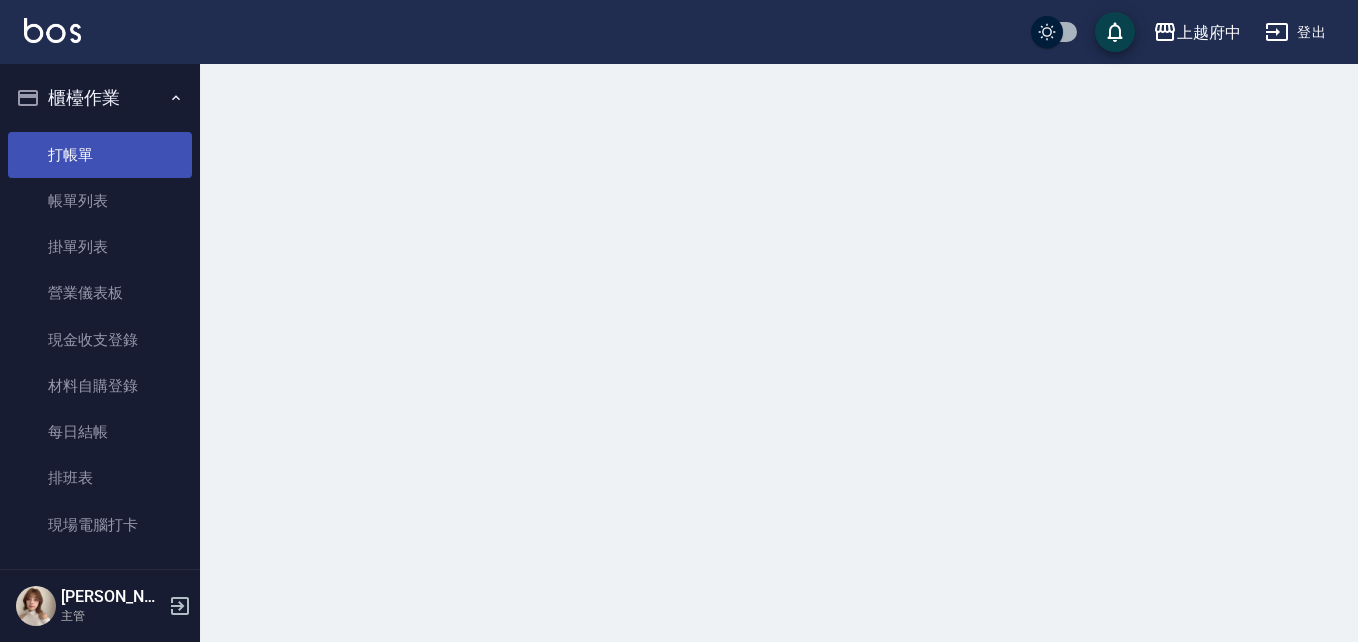click on "打帳單" at bounding box center [100, 155] 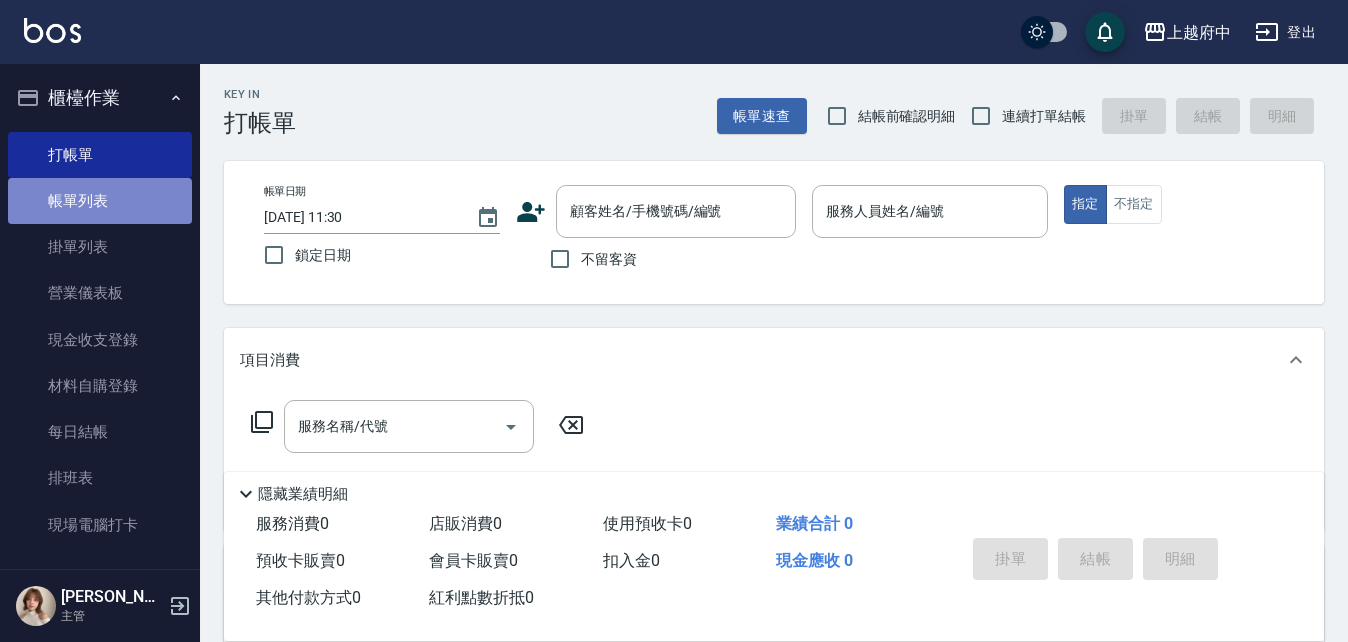 click on "帳單列表" at bounding box center [100, 201] 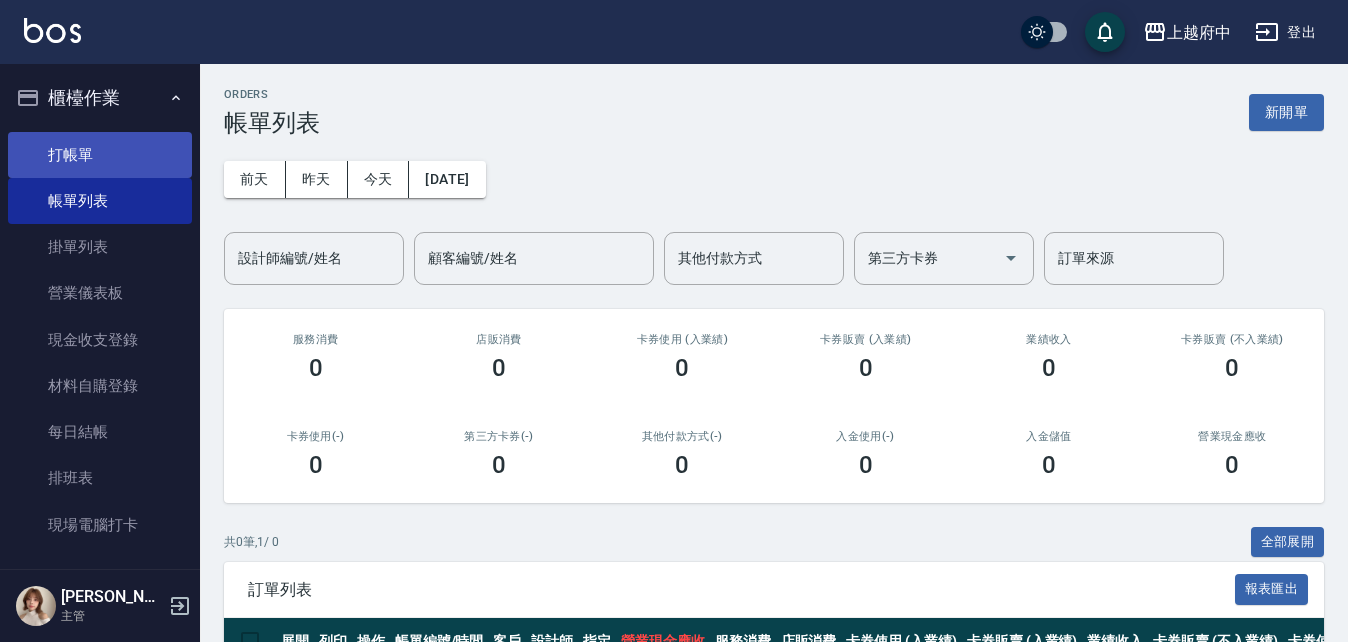 click on "打帳單" at bounding box center [100, 155] 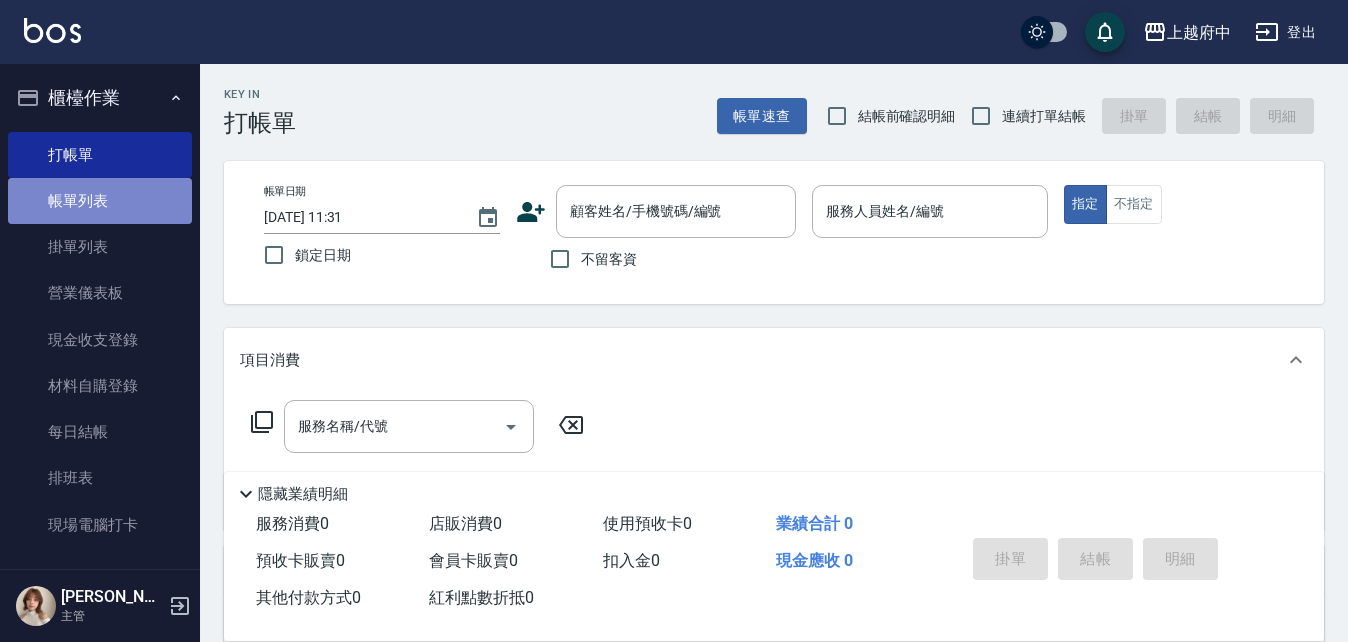 click on "帳單列表" at bounding box center (100, 201) 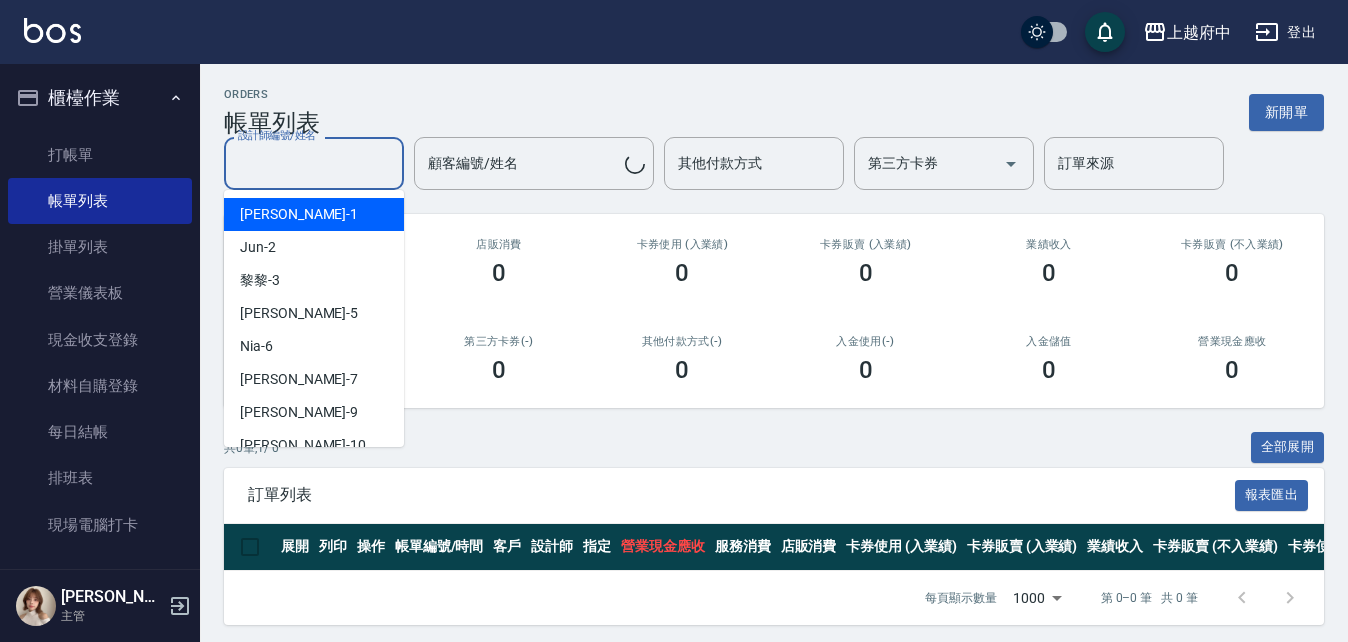click on "設計師編號/姓名" at bounding box center [314, 163] 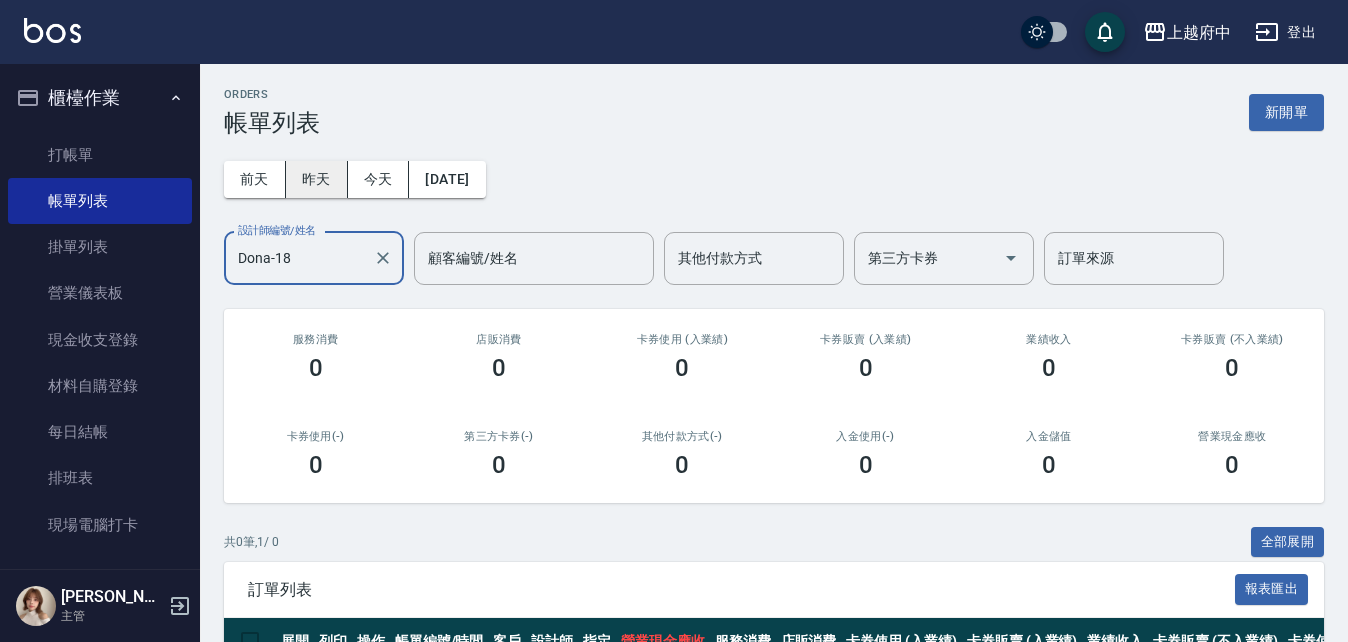 type on "Dona-18" 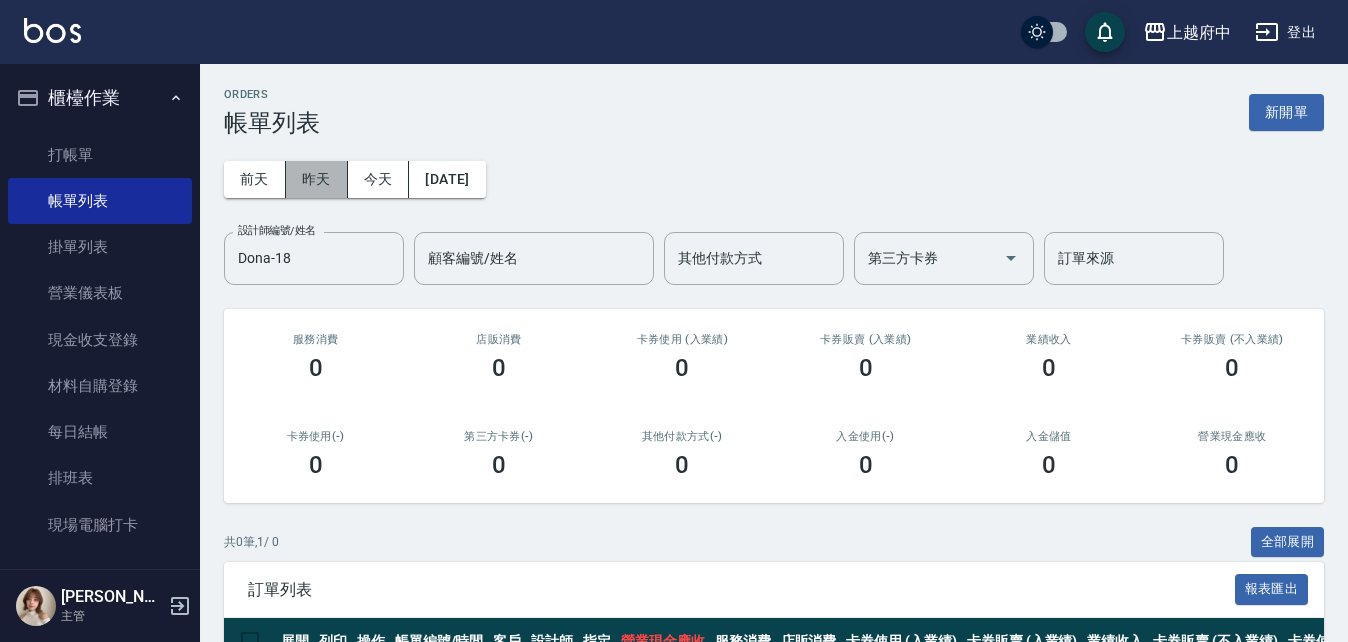 click on "昨天" at bounding box center [317, 179] 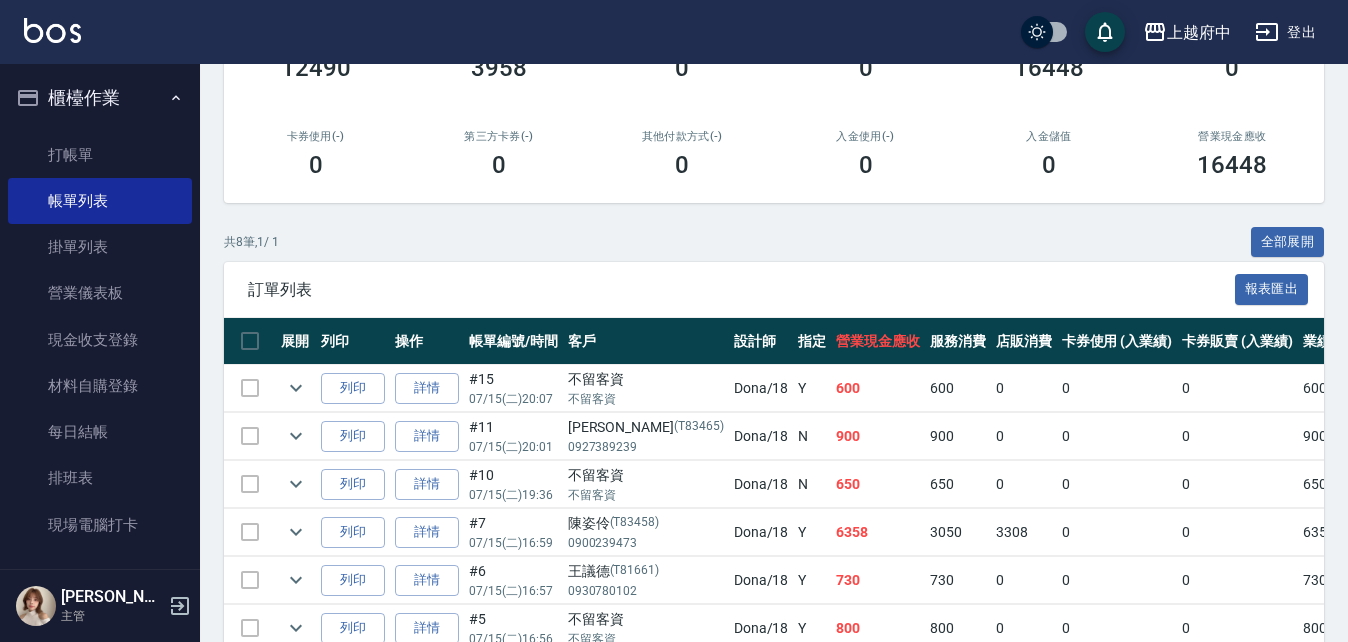 scroll, scrollTop: 500, scrollLeft: 0, axis: vertical 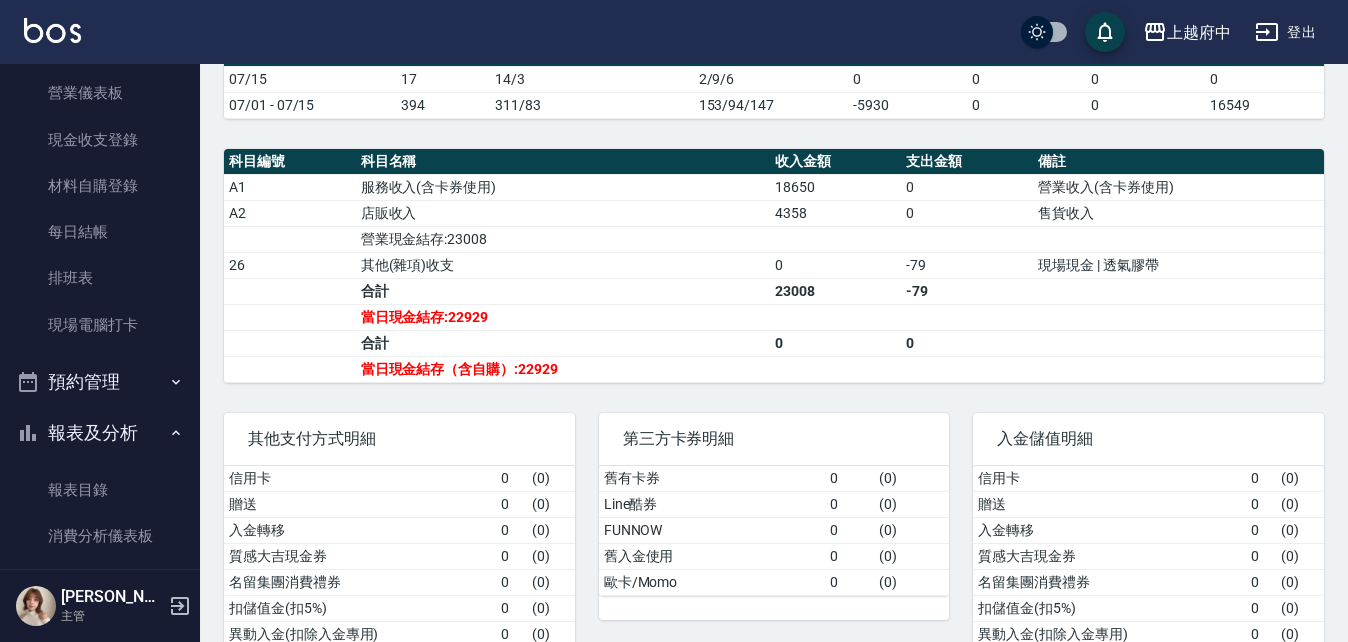 click on "報表及分析" at bounding box center (100, 433) 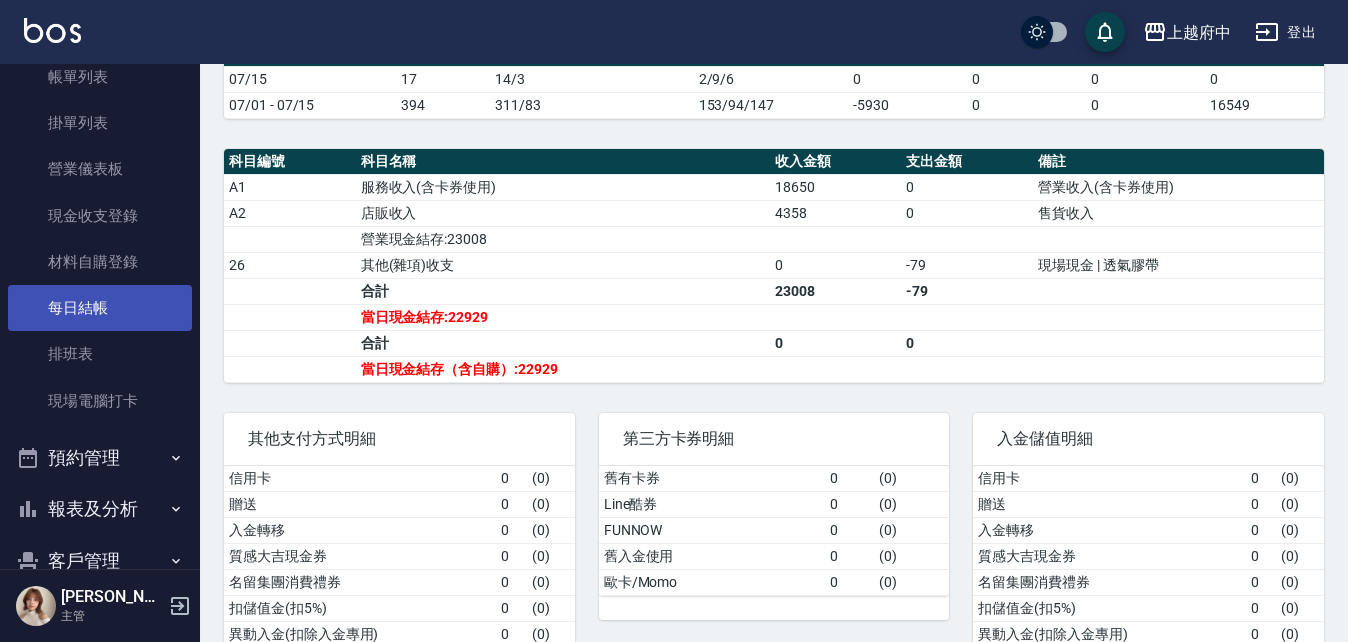 scroll, scrollTop: 0, scrollLeft: 0, axis: both 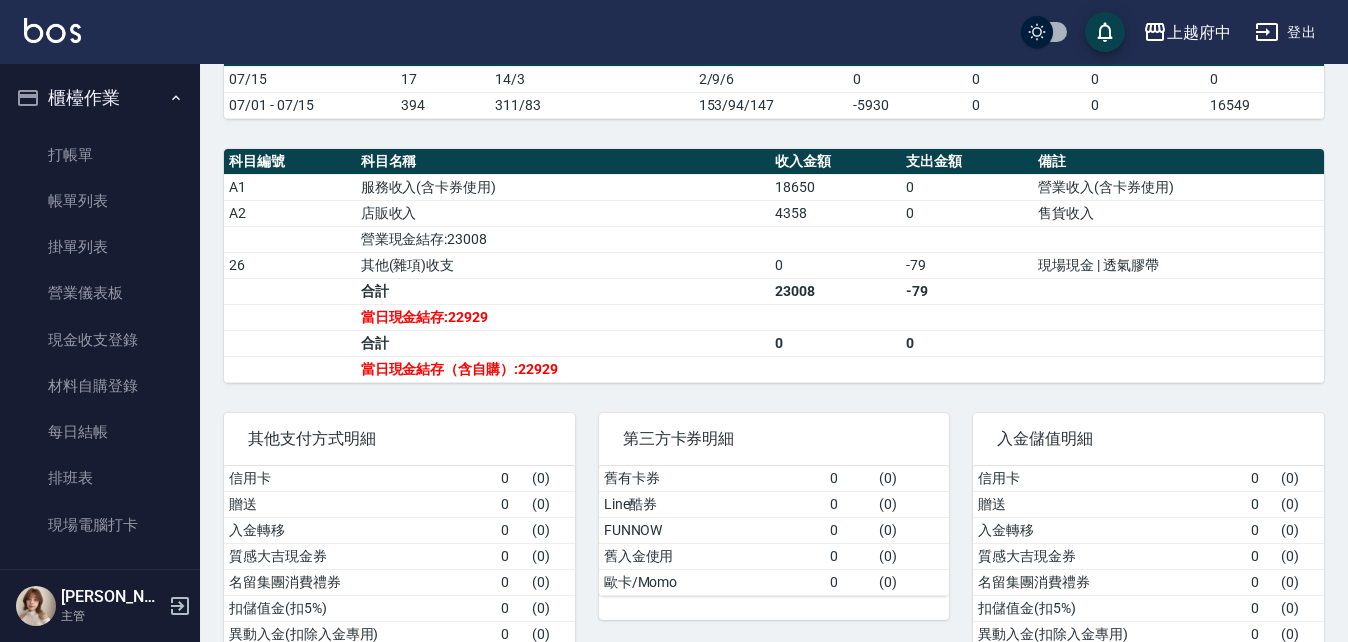 click on "櫃檯作業" at bounding box center [100, 98] 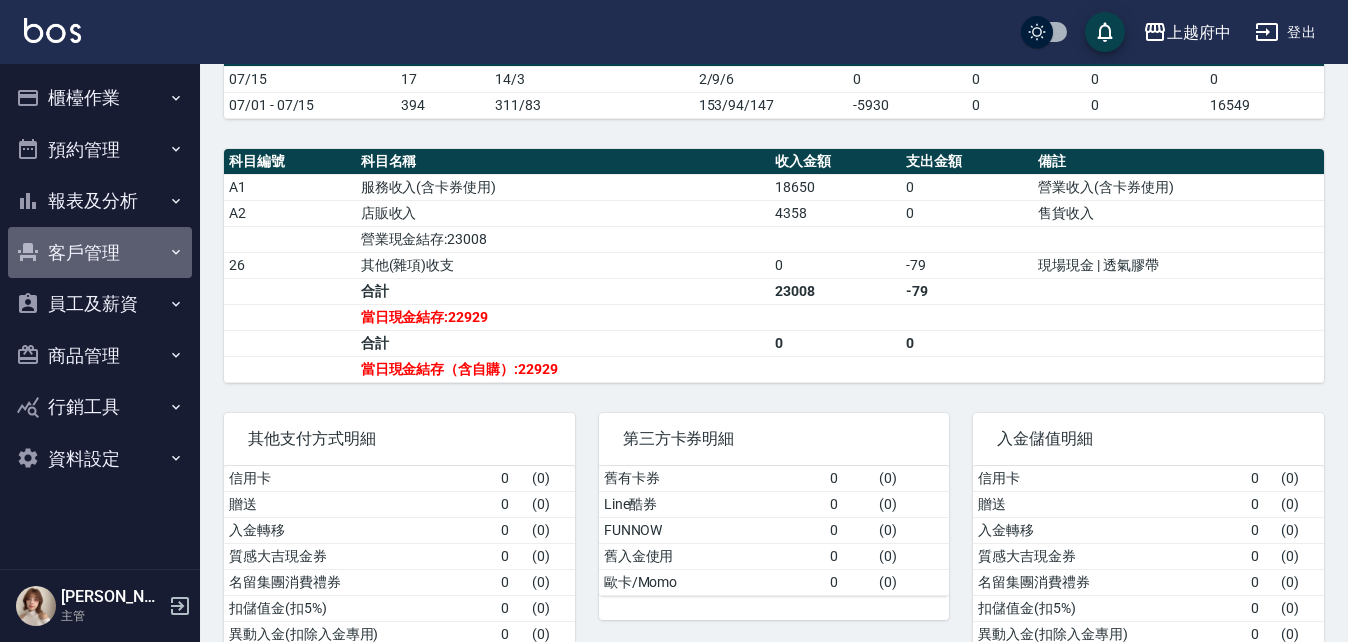 click on "客戶管理" at bounding box center (100, 253) 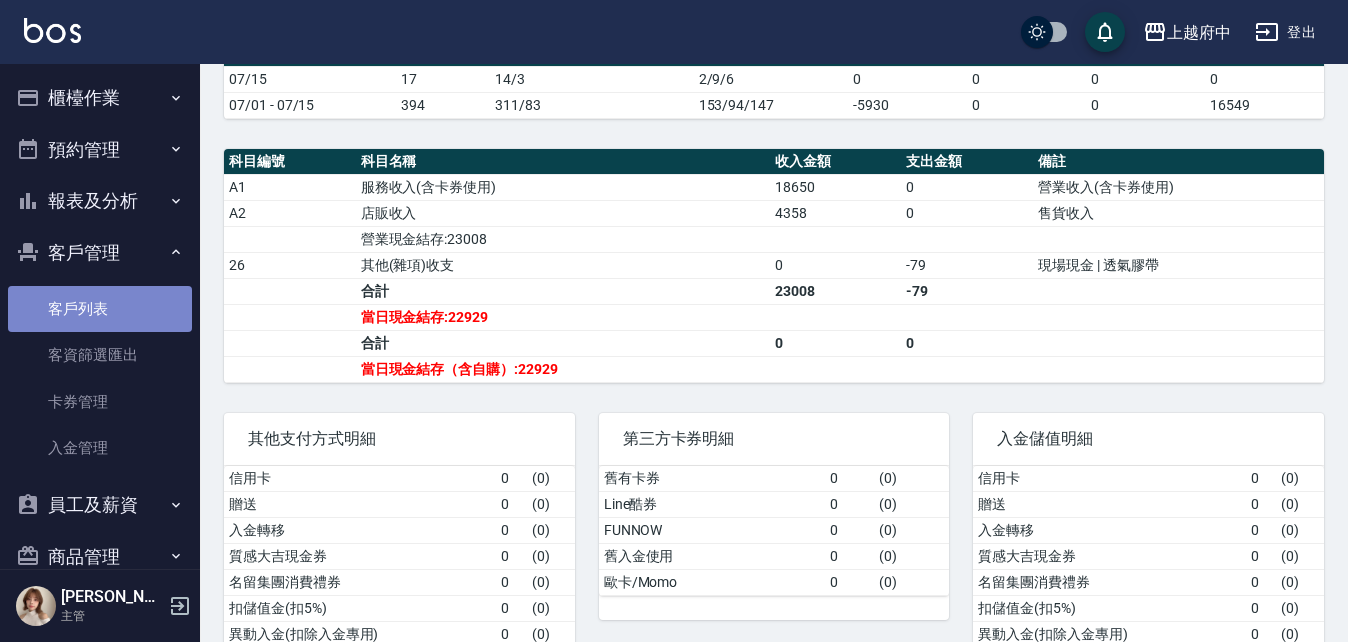 click on "客戶列表" at bounding box center [100, 309] 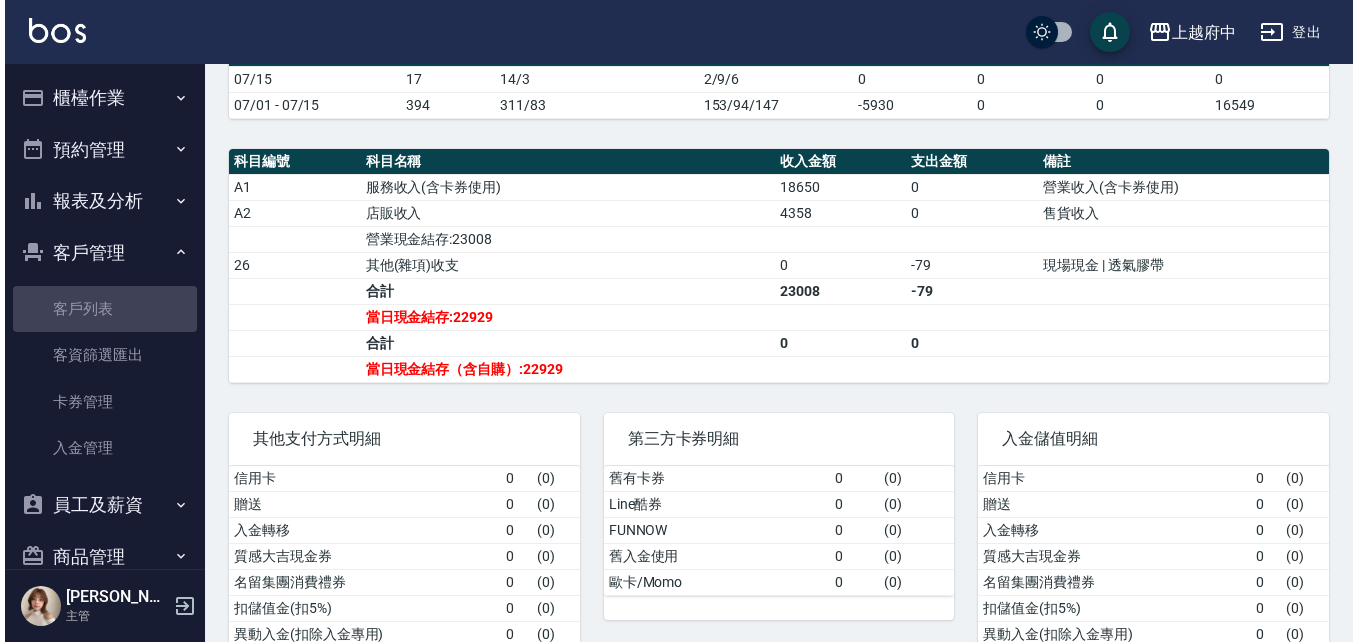 scroll, scrollTop: 0, scrollLeft: 0, axis: both 